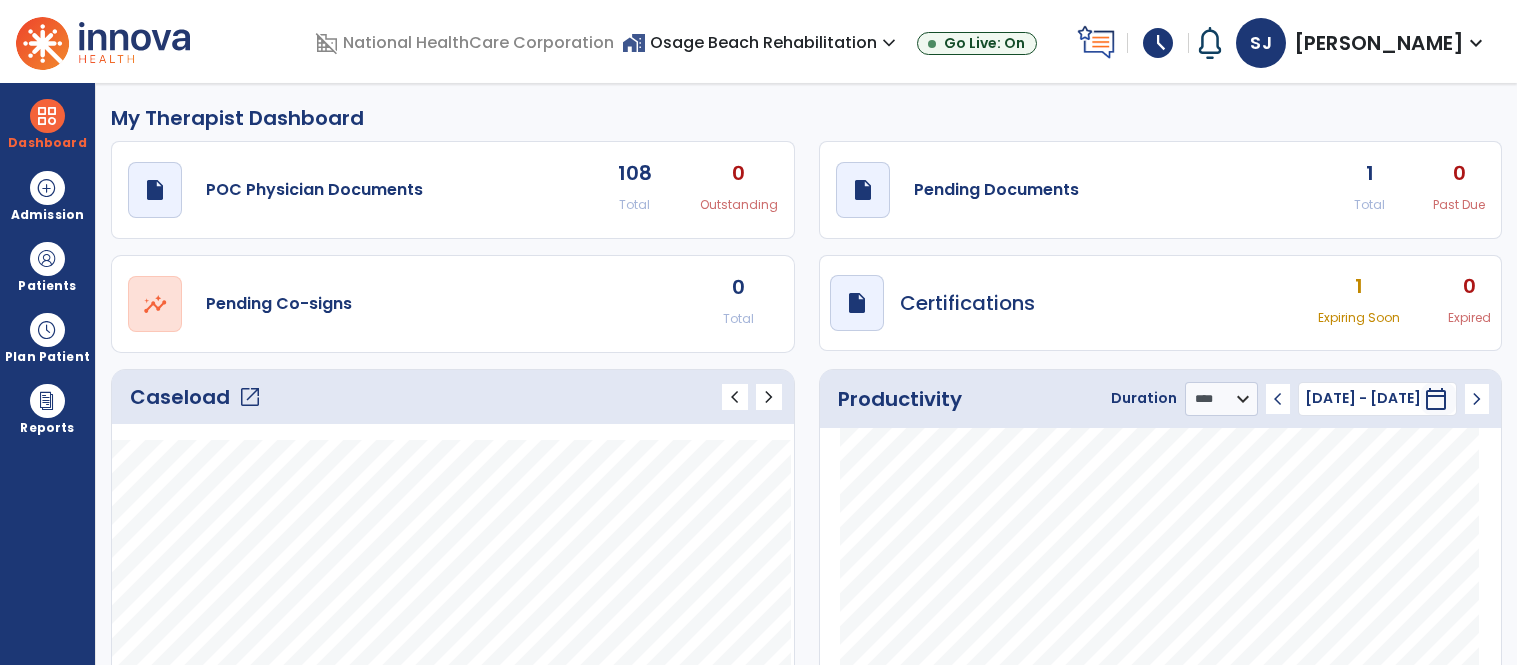 select on "****" 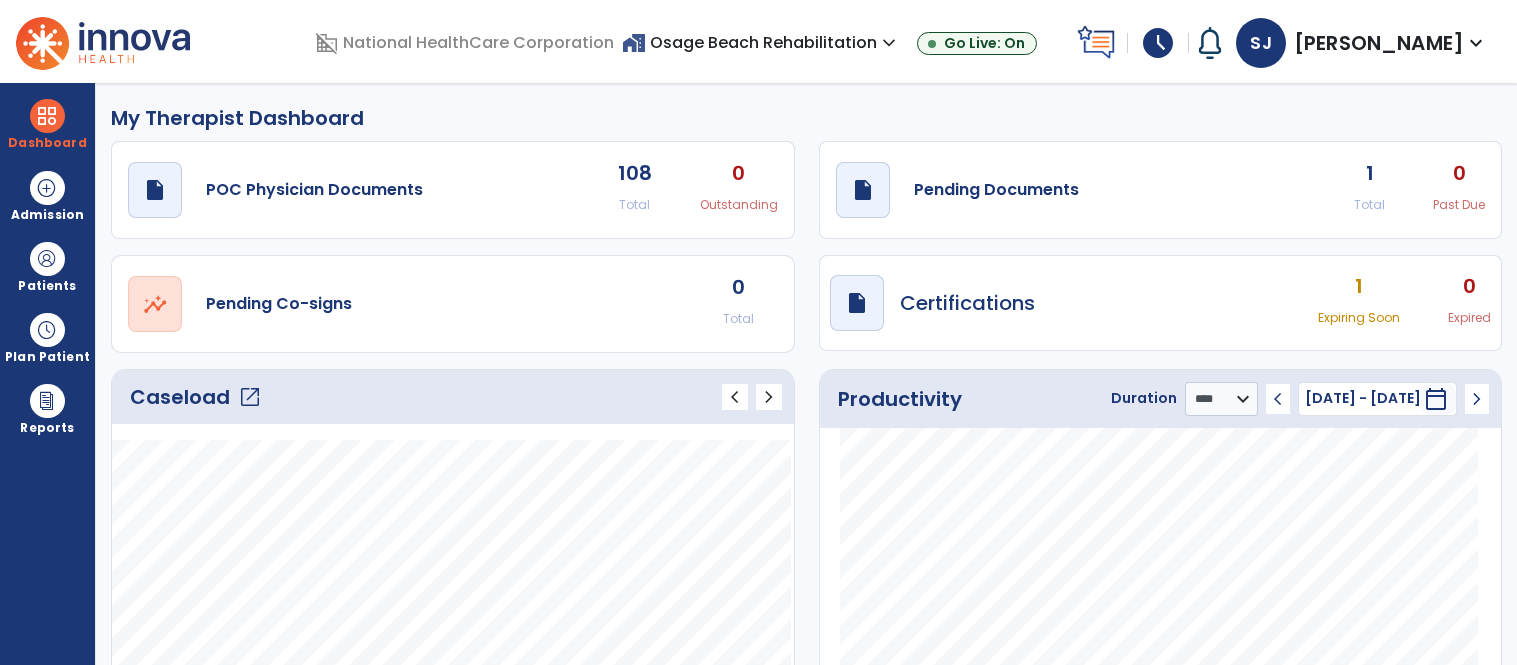 scroll, scrollTop: 0, scrollLeft: 0, axis: both 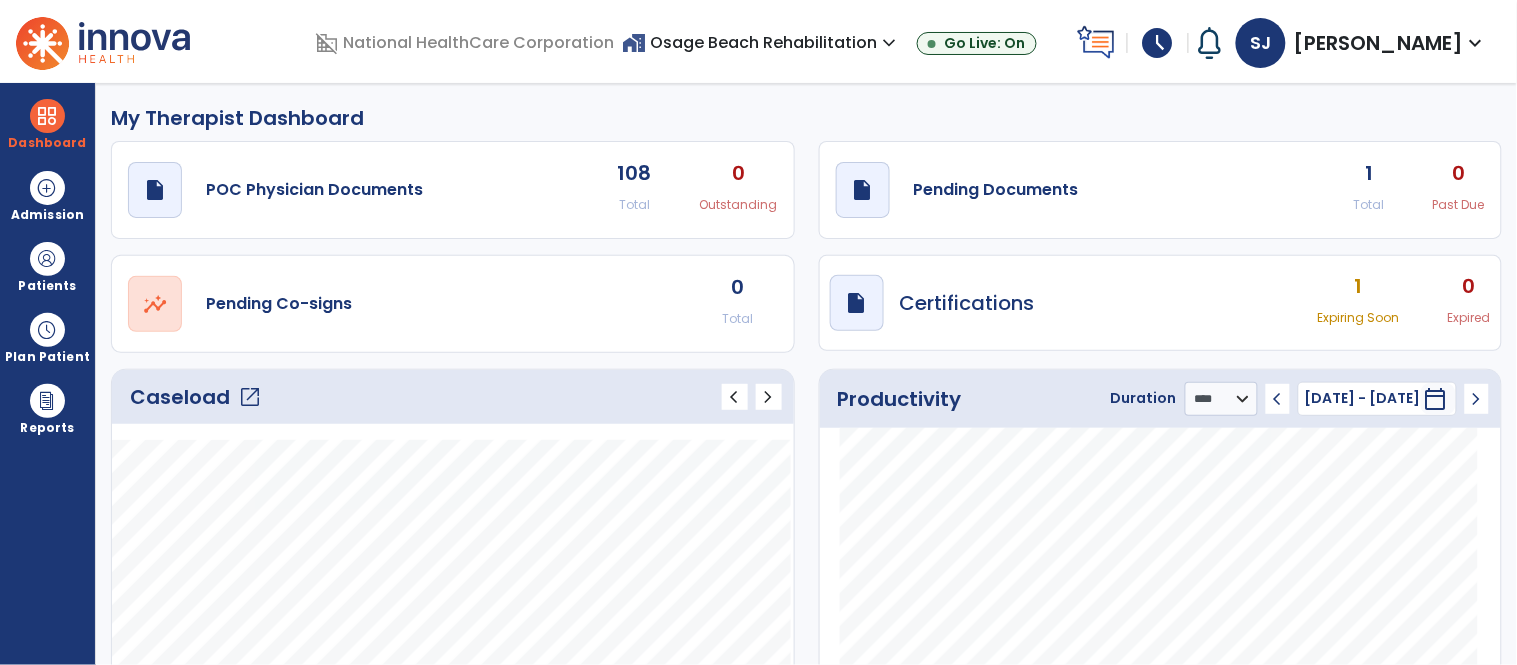 click on "1" 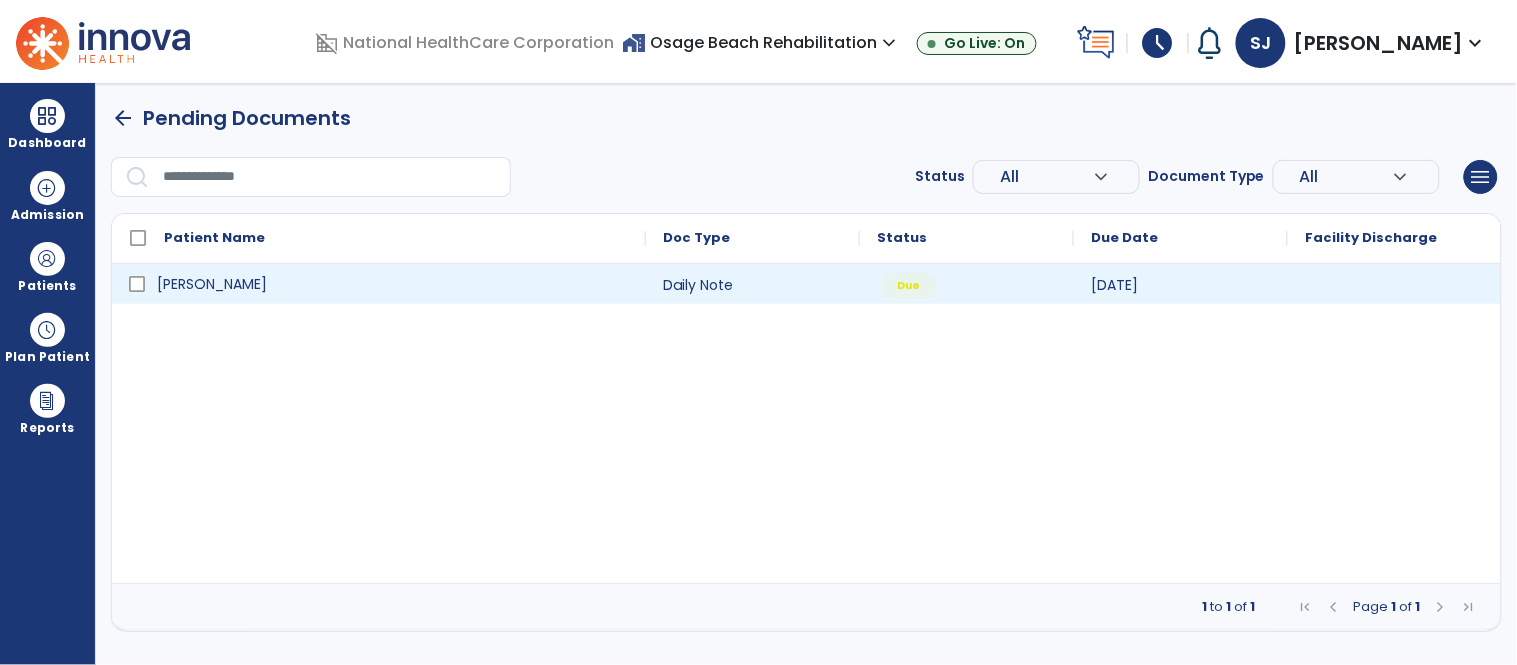 click on "[PERSON_NAME]" at bounding box center (393, 284) 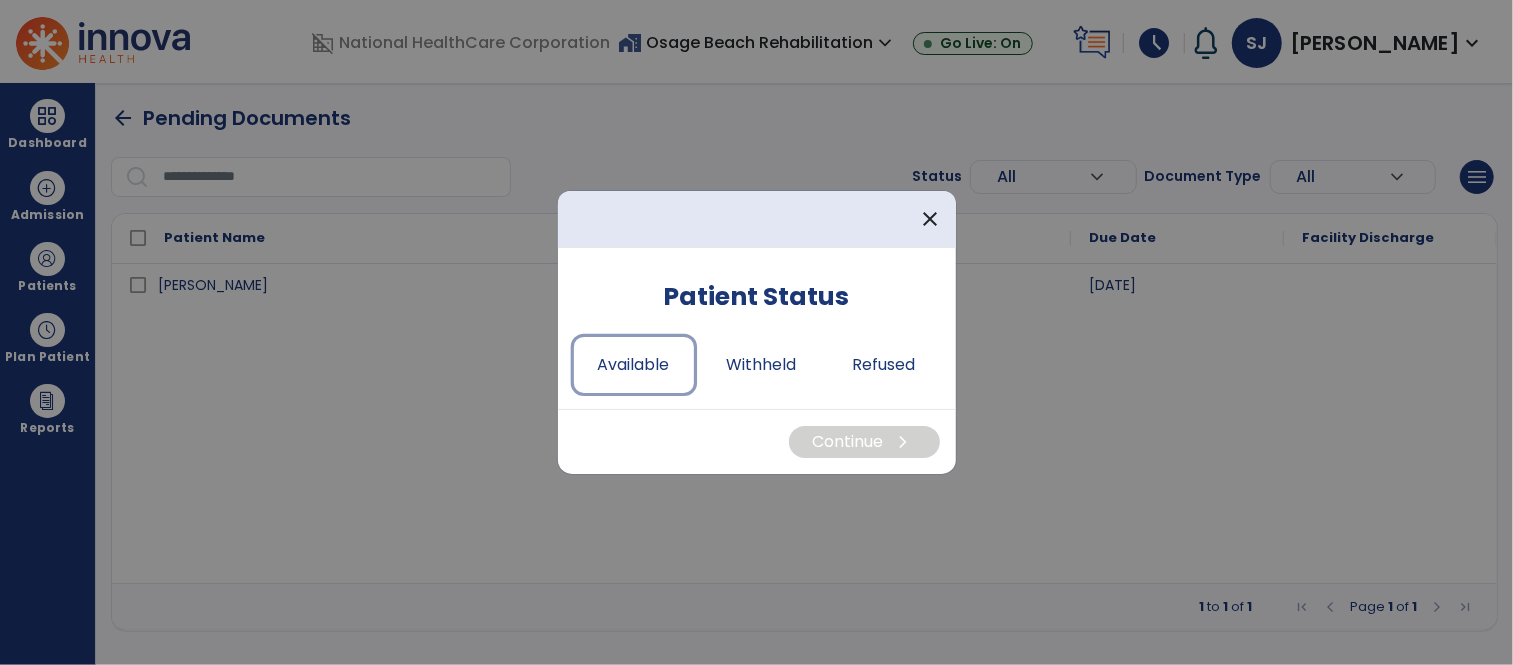 drag, startPoint x: 620, startPoint y: 373, endPoint x: 850, endPoint y: 441, distance: 239.84161 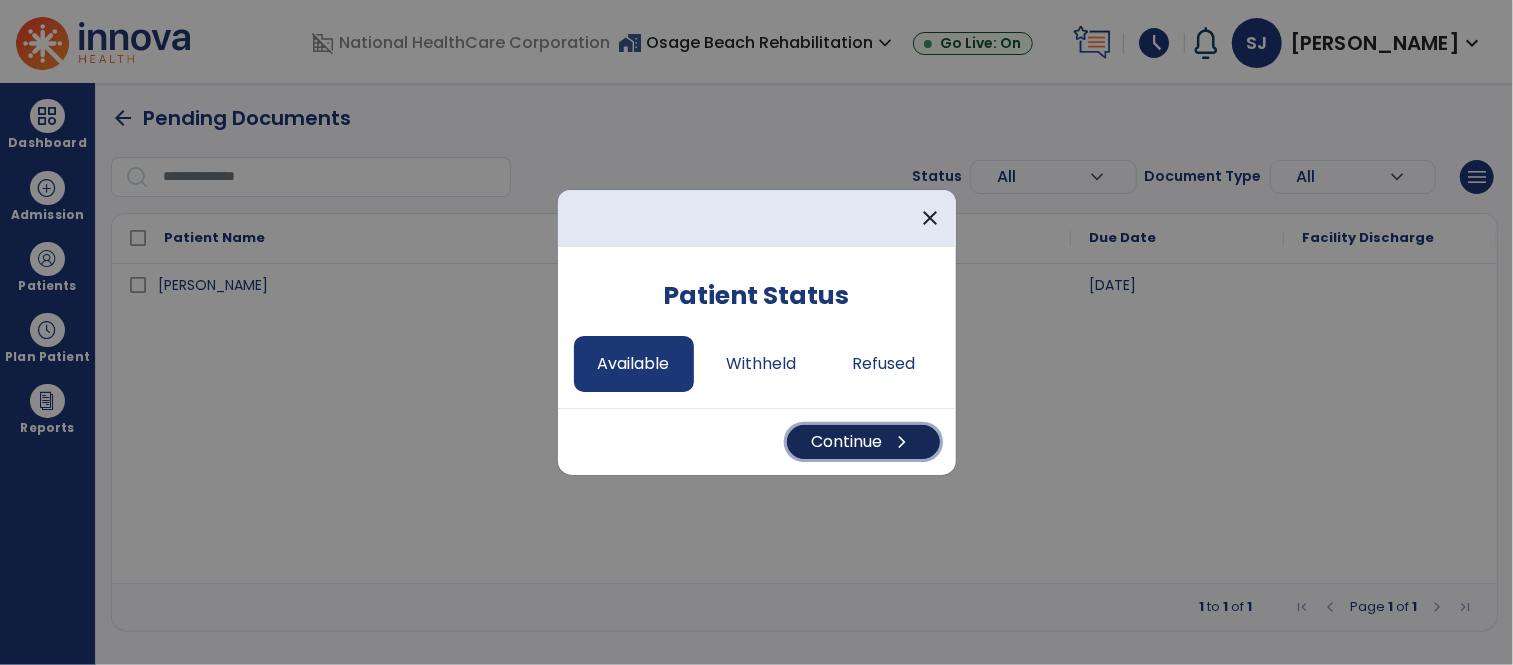 click on "Continue   chevron_right" at bounding box center [863, 442] 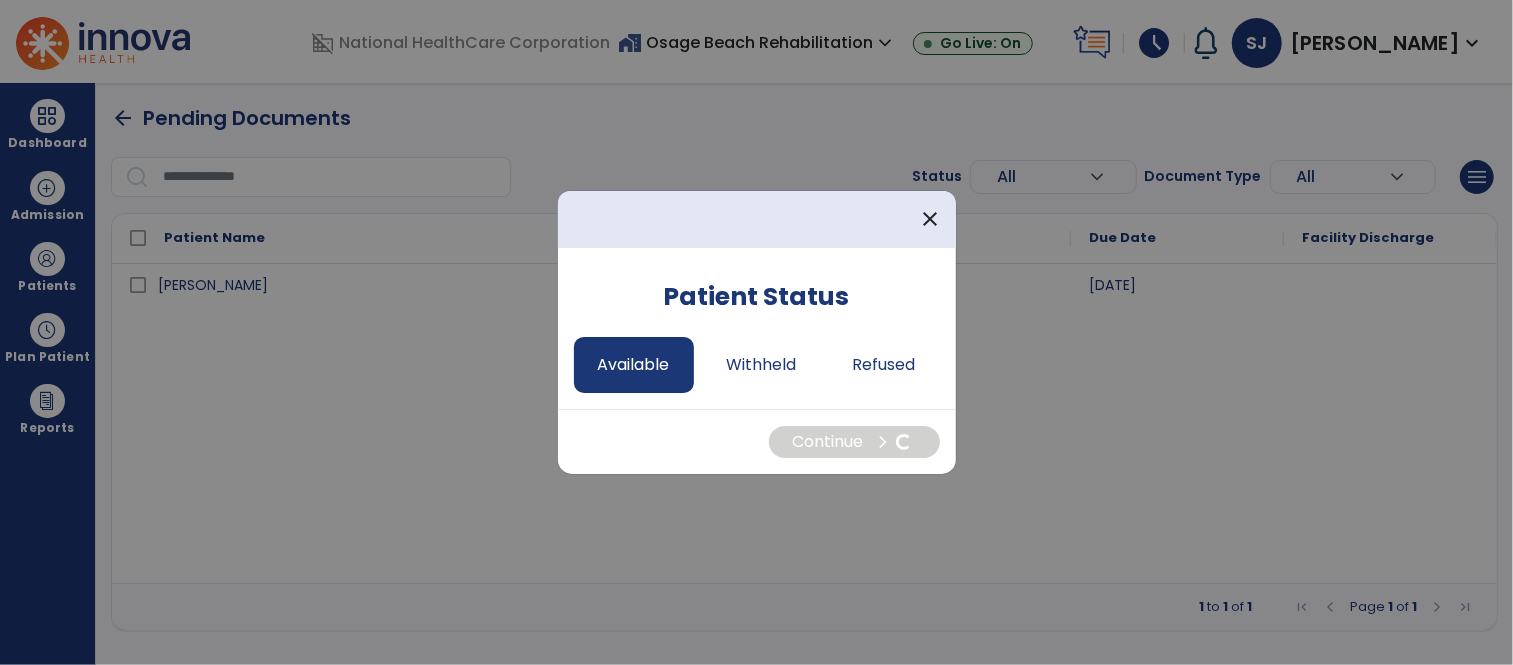 select on "*" 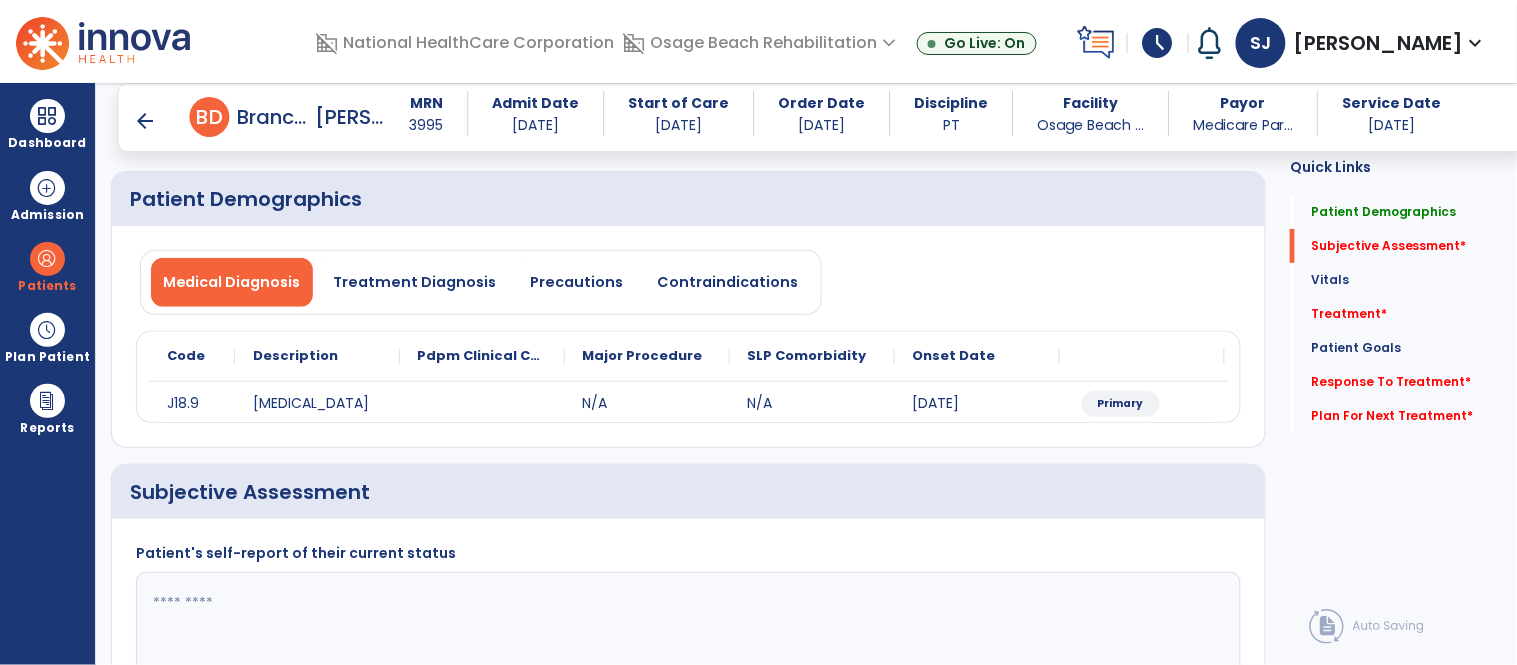 scroll, scrollTop: 444, scrollLeft: 0, axis: vertical 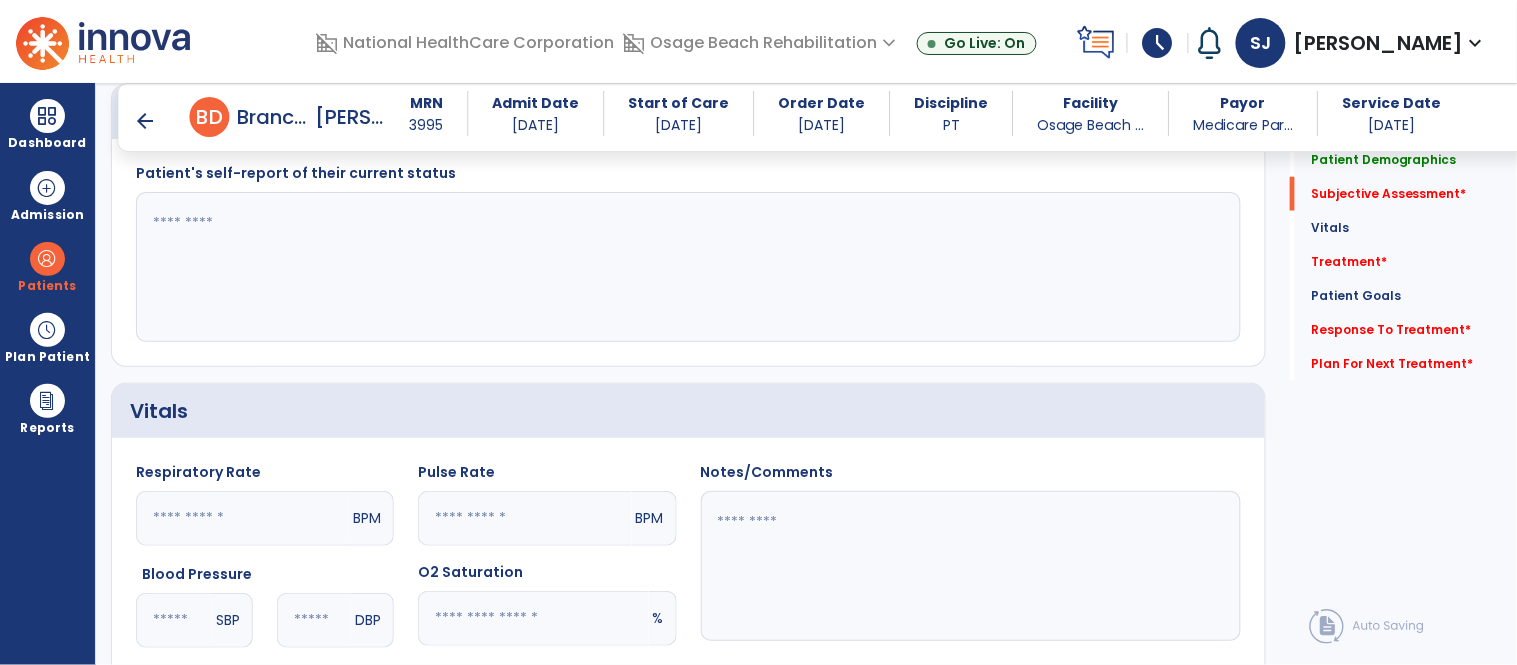 click 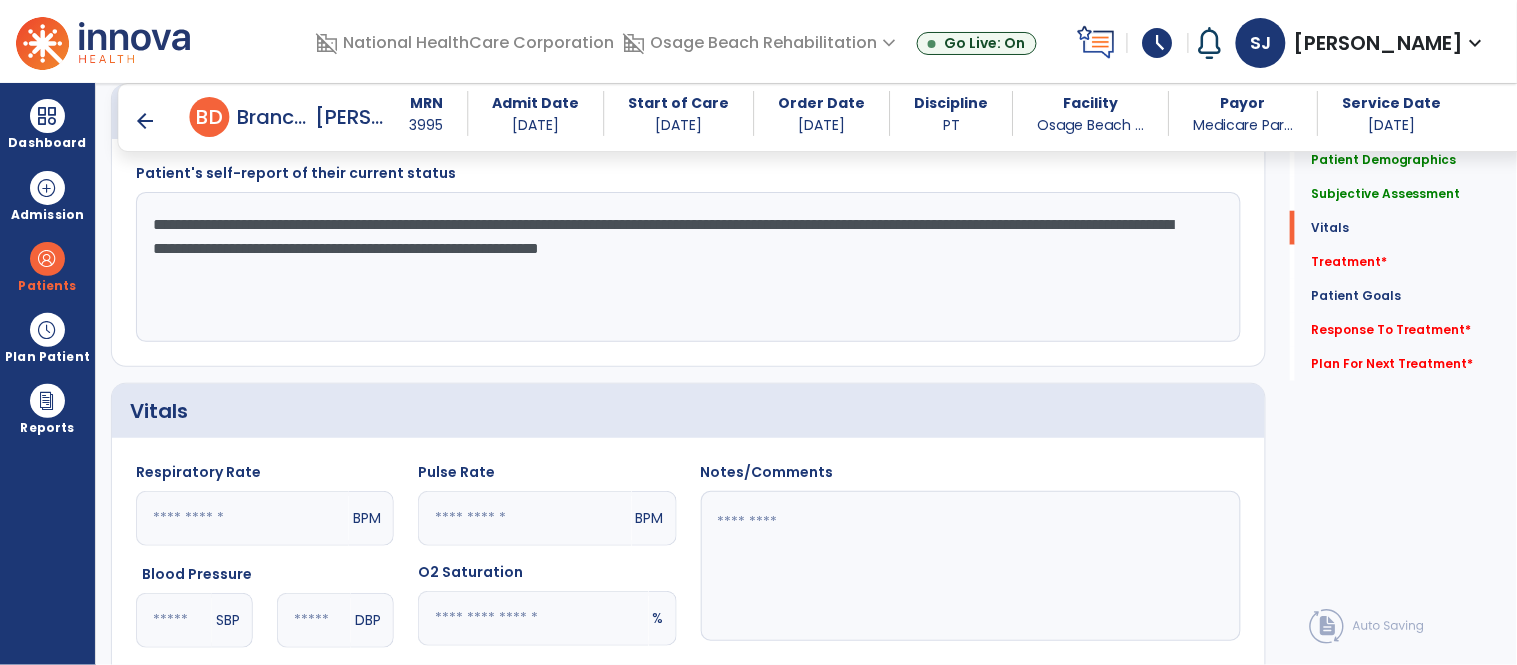 scroll, scrollTop: 666, scrollLeft: 0, axis: vertical 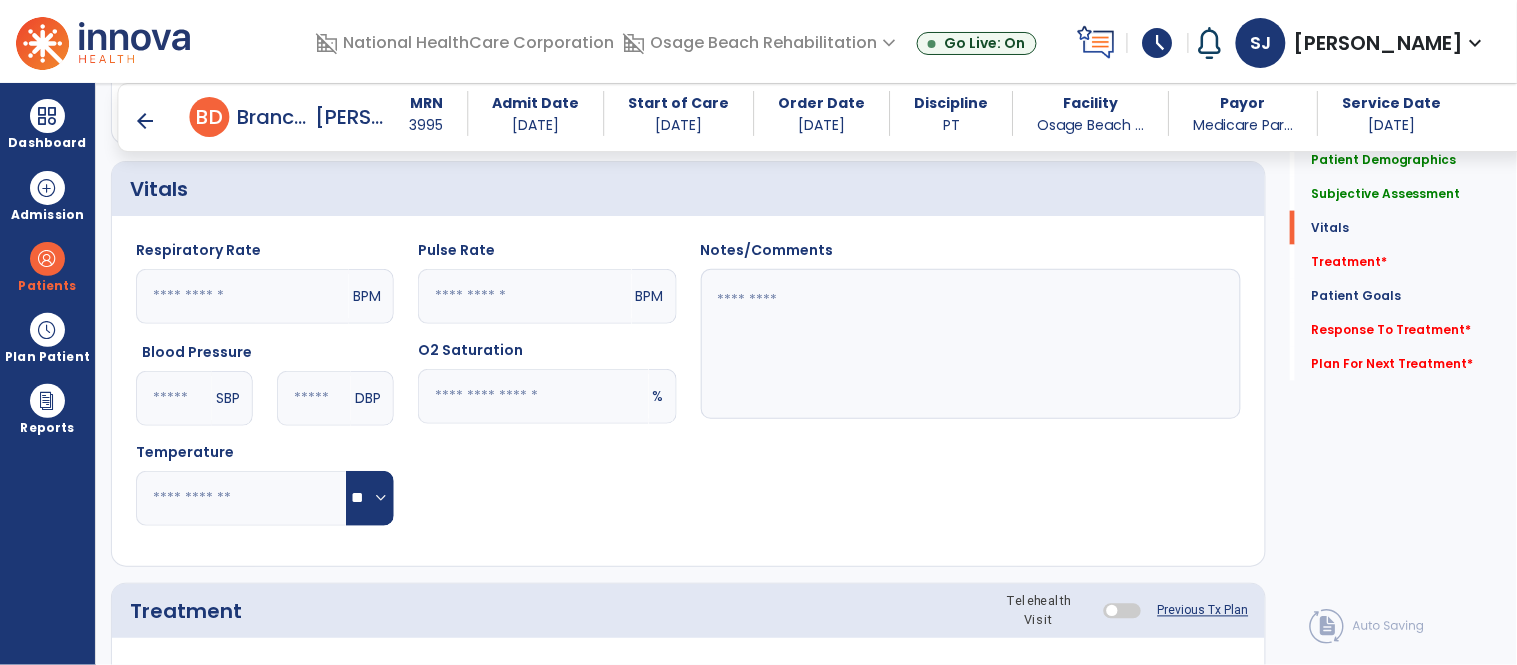 type on "**********" 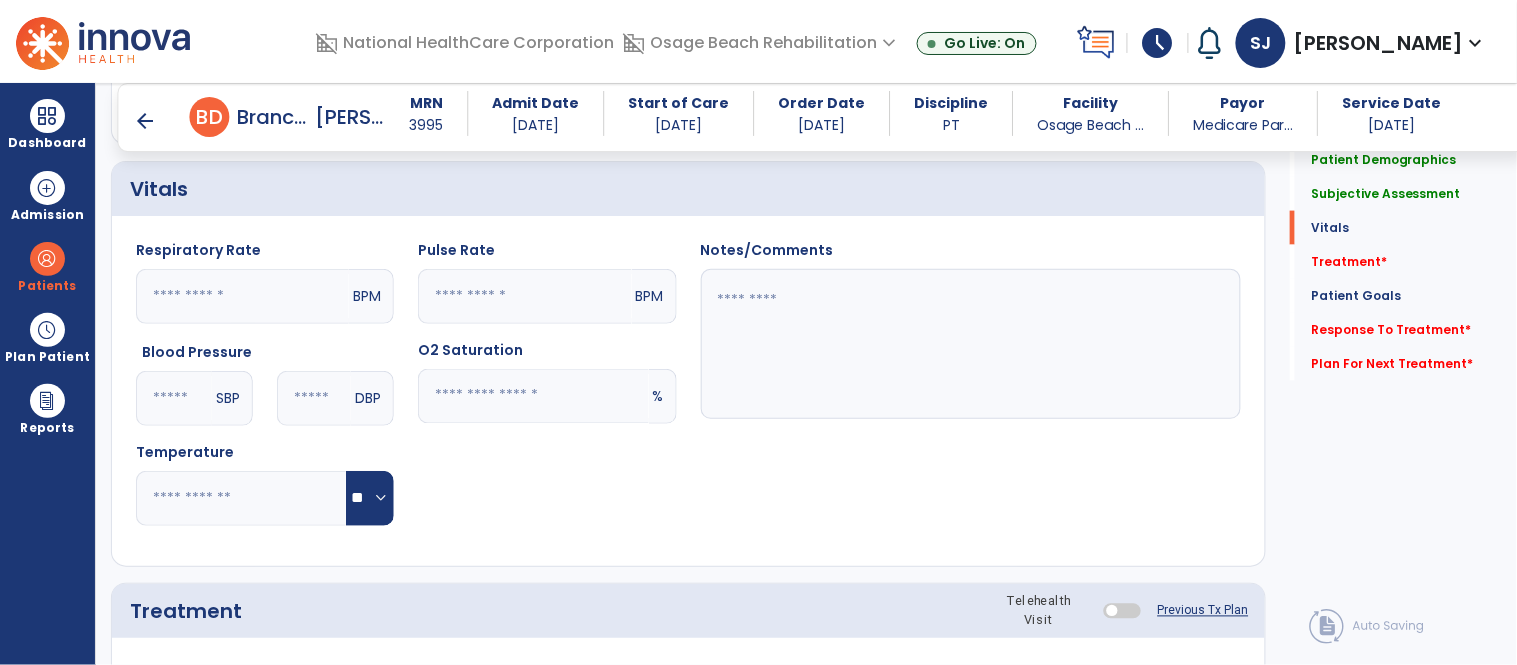 click 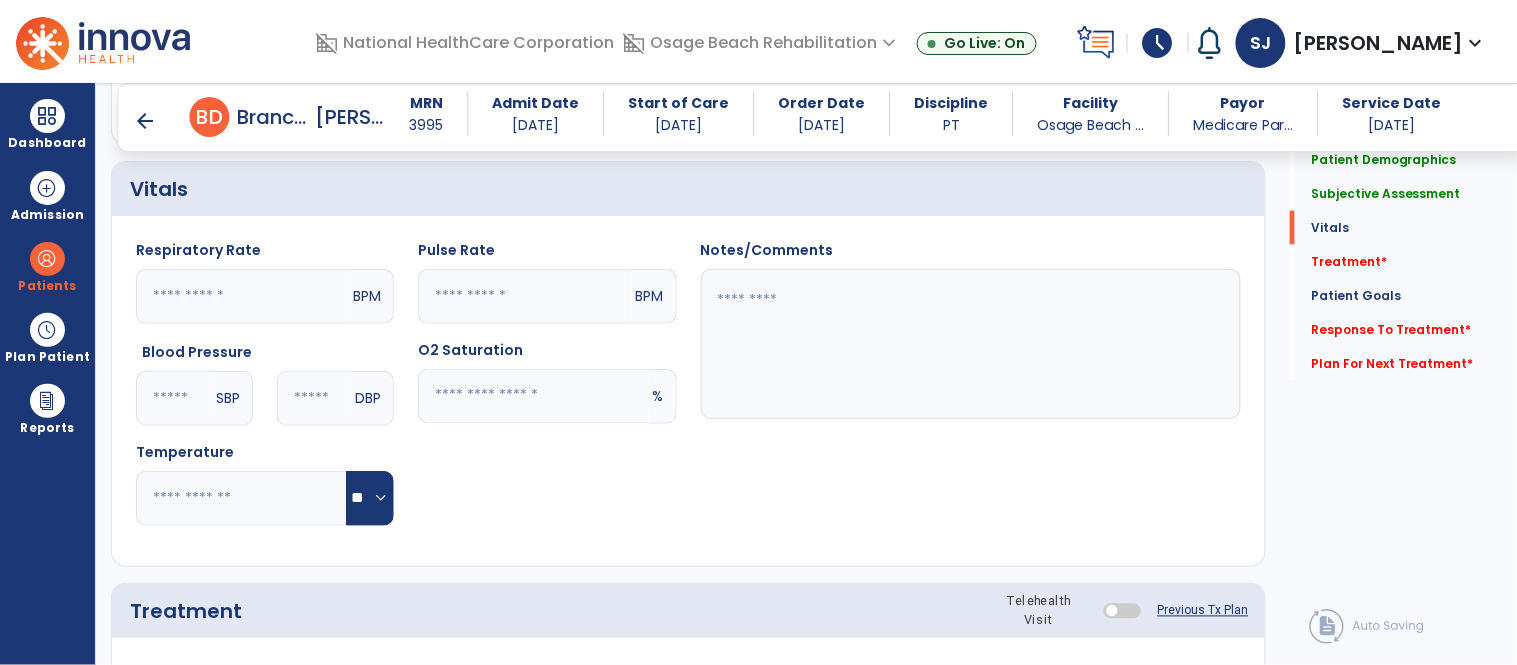 type on "**" 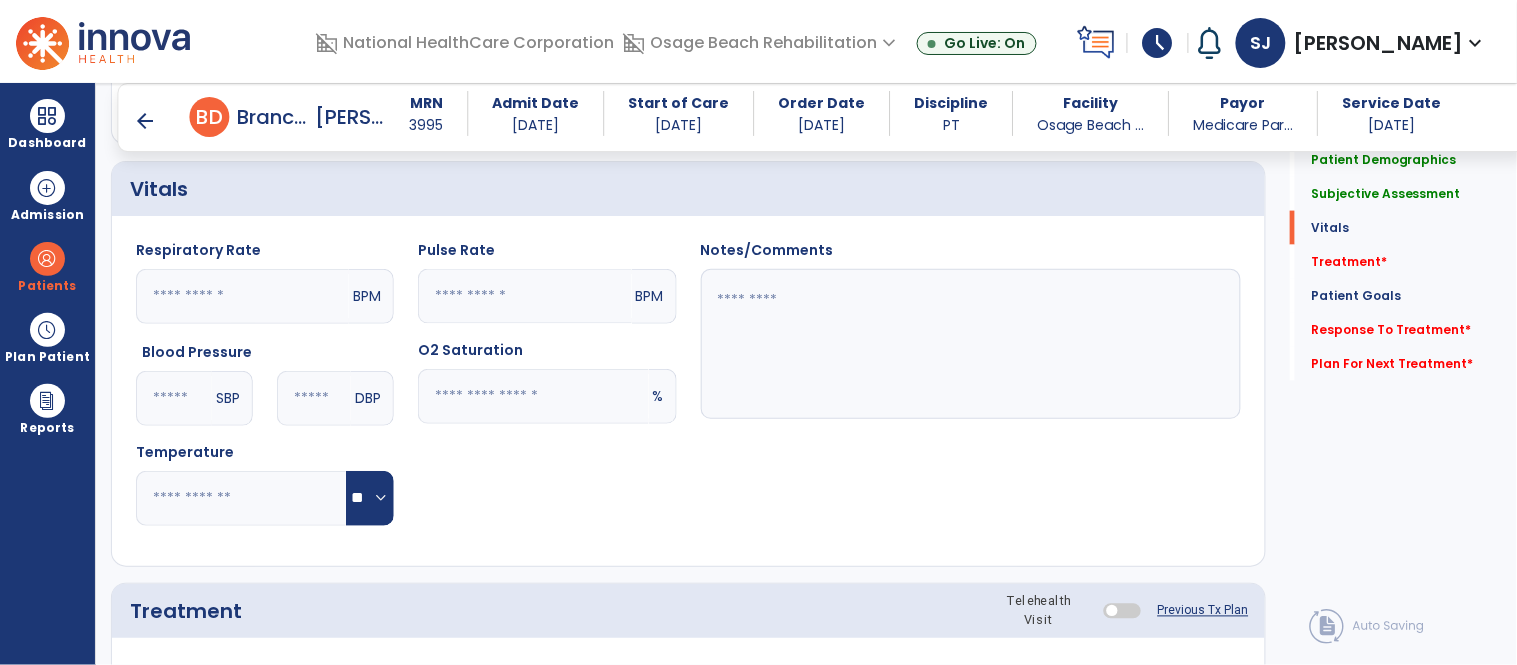 click 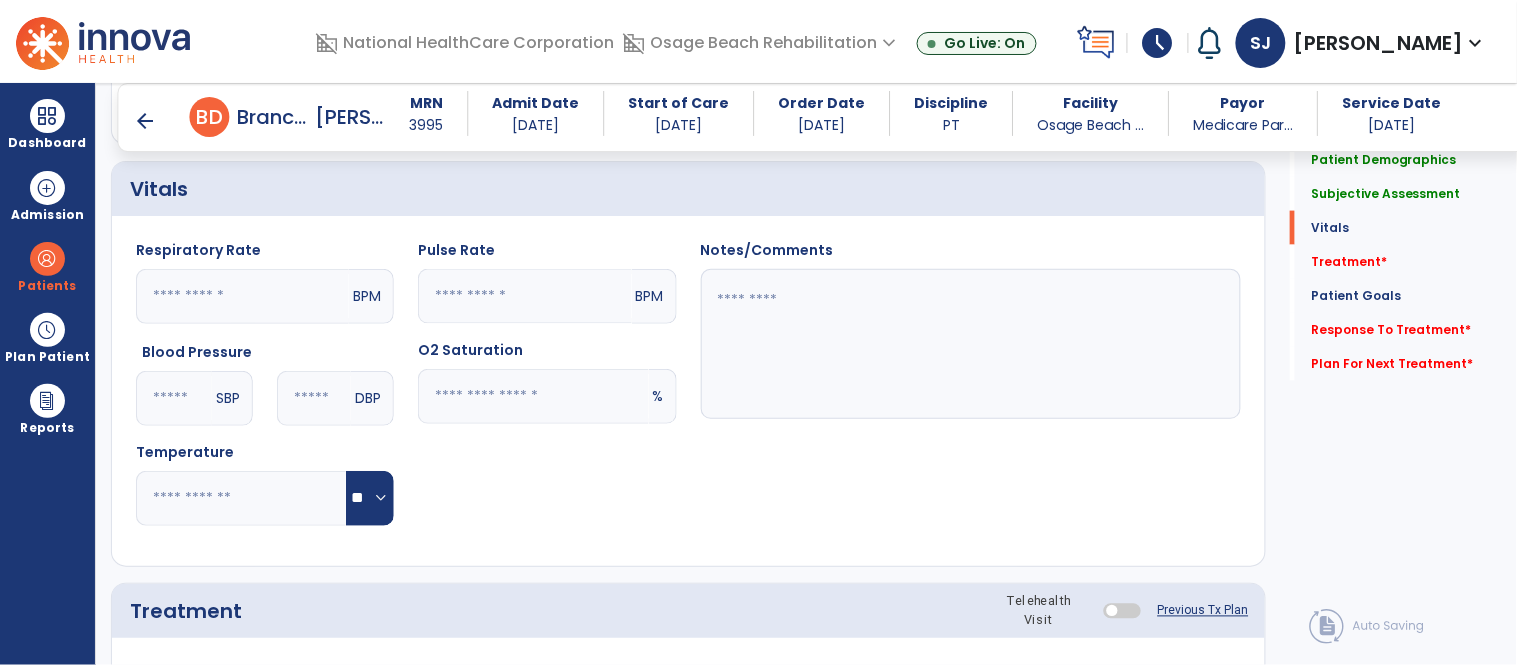 type on "**" 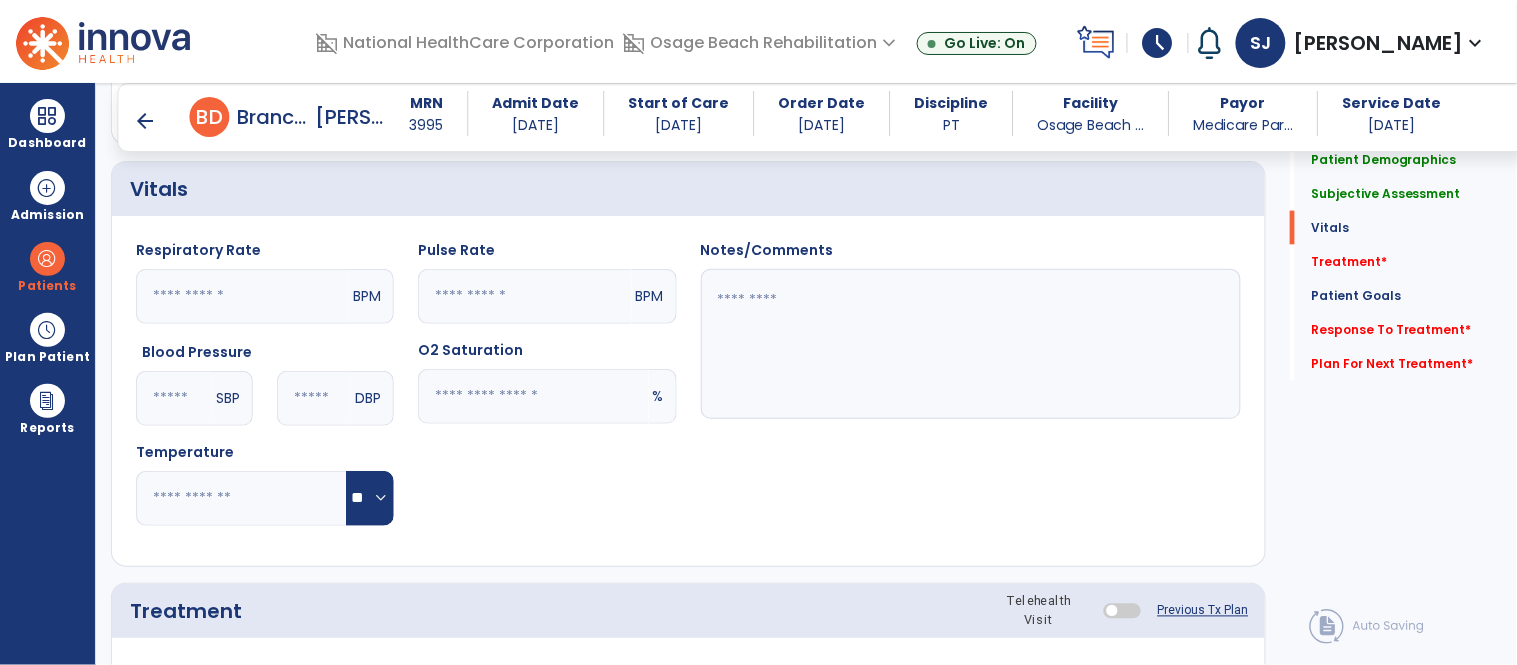 click 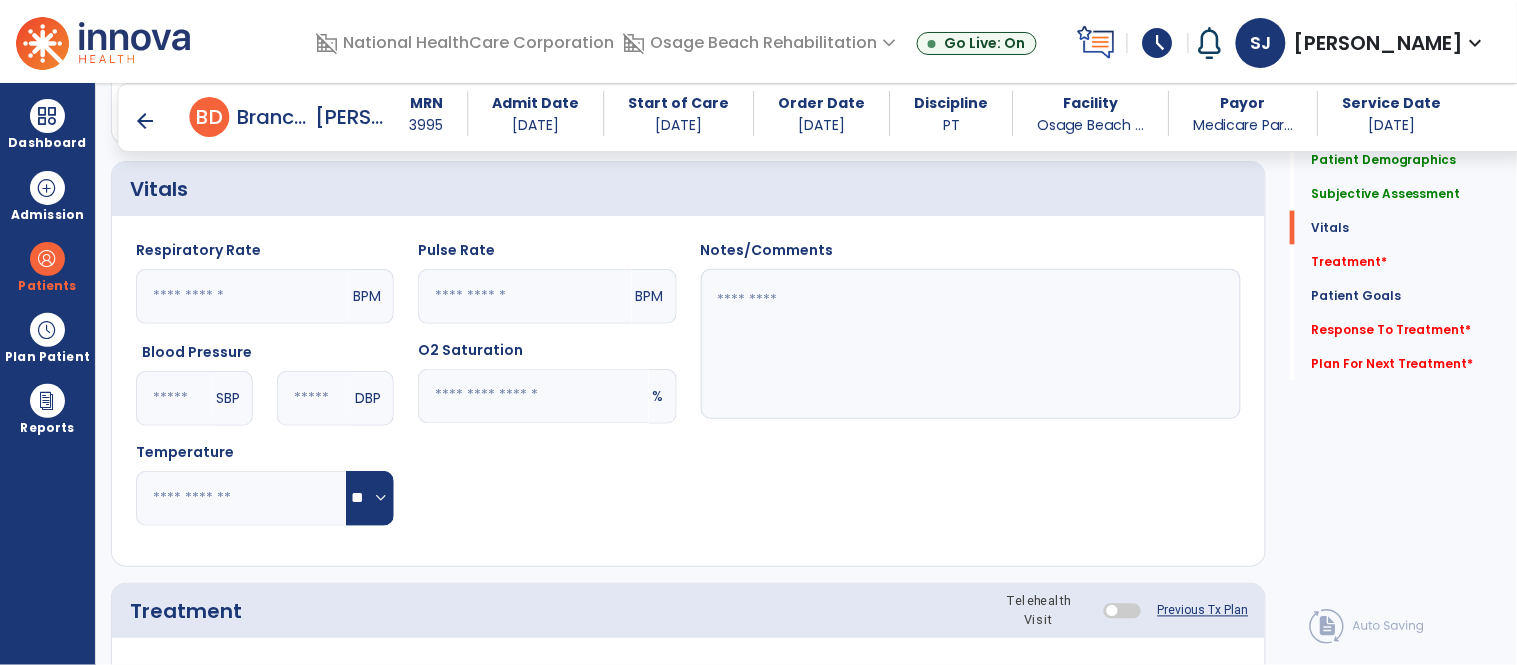 click on "**" 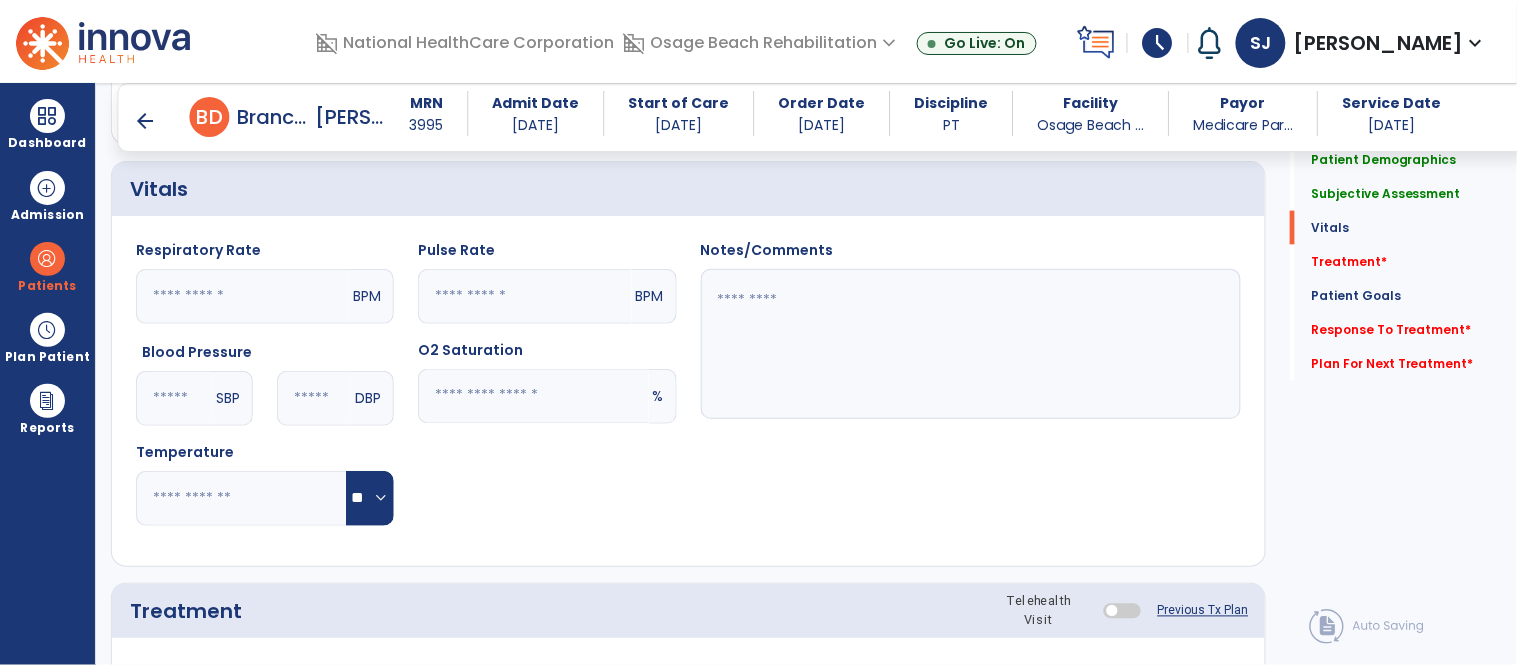 type on "**" 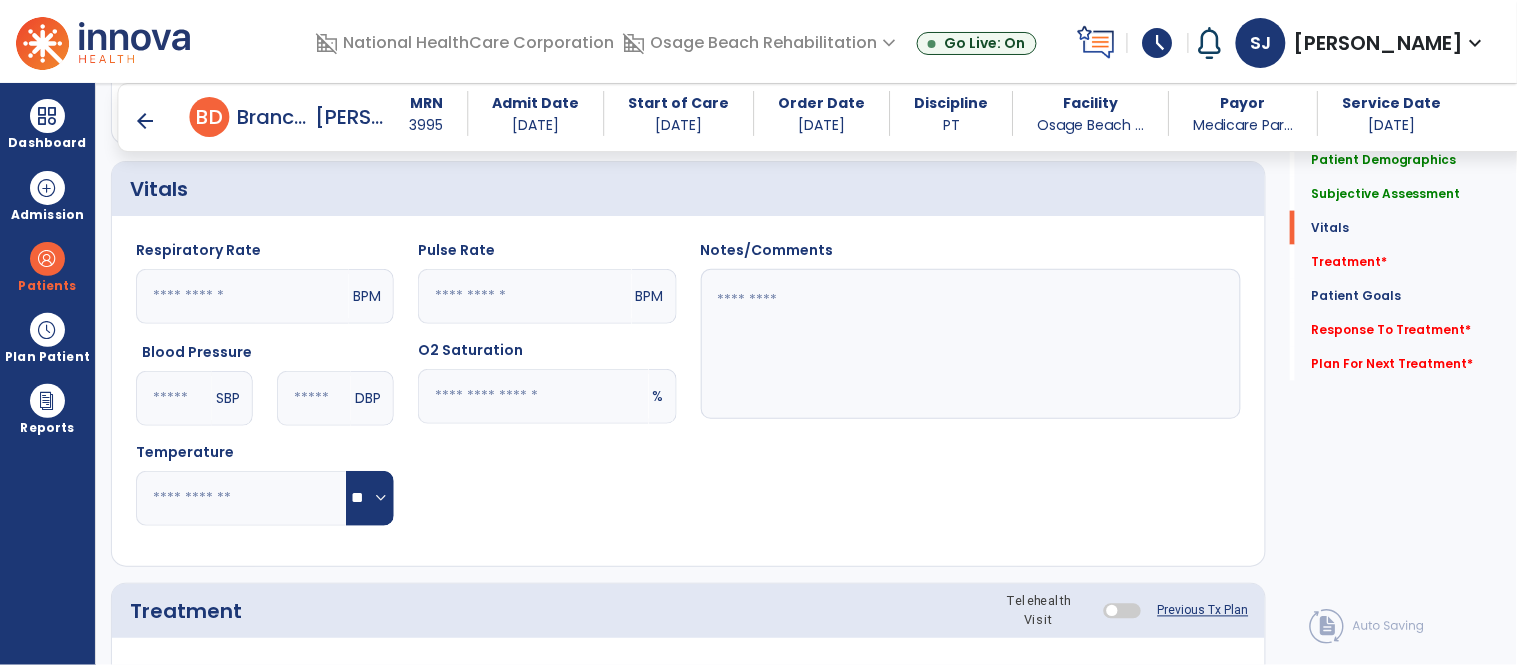 click 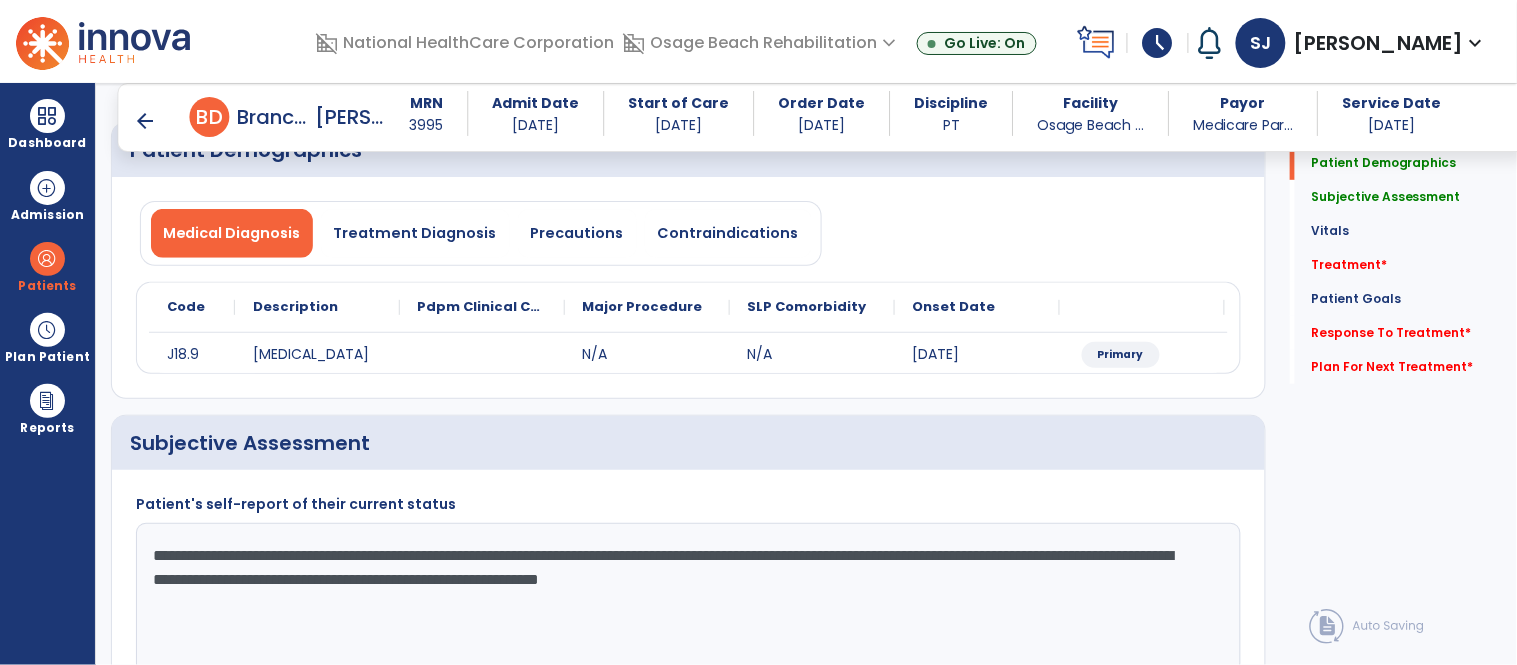 scroll, scrollTop: 111, scrollLeft: 0, axis: vertical 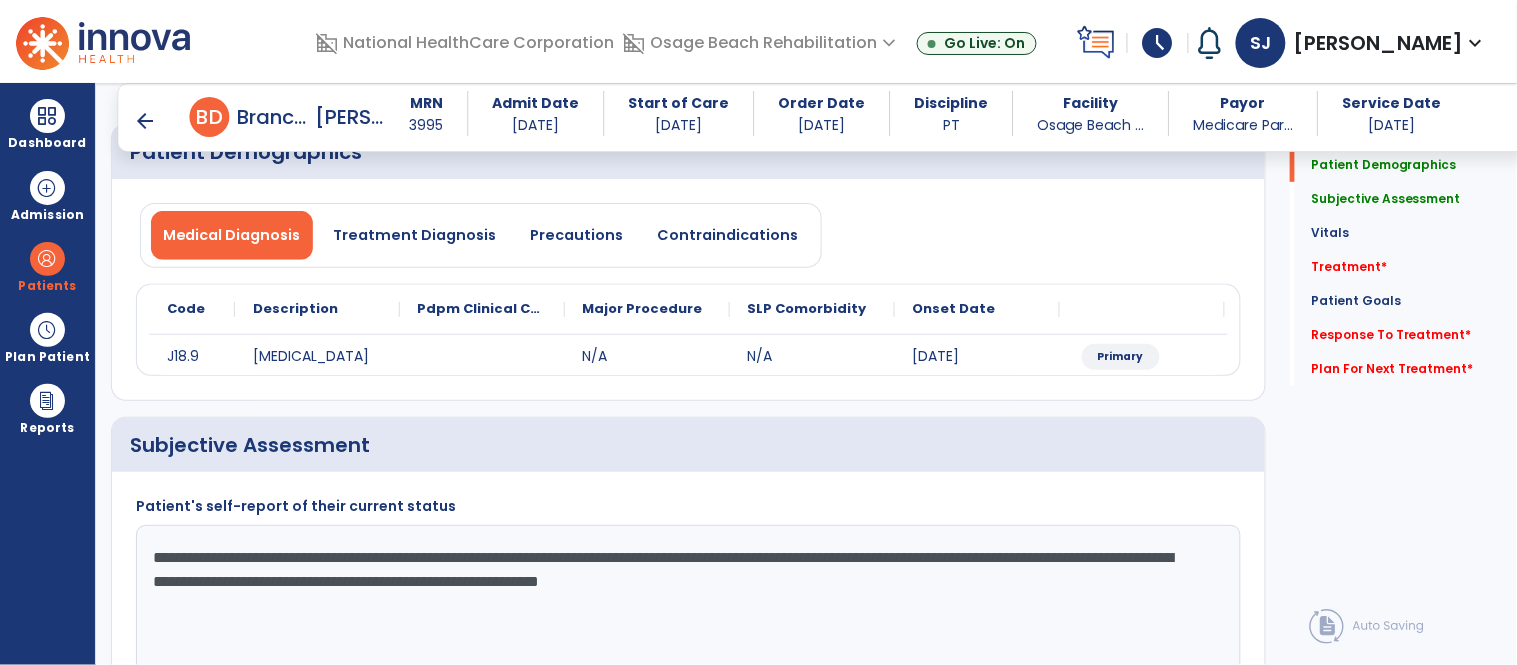 type on "**********" 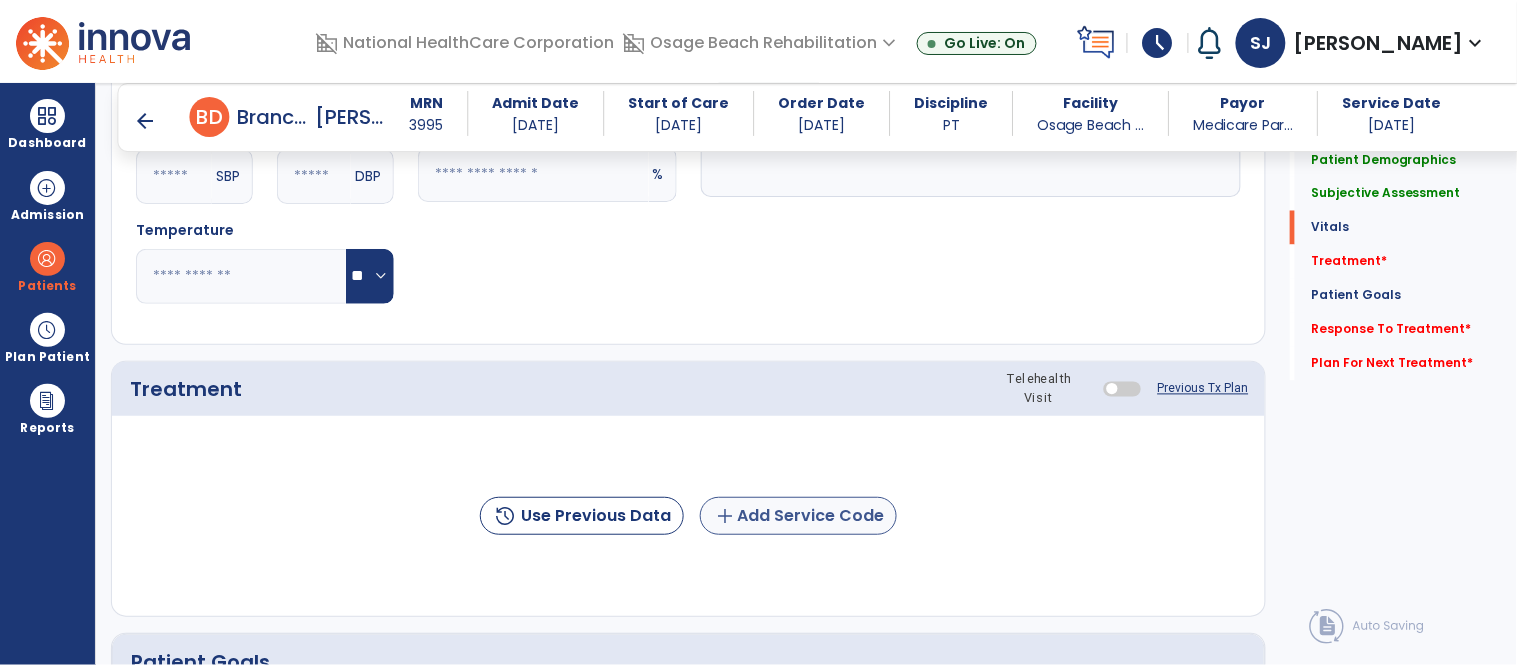 type on "**********" 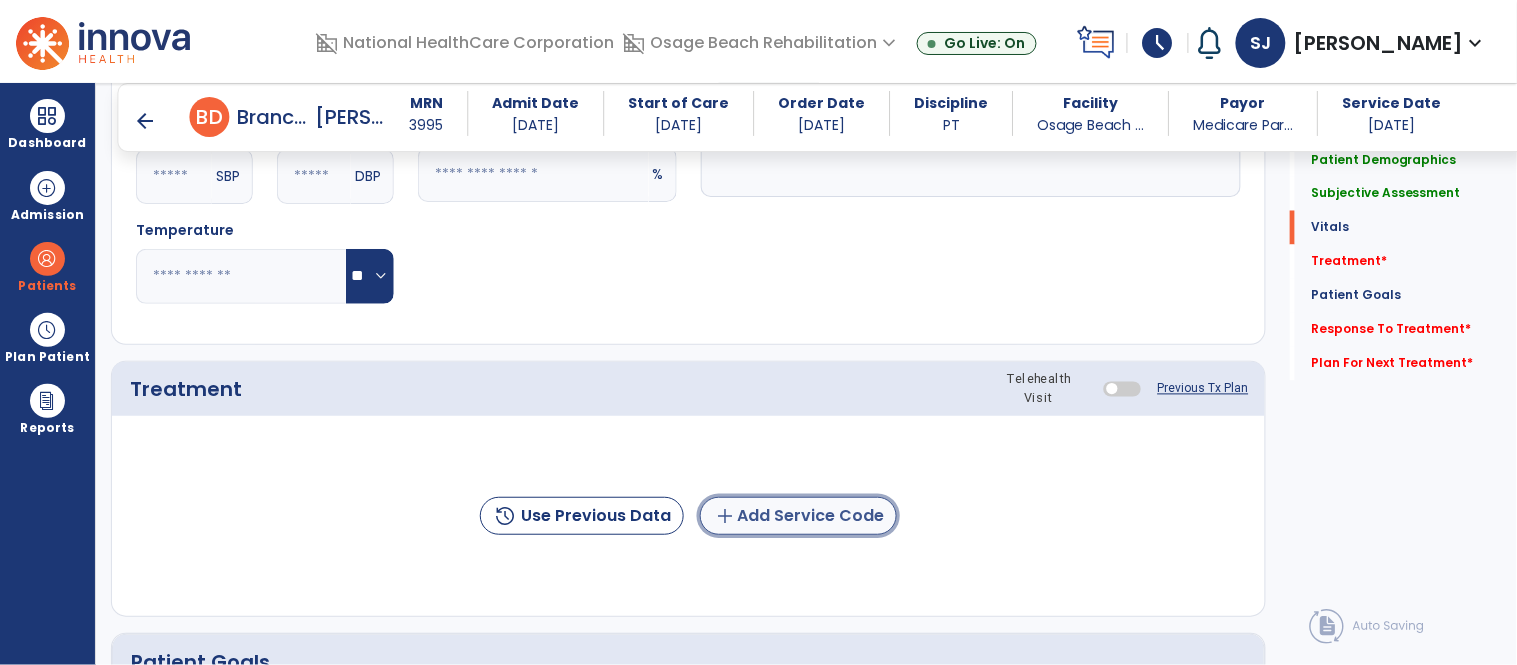 click on "add  Add Service Code" 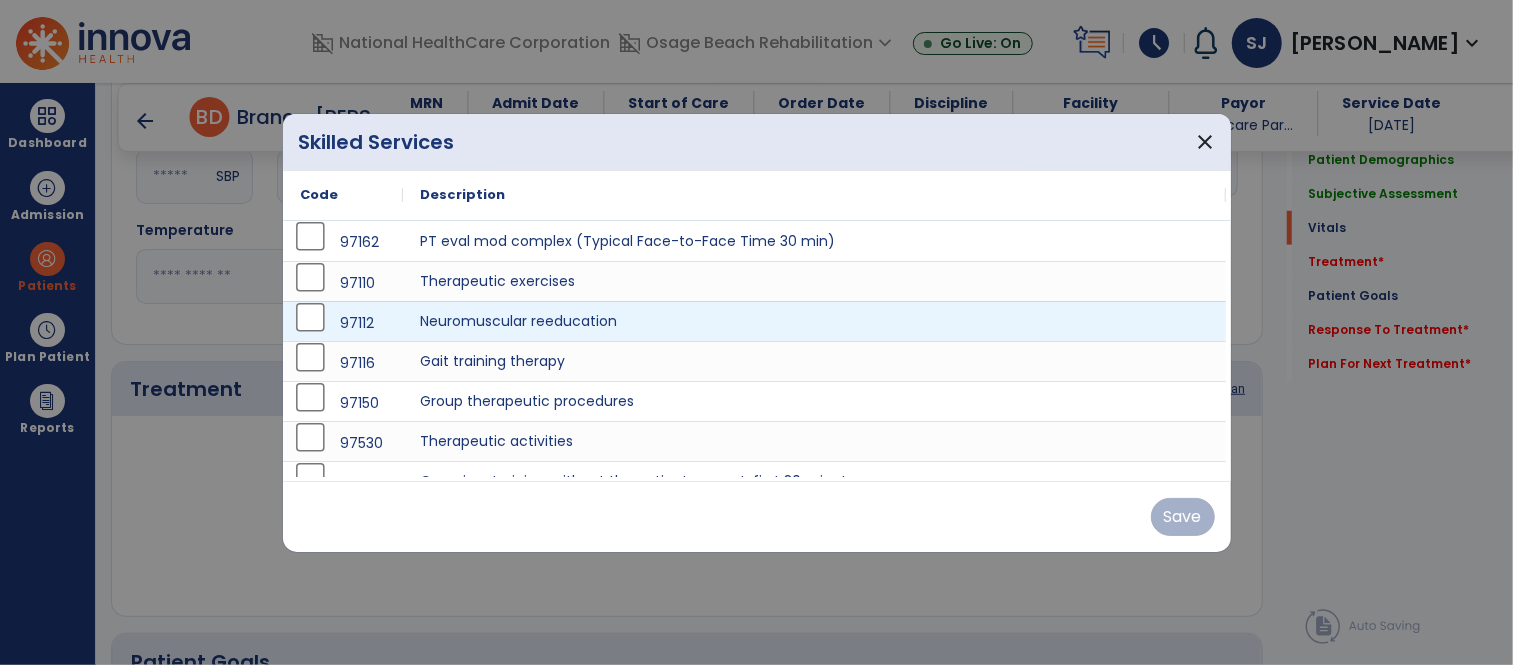 scroll, scrollTop: 888, scrollLeft: 0, axis: vertical 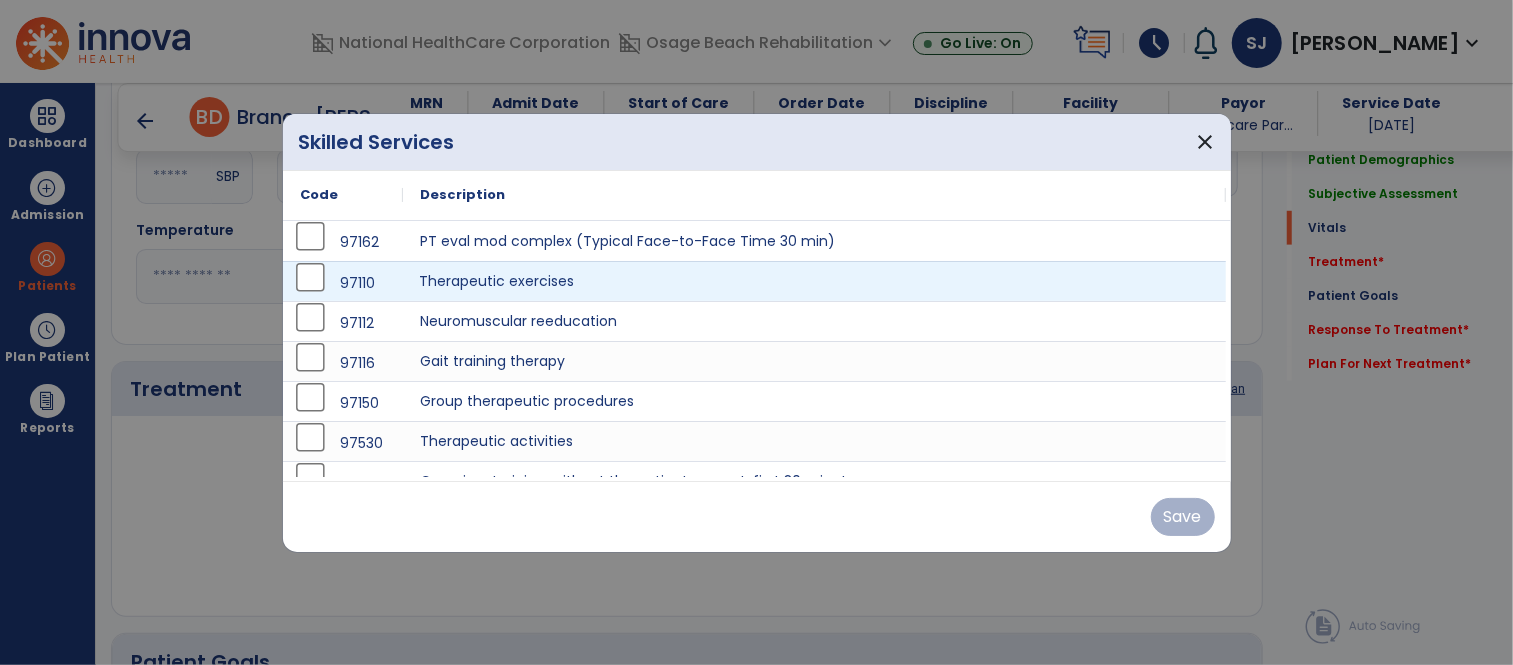 click on "Therapeutic exercises" at bounding box center [815, 281] 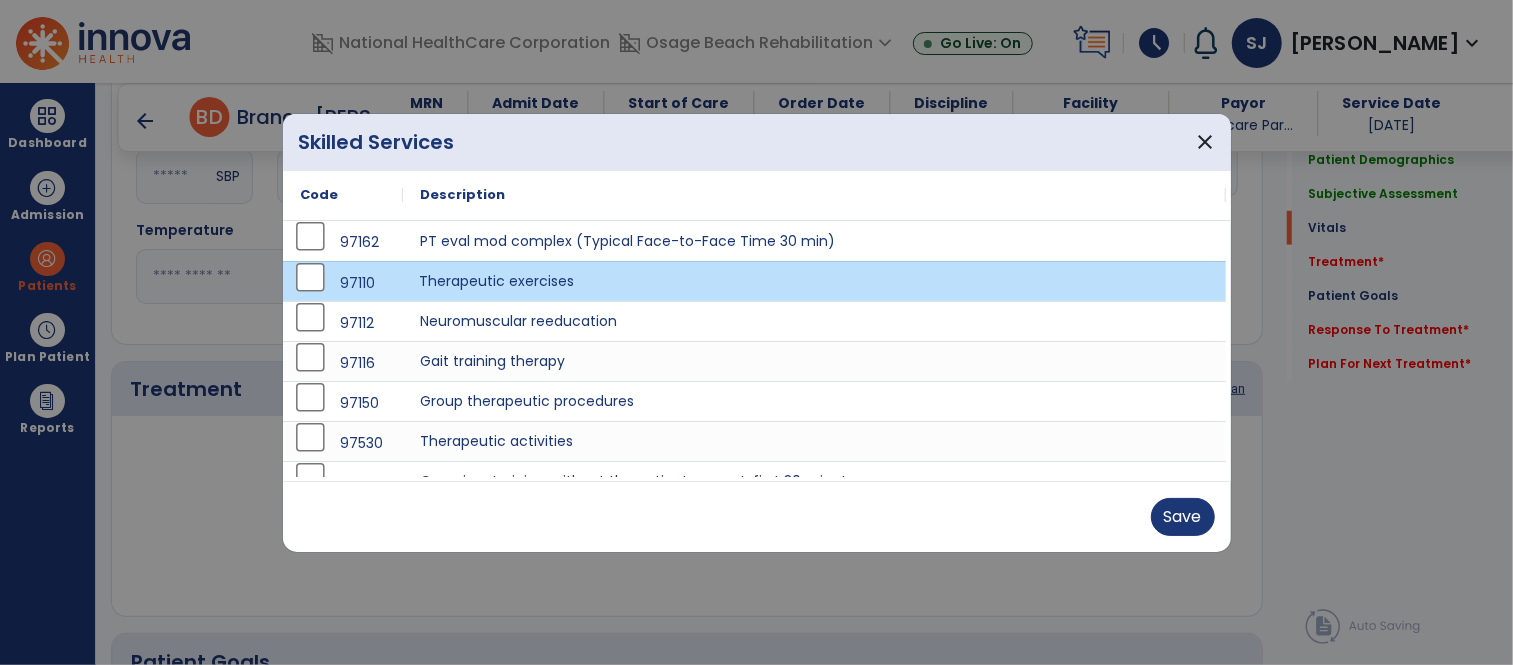 click on "Save" at bounding box center [757, 517] 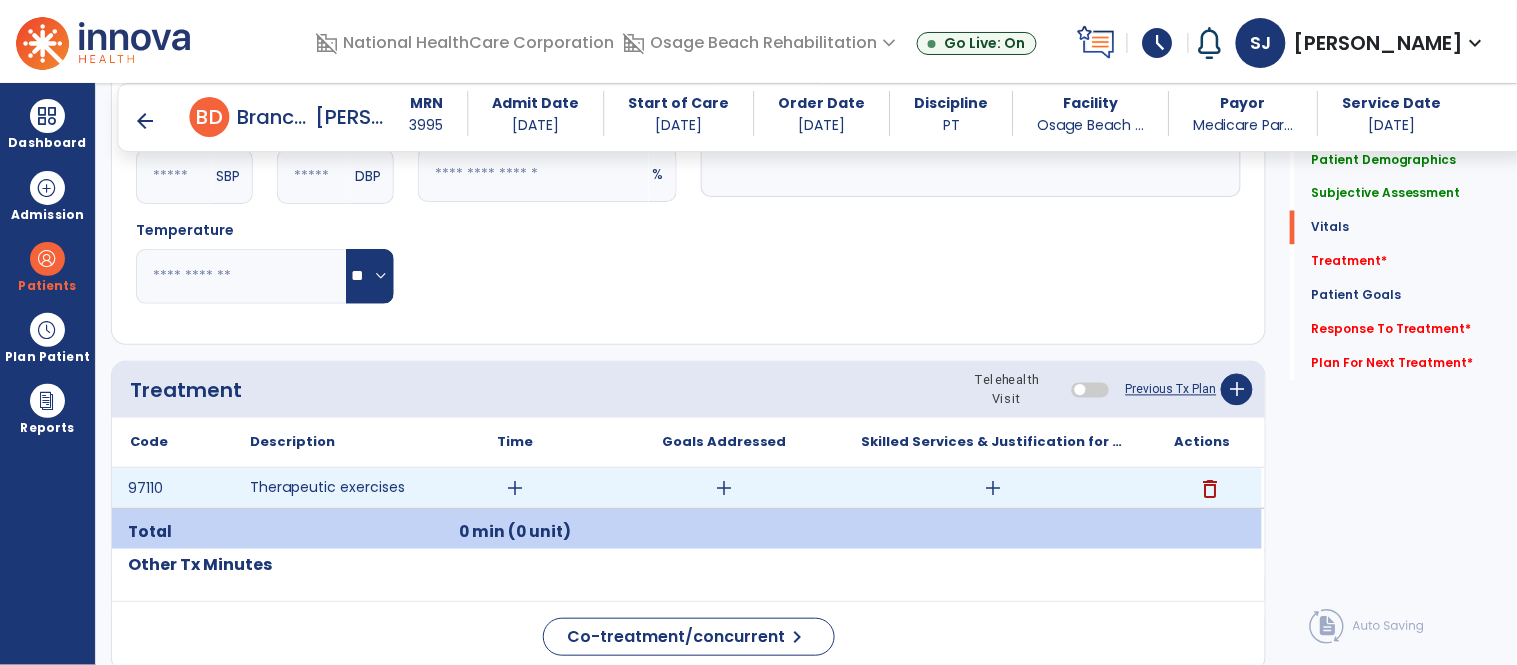 click on "add" at bounding box center (993, 488) 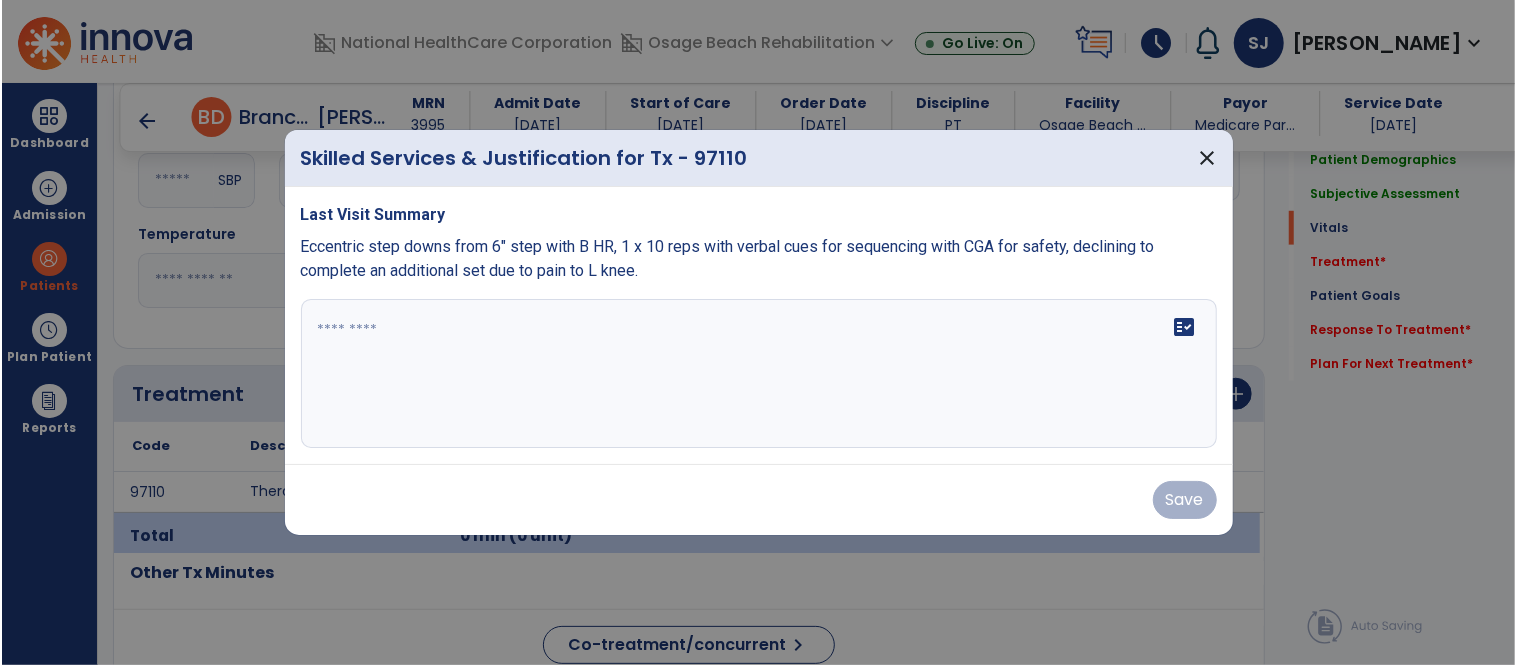 scroll, scrollTop: 888, scrollLeft: 0, axis: vertical 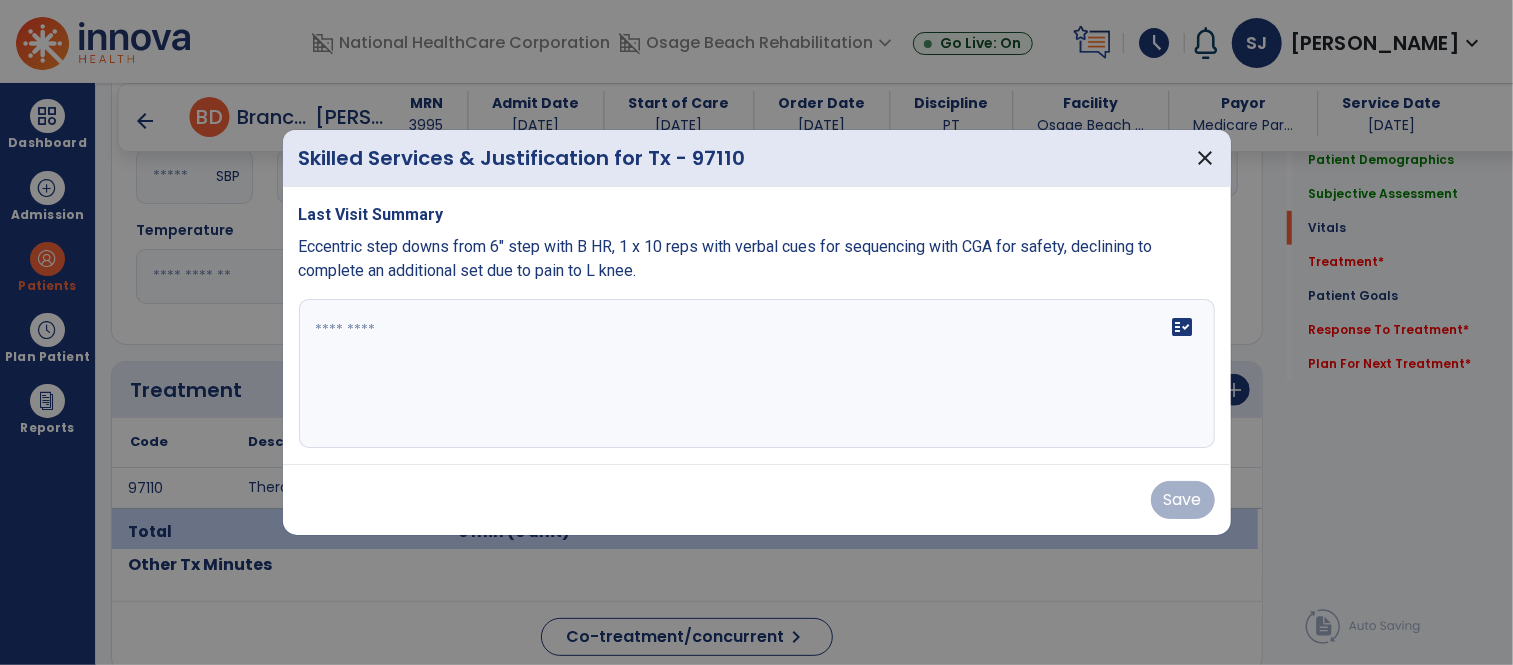 click on "fact_check" at bounding box center [757, 374] 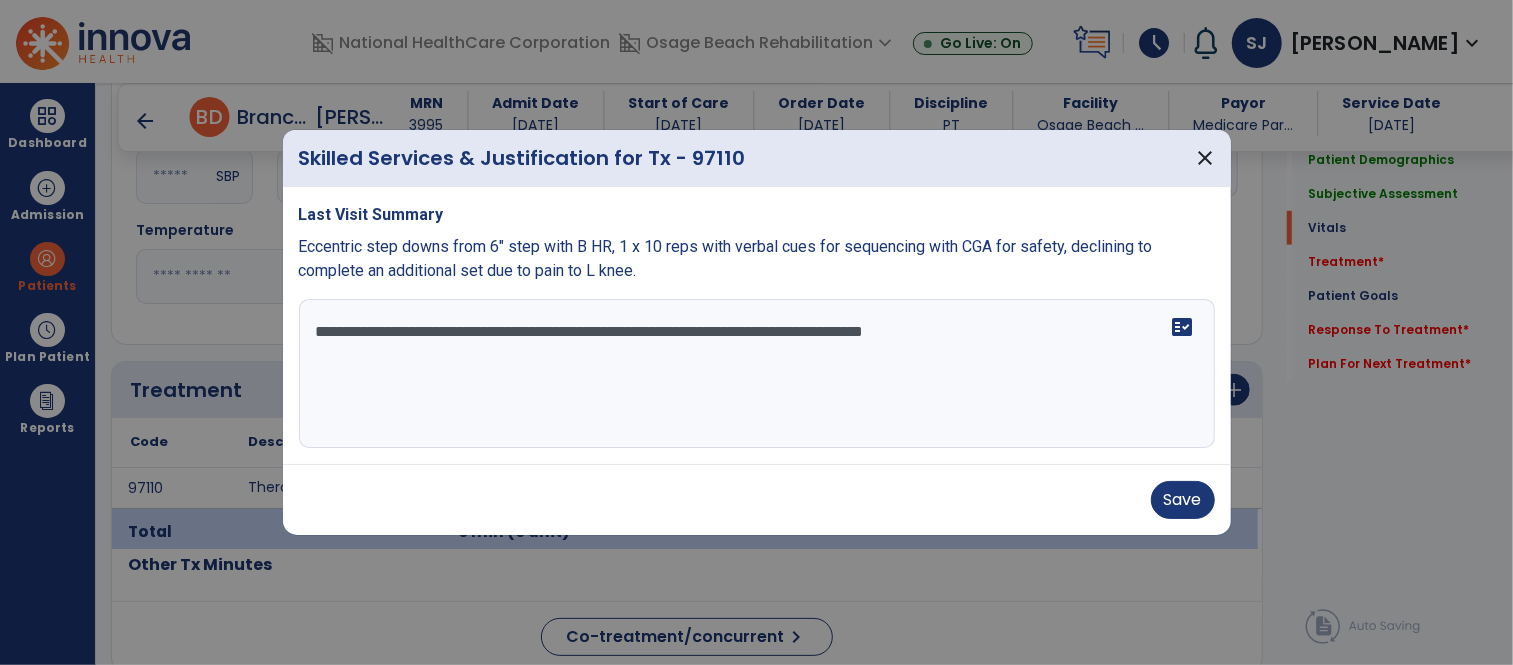 click on "**********" at bounding box center [757, 374] 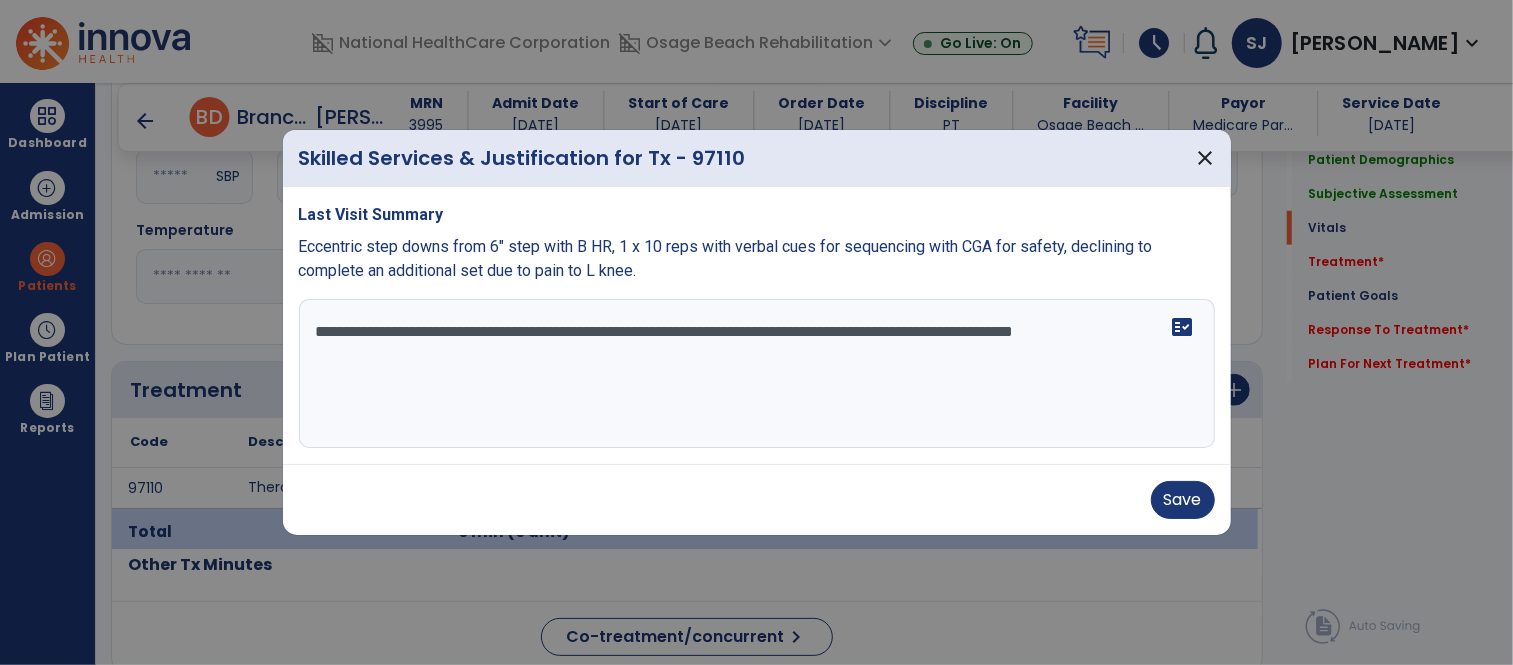 click on "**********" at bounding box center [757, 374] 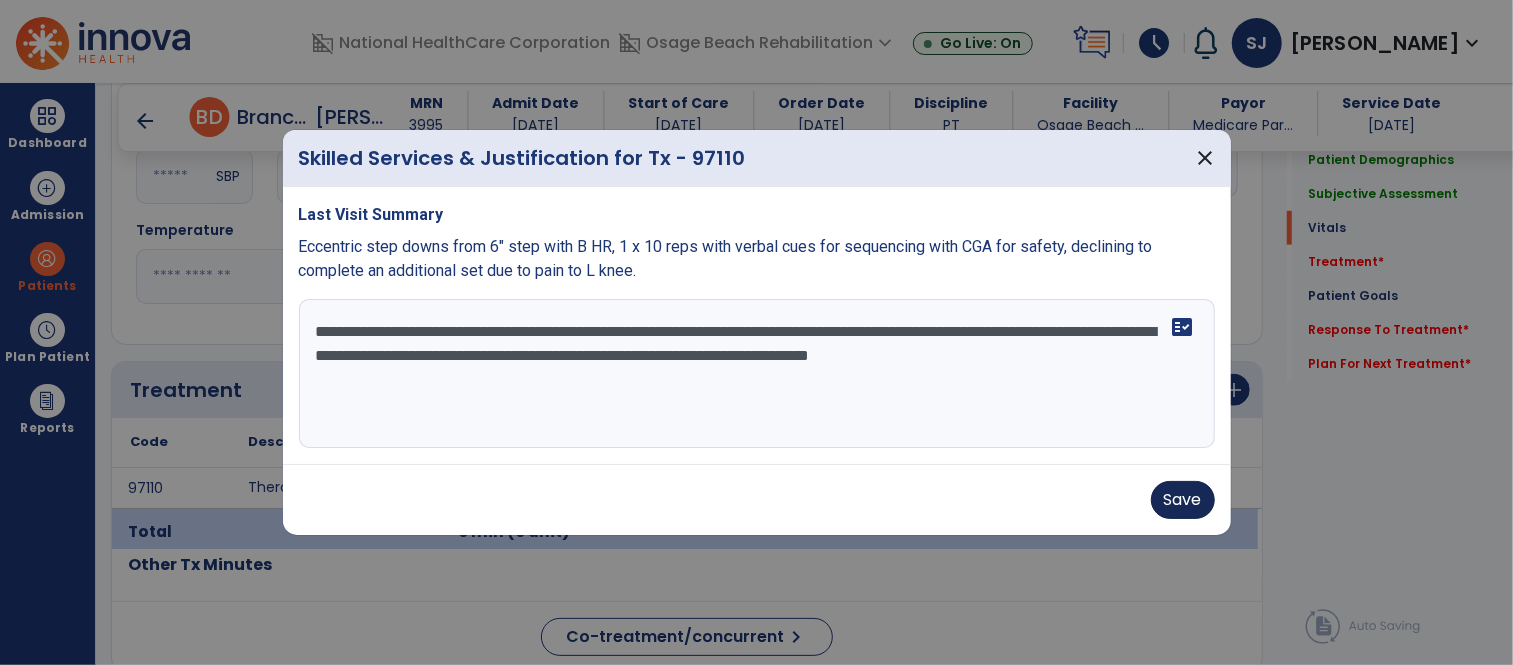 type on "**********" 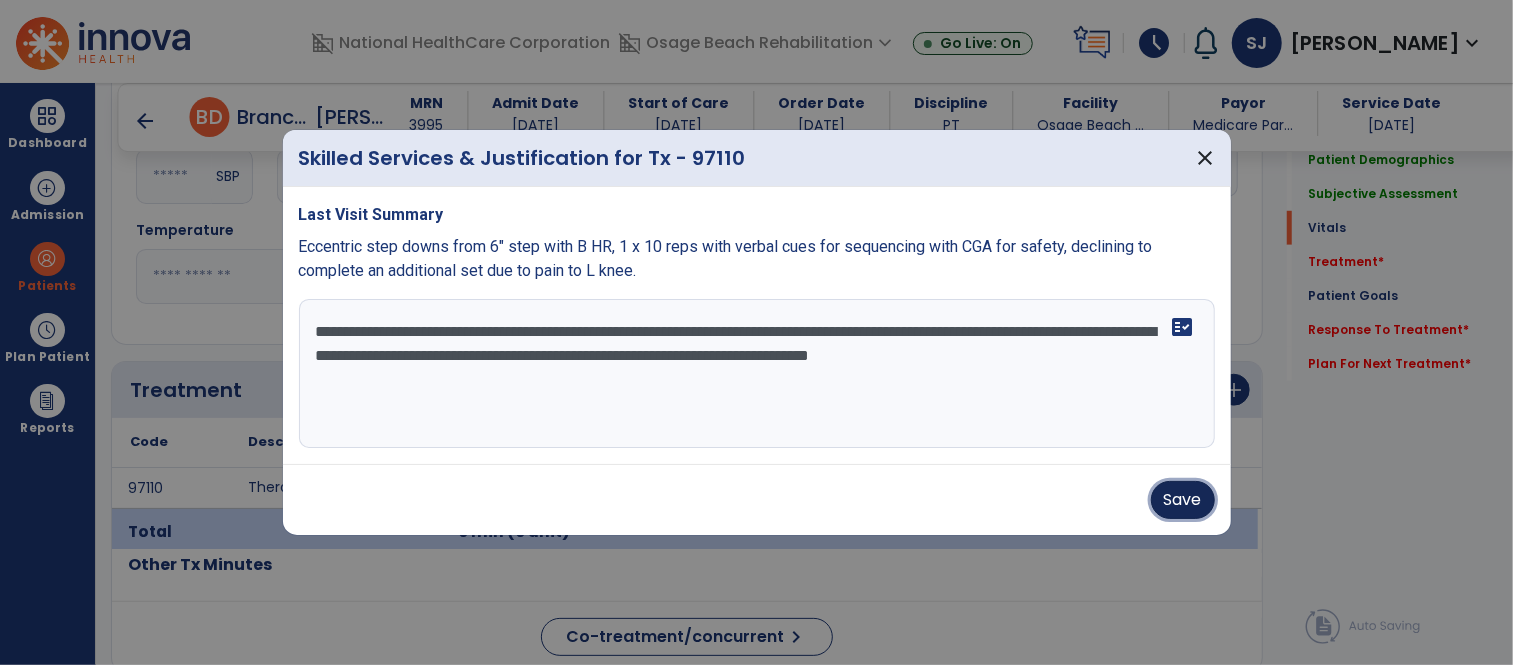 click on "Save" at bounding box center [1183, 500] 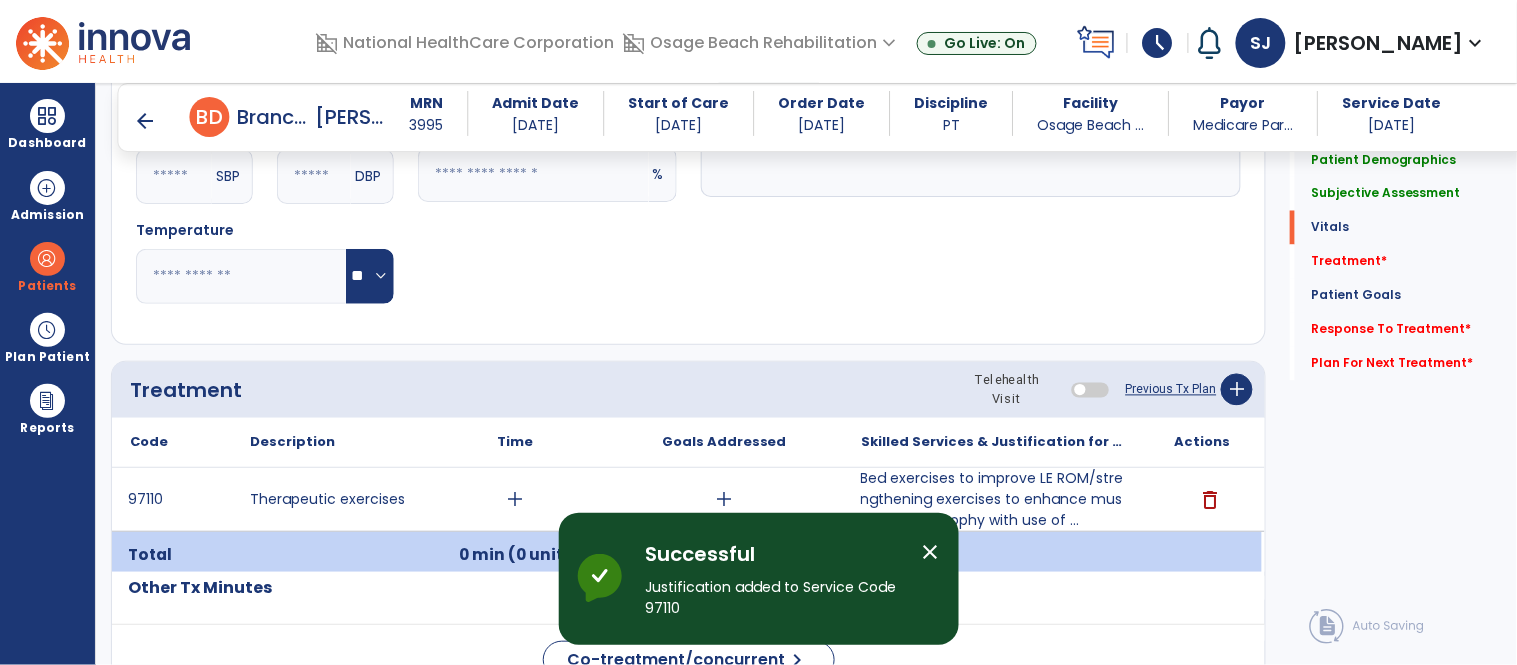 click on "arrow_back" at bounding box center (146, 121) 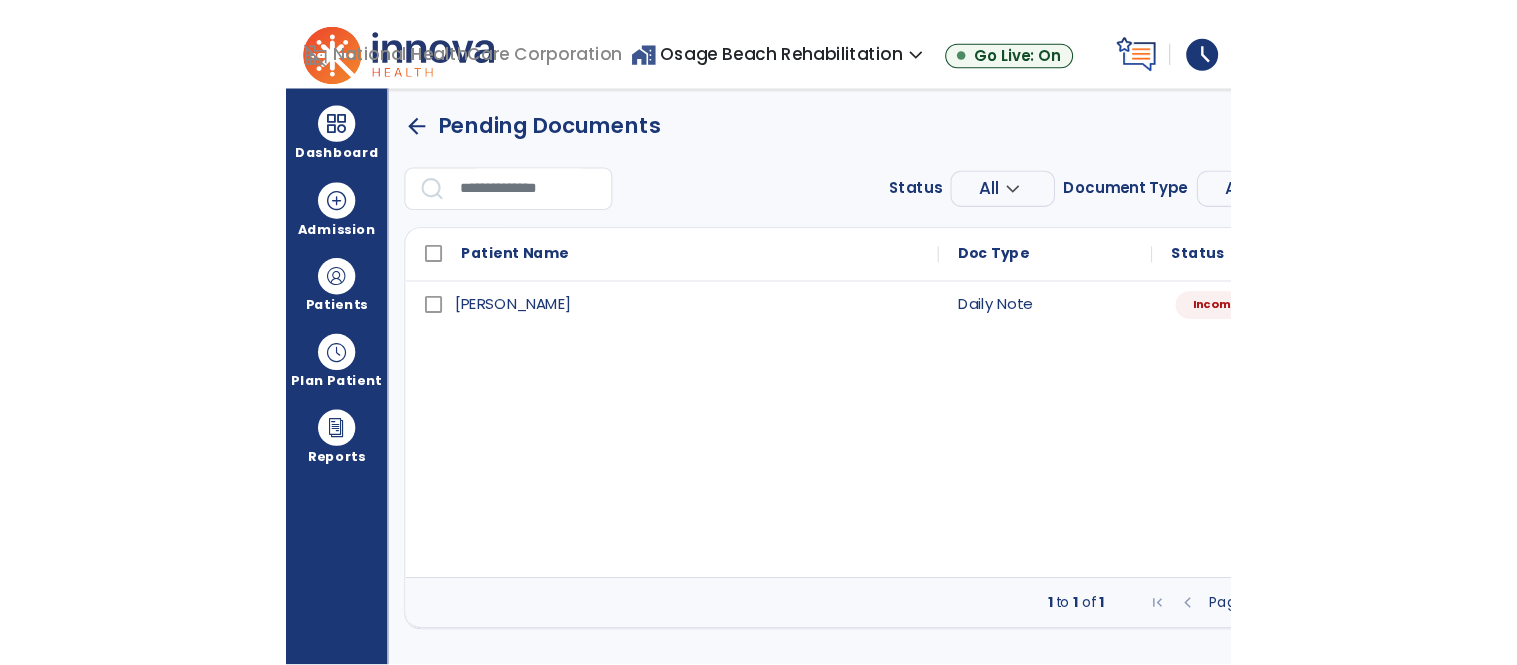 scroll, scrollTop: 0, scrollLeft: 0, axis: both 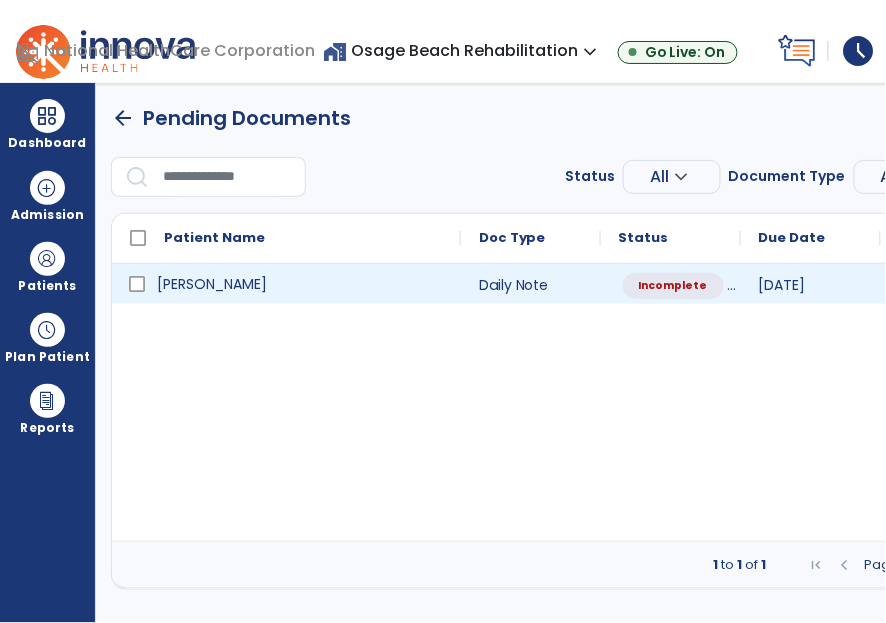 click on "[PERSON_NAME]" at bounding box center (300, 284) 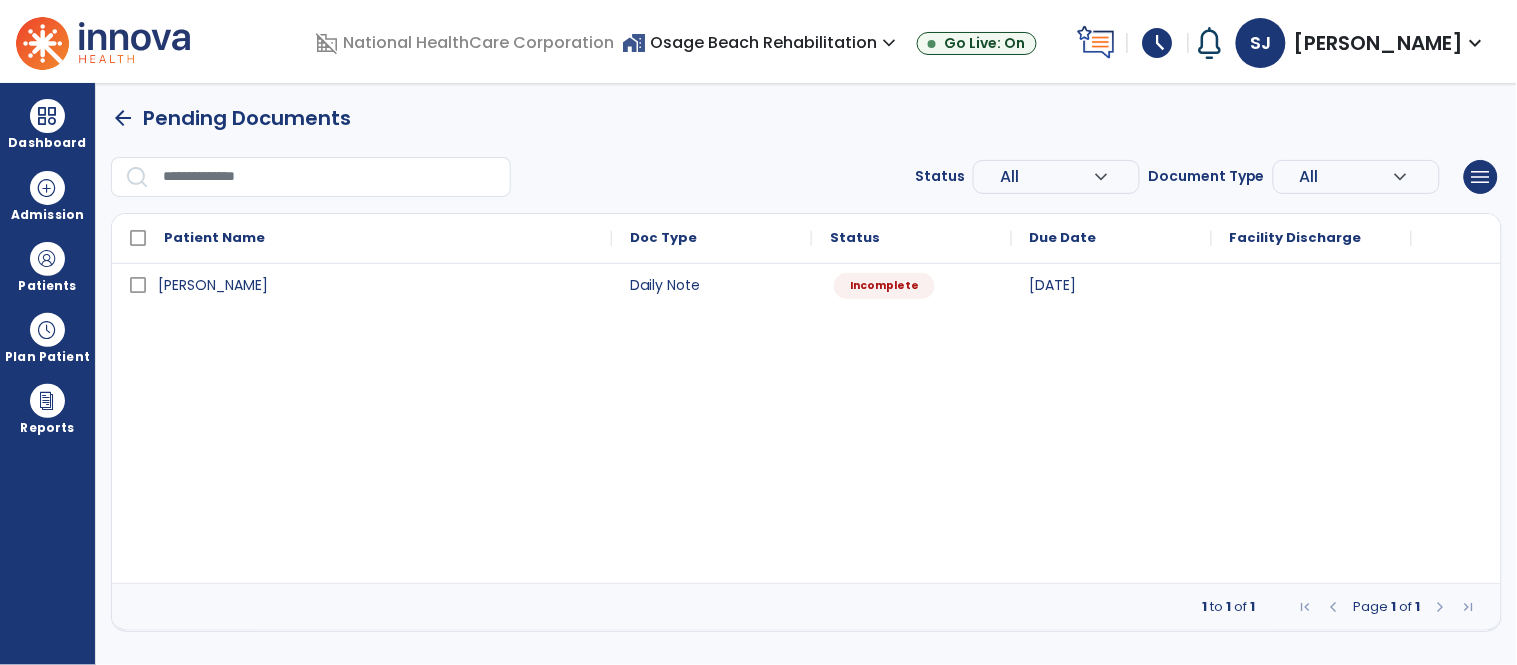 select on "*" 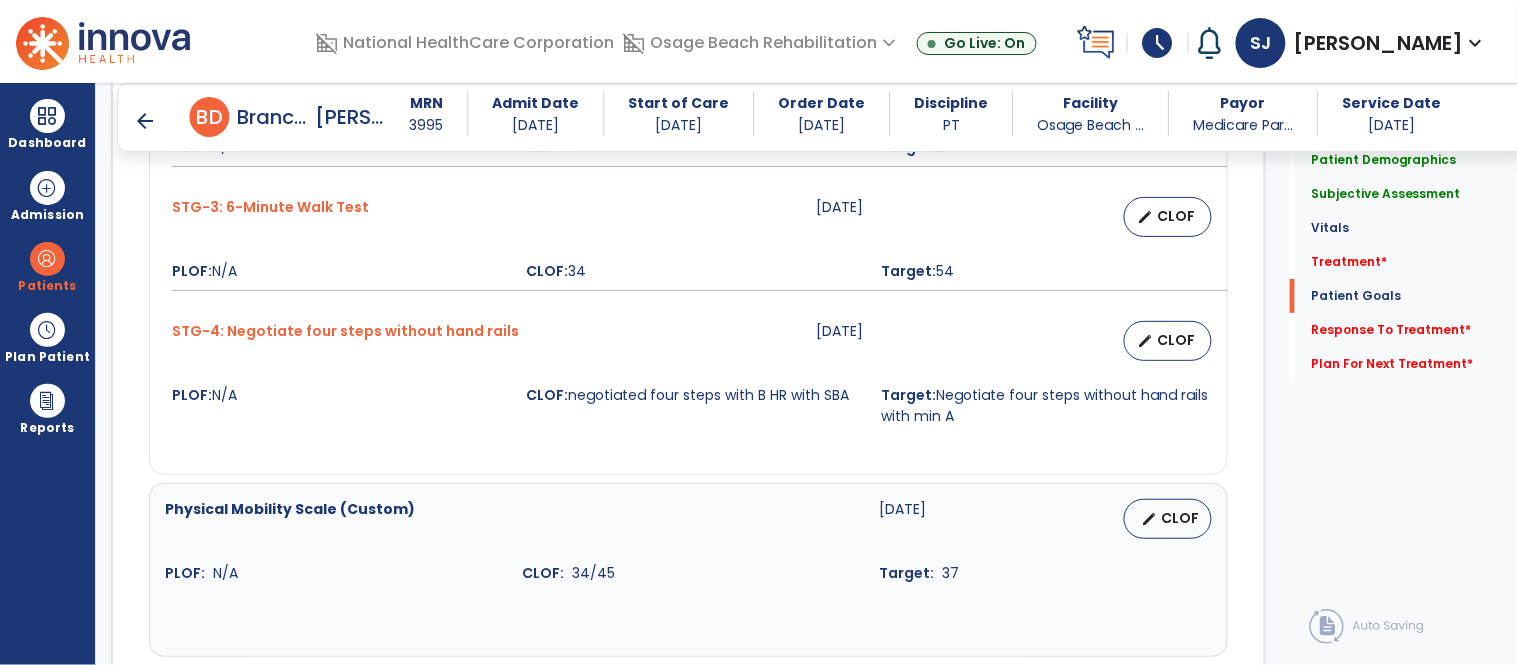 scroll, scrollTop: 2333, scrollLeft: 0, axis: vertical 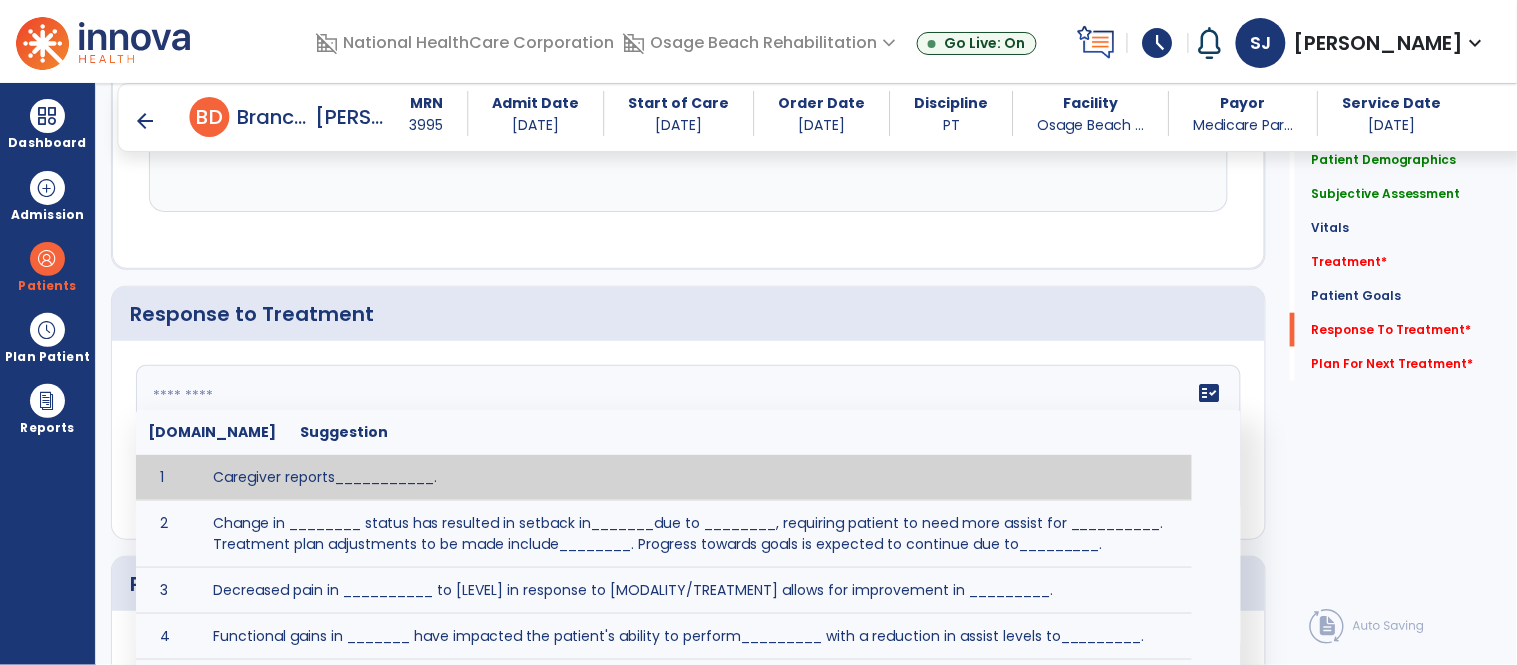 click on "fact_check  [DOMAIN_NAME] Suggestion 1 Caregiver reports___________. 2 Change in ________ status has resulted in setback in_______due to ________, requiring patient to need more assist for __________.   Treatment plan adjustments to be made include________.  Progress towards goals is expected to continue due to_________. 3 Decreased pain in __________ to [LEVEL] in response to [MODALITY/TREATMENT] allows for improvement in _________. 4 Functional gains in _______ have impacted the patient's ability to perform_________ with a reduction in assist levels to_________. 5 Functional progress this week has been significant due to__________. 6 Gains in ________ have improved the patient's ability to perform ______with decreased levels of assist to___________. 7 Improvement in ________allows patient to tolerate higher levels of challenges in_________. 8 Pain in [AREA] has decreased to [LEVEL] in response to [TREATMENT/MODALITY], allowing fore ease in completing__________. 9 10 11 12 13 14 15 16 17 18 19 20 21" 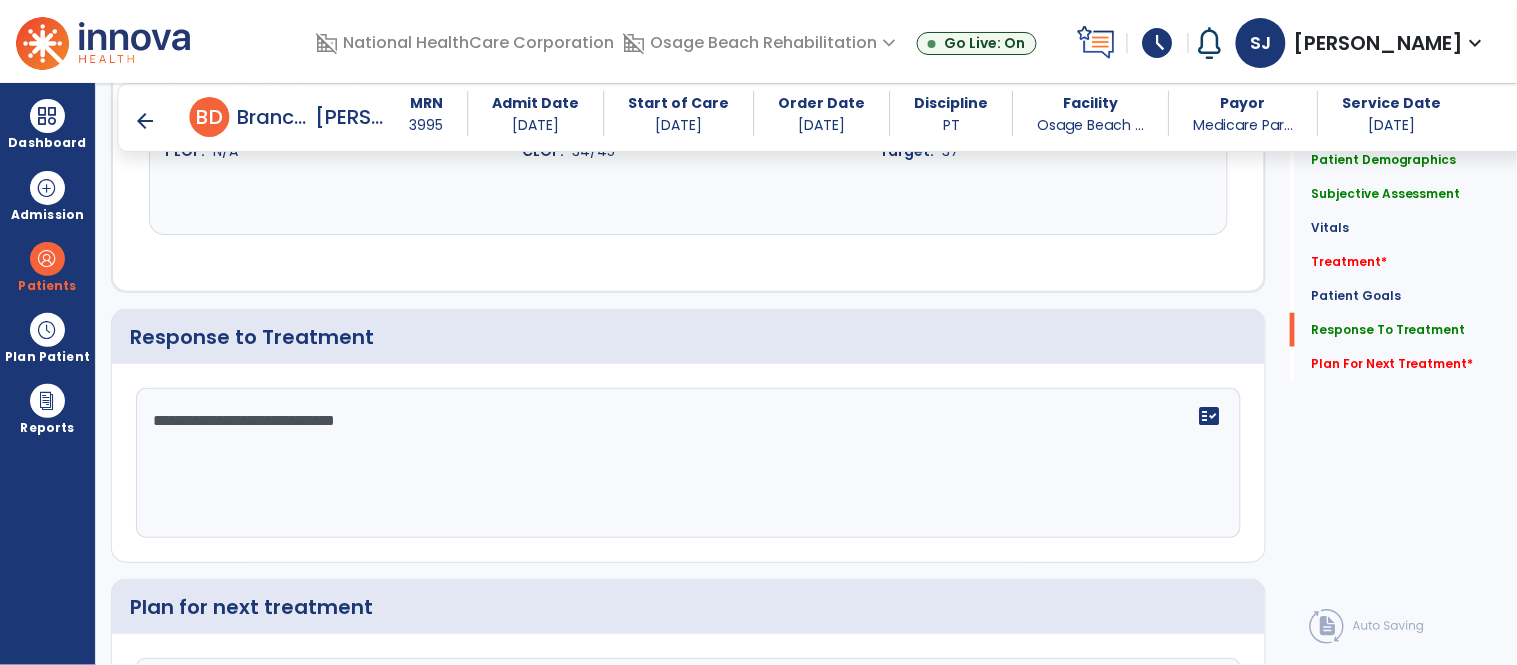 scroll, scrollTop: 2333, scrollLeft: 0, axis: vertical 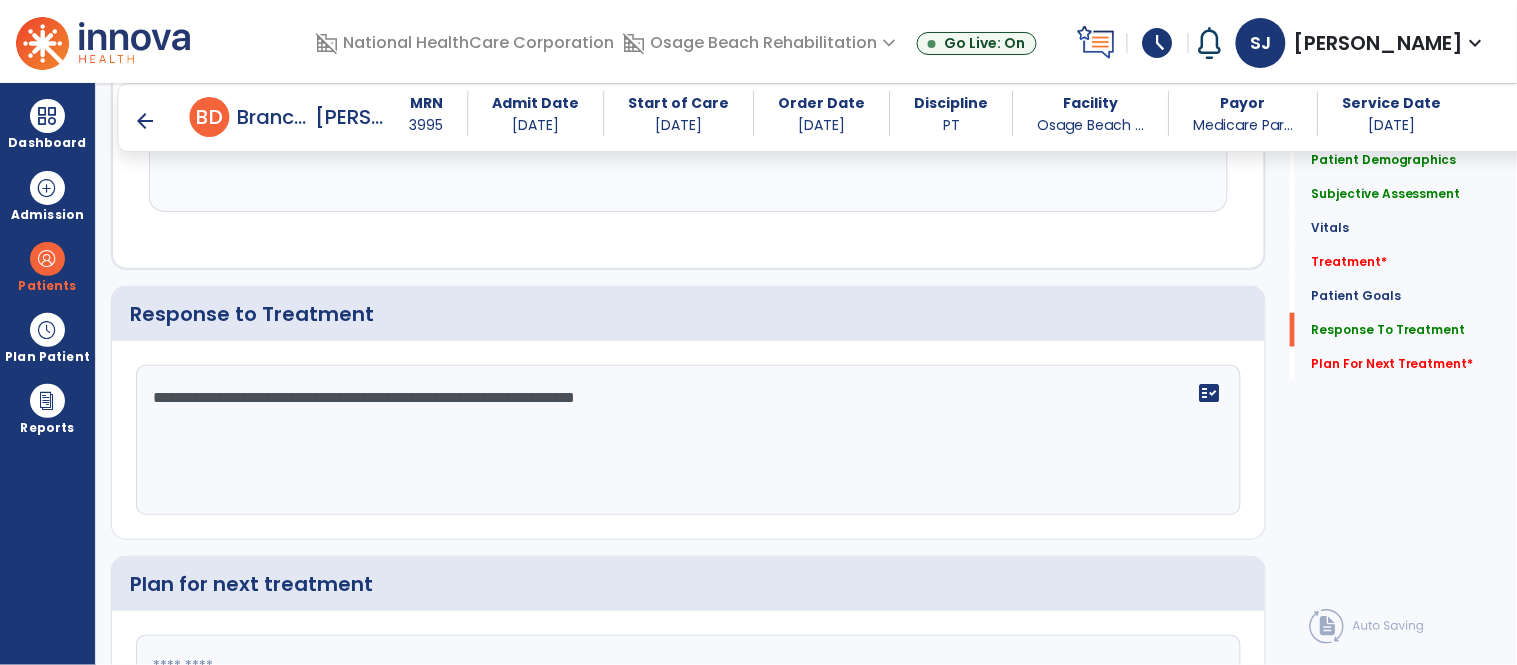 click on "**********" 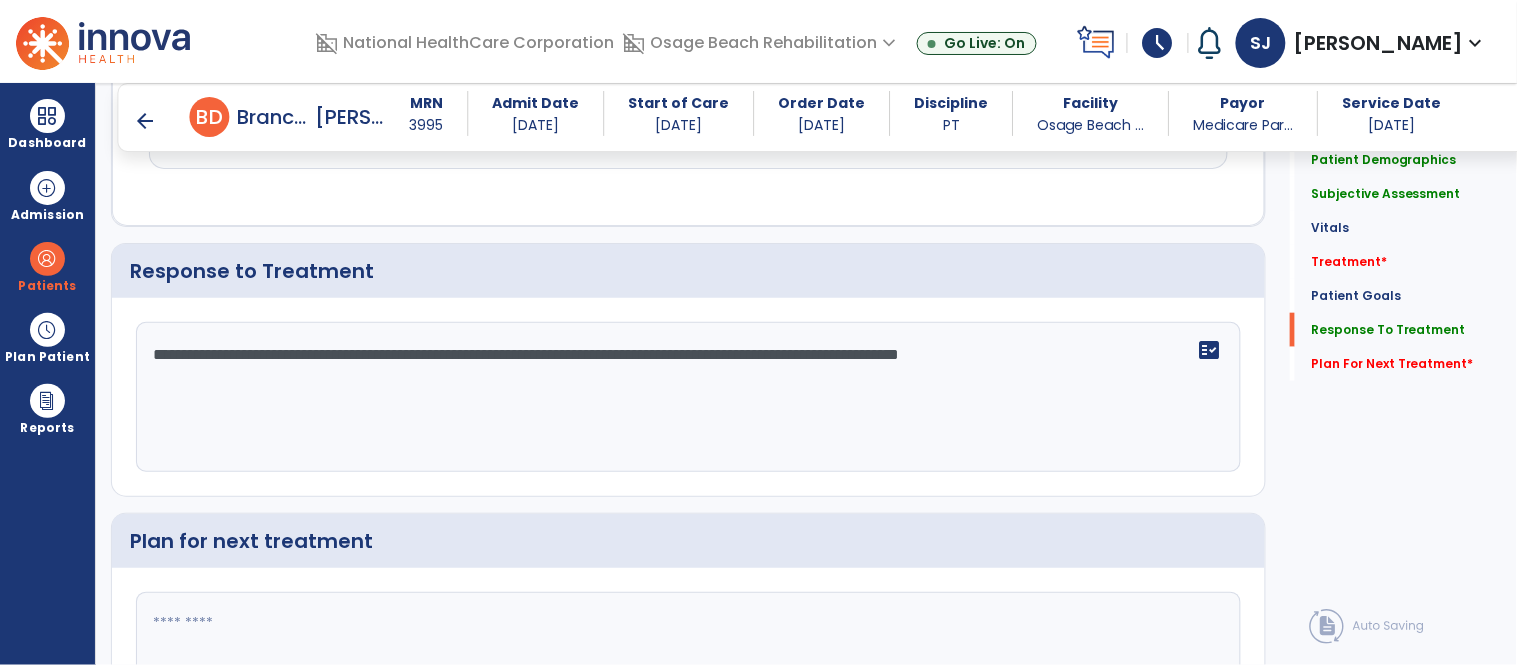 scroll, scrollTop: 2532, scrollLeft: 0, axis: vertical 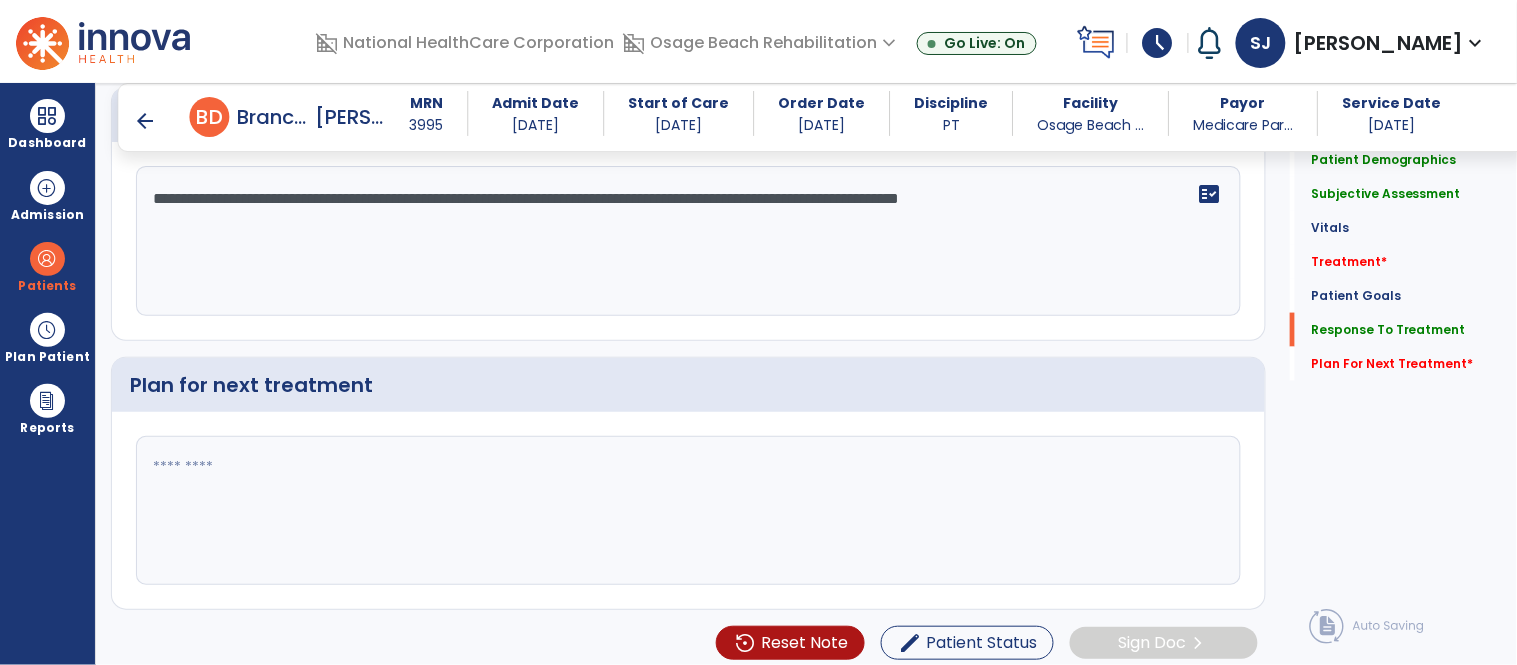 type on "**********" 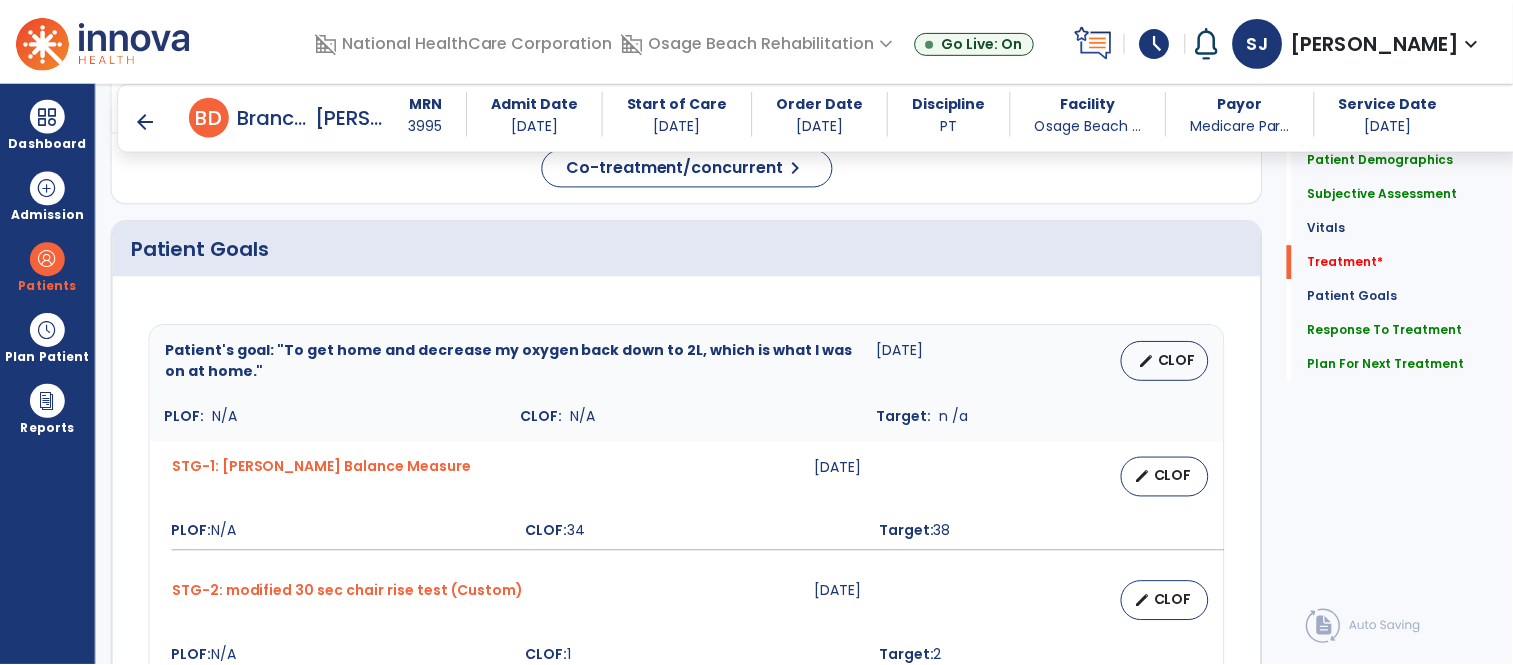 scroll, scrollTop: 1087, scrollLeft: 0, axis: vertical 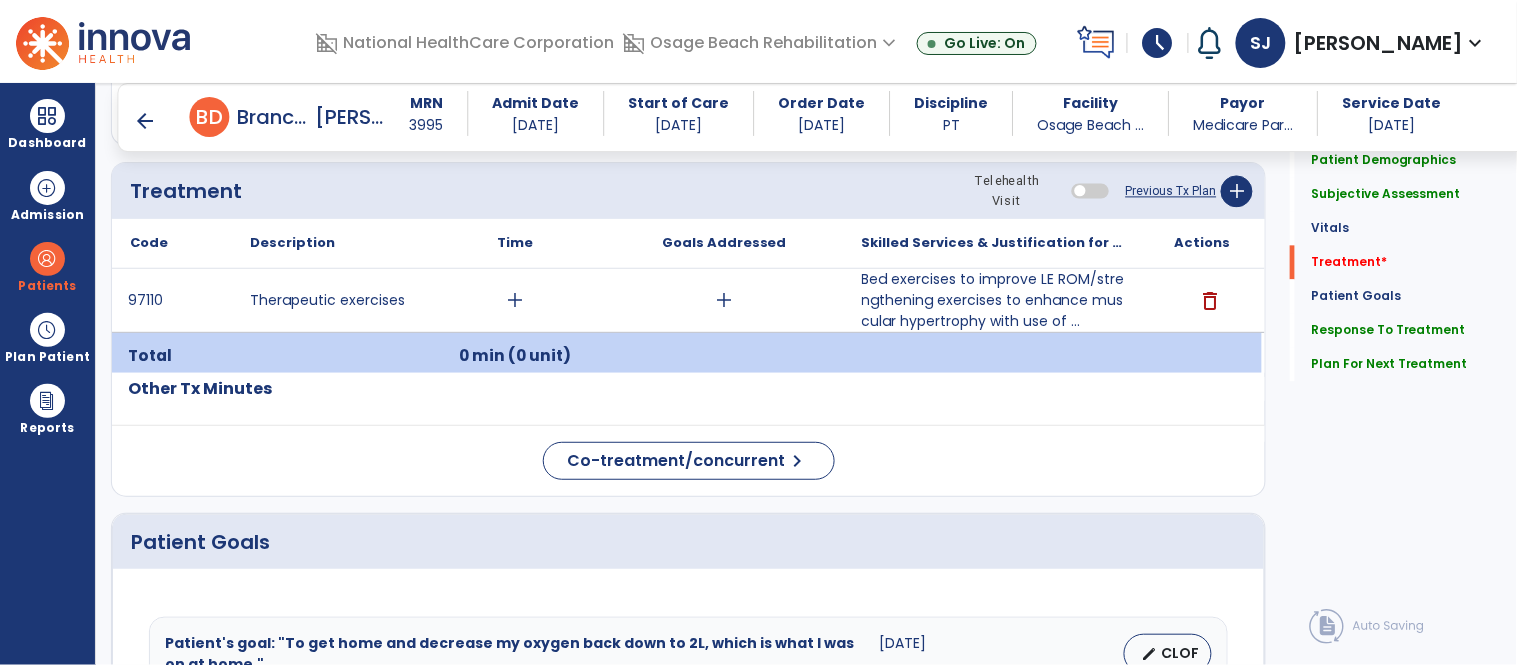 type on "**********" 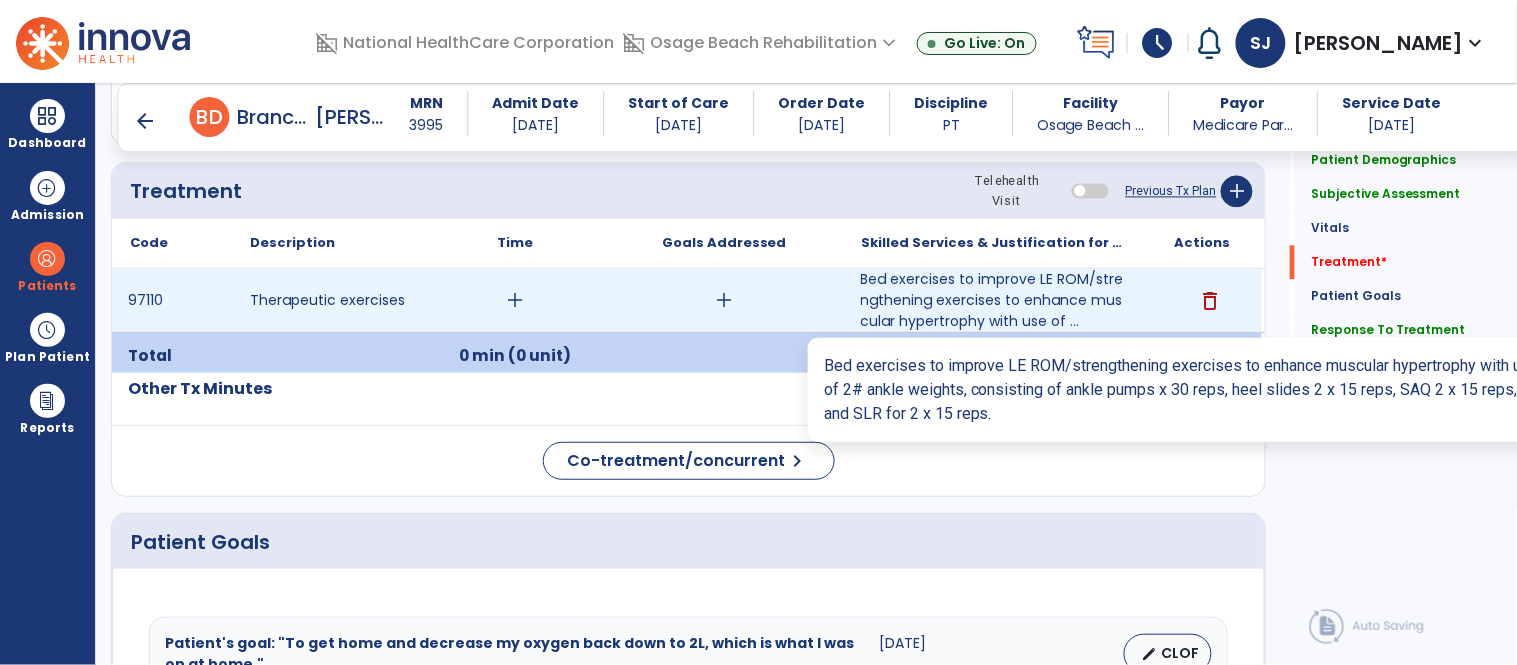 click on "Bed exercises to improve LE ROM/strengthening exercises to enhance muscular hypertrophy with use of ..." at bounding box center [993, 300] 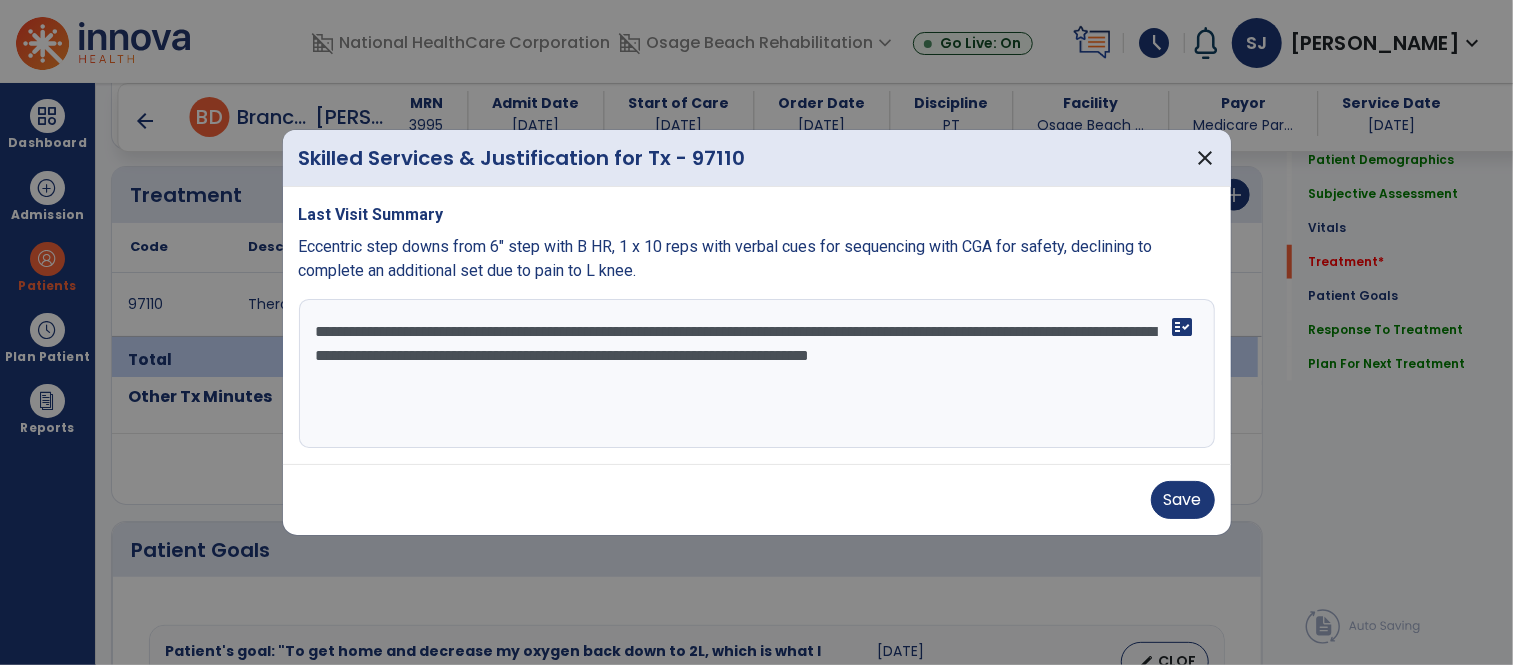 scroll, scrollTop: 1087, scrollLeft: 0, axis: vertical 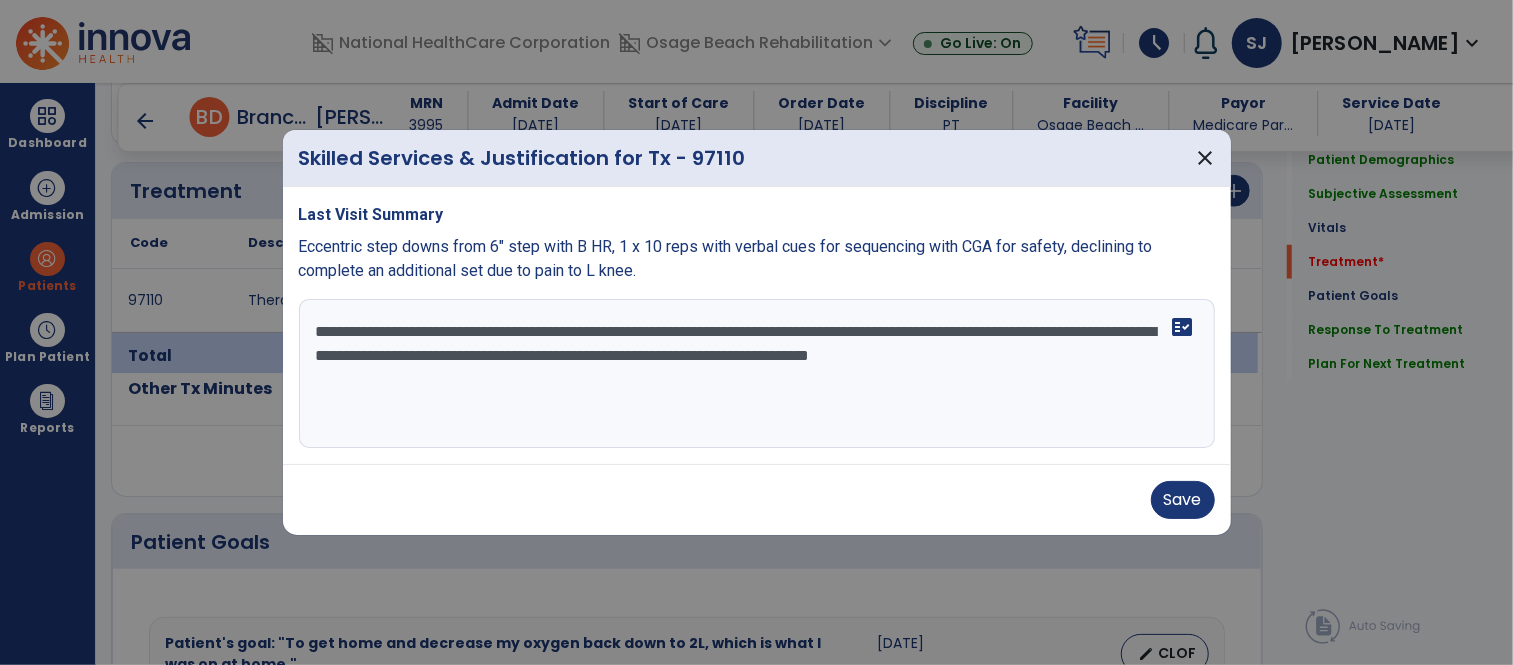 click on "**********" at bounding box center [757, 374] 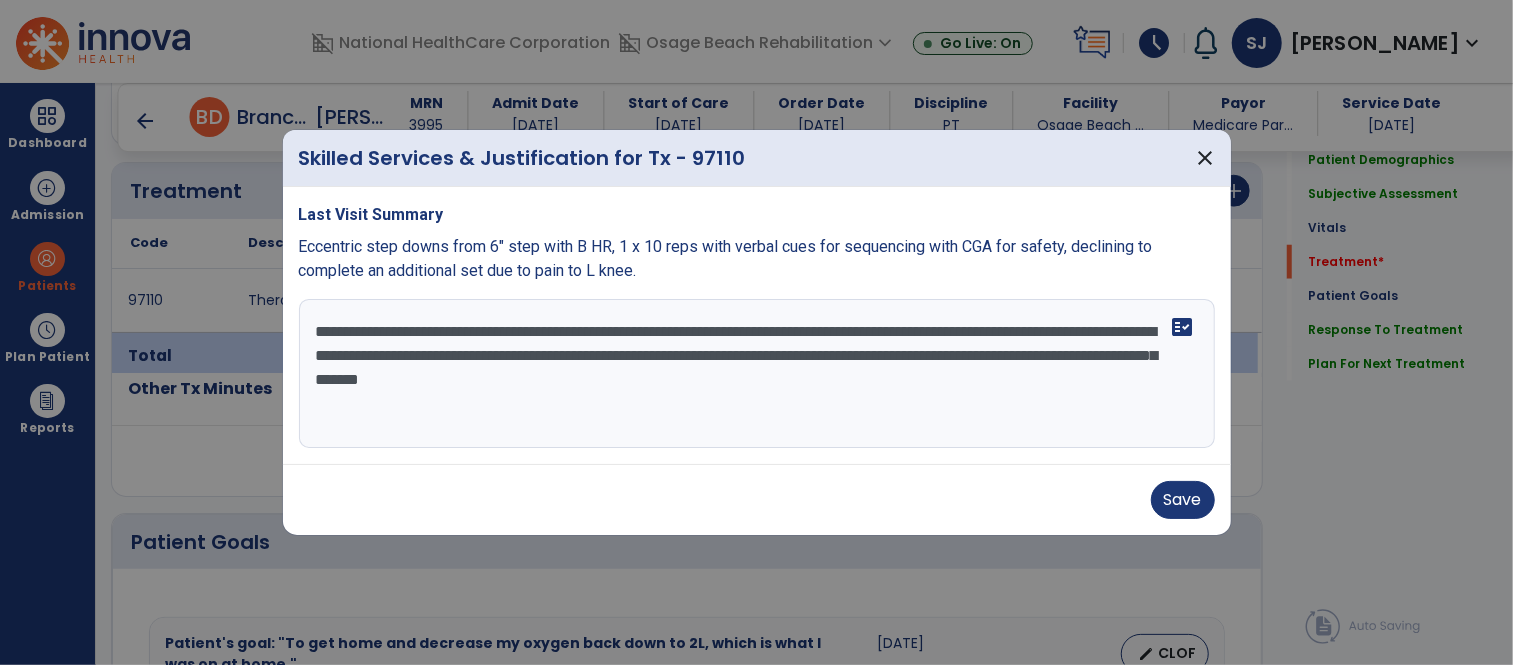 click on "**********" at bounding box center [757, 374] 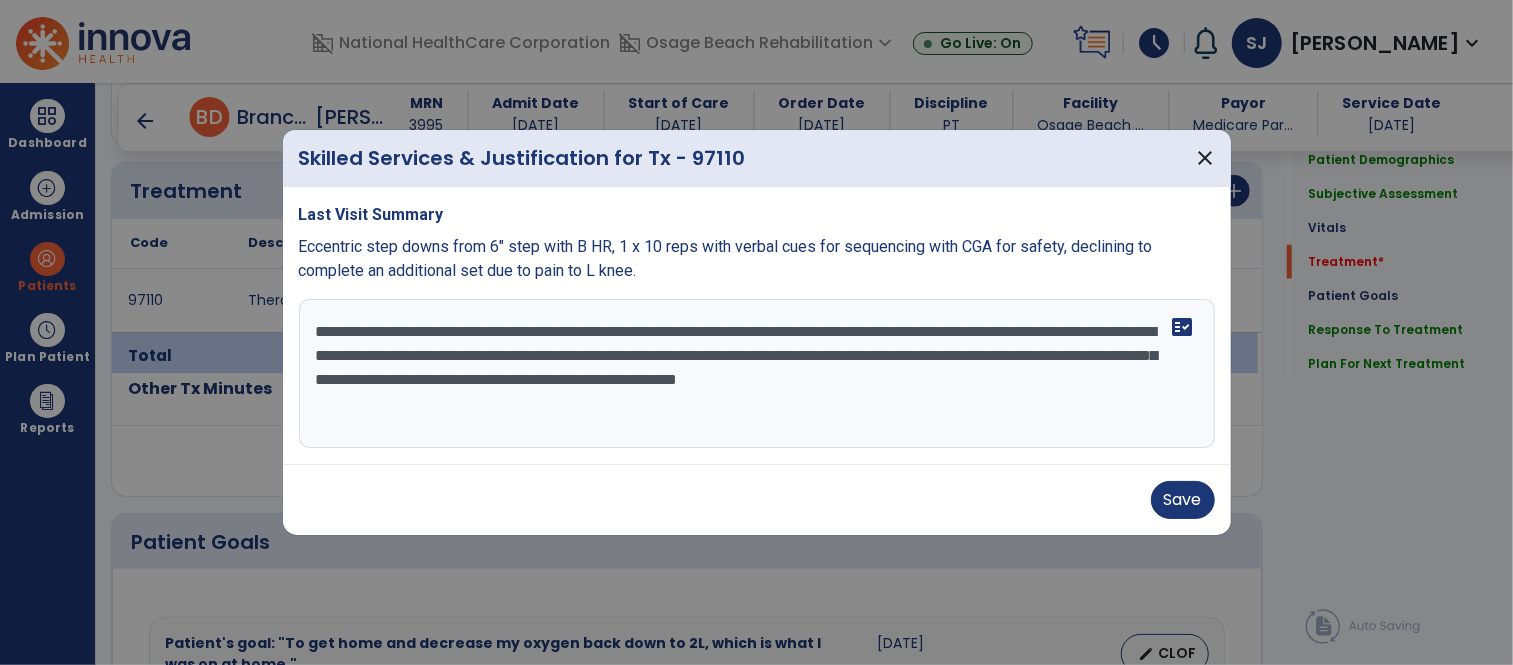 click on "**********" at bounding box center [757, 374] 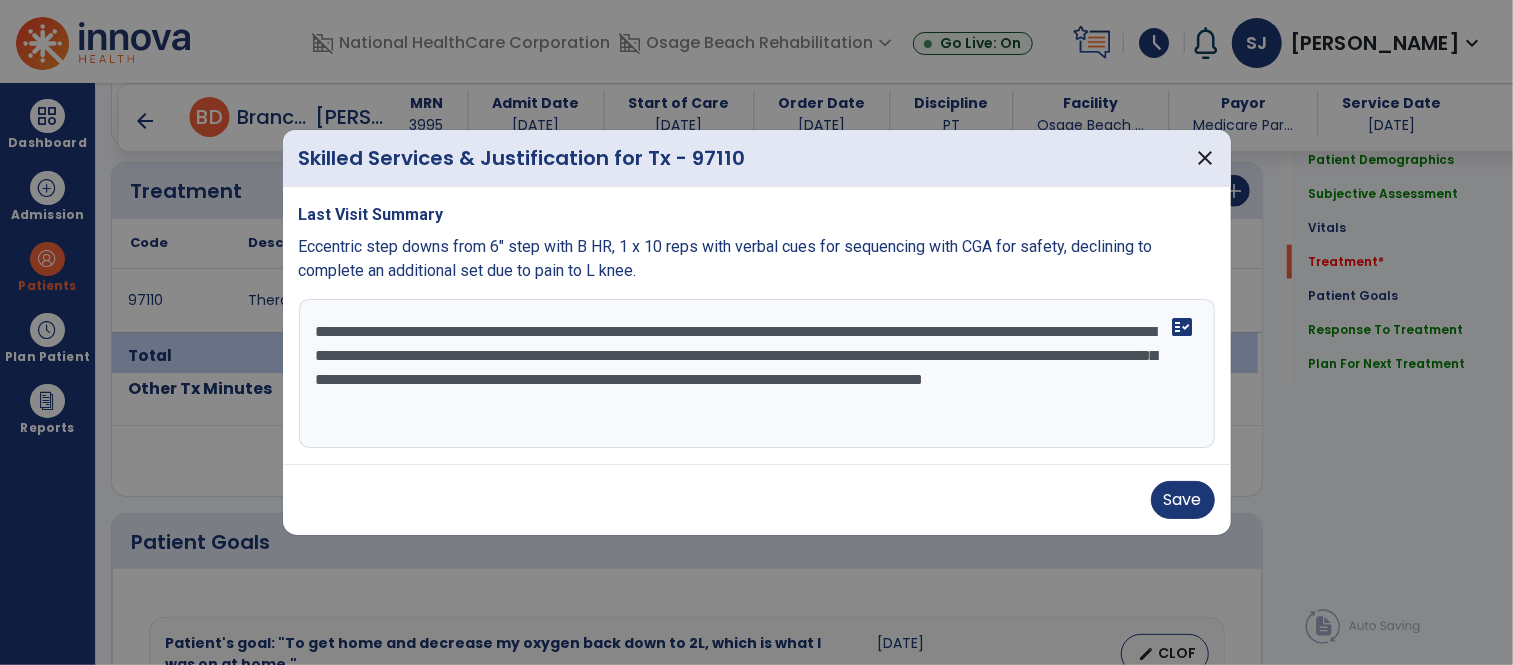click on "**********" at bounding box center [757, 374] 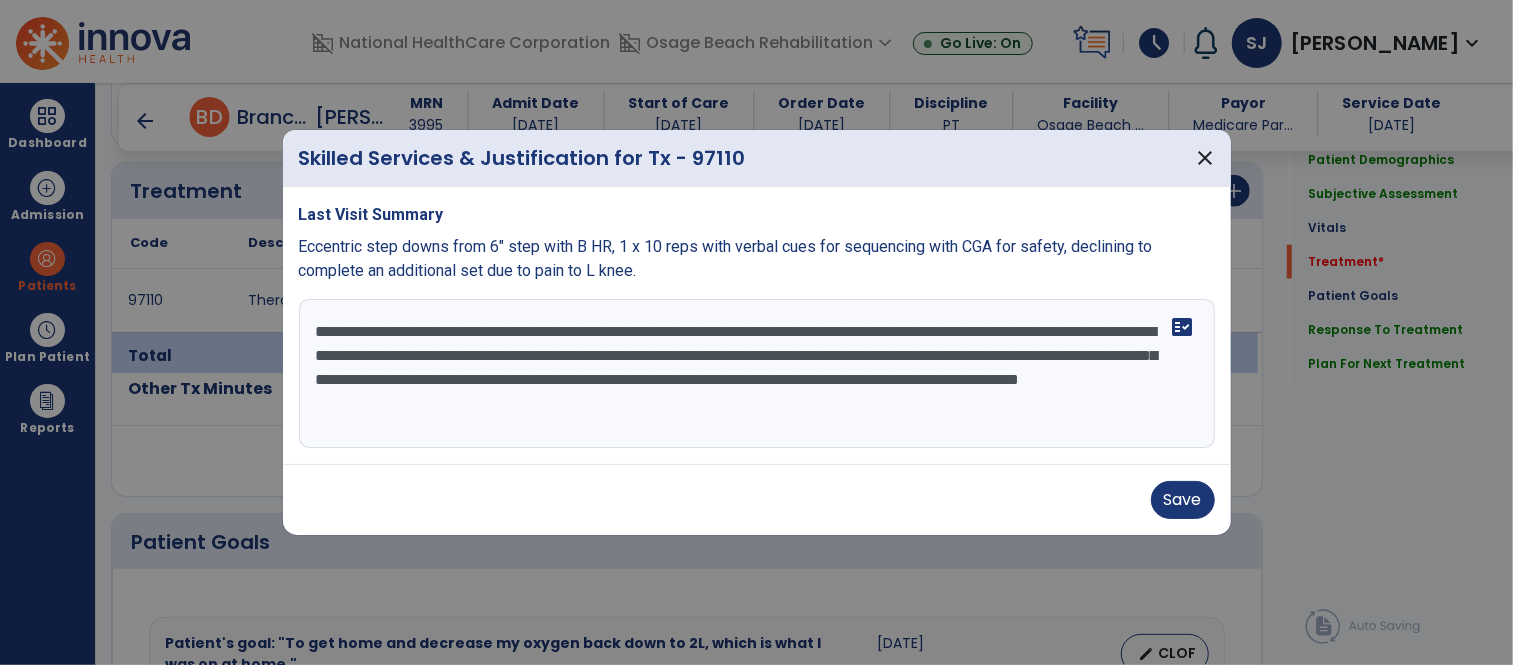 click on "**********" at bounding box center (757, 374) 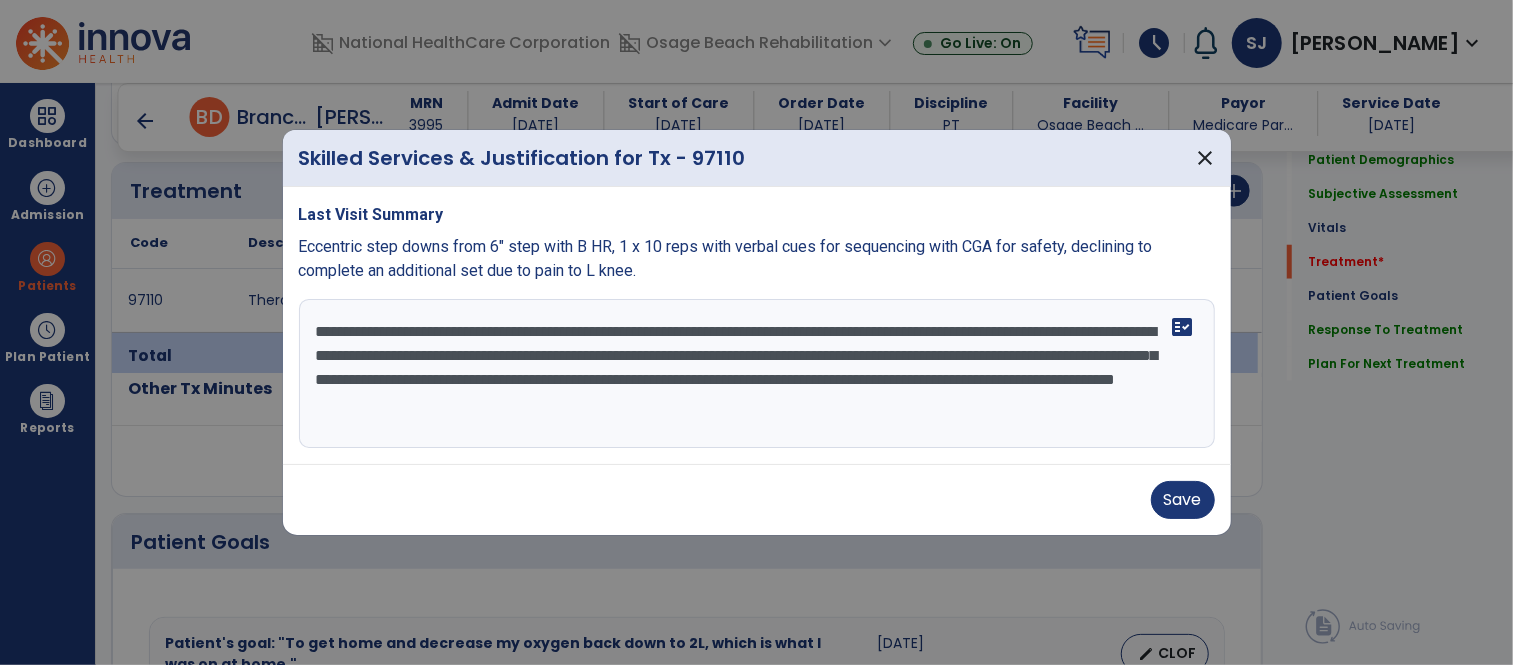 click on "**********" at bounding box center (757, 374) 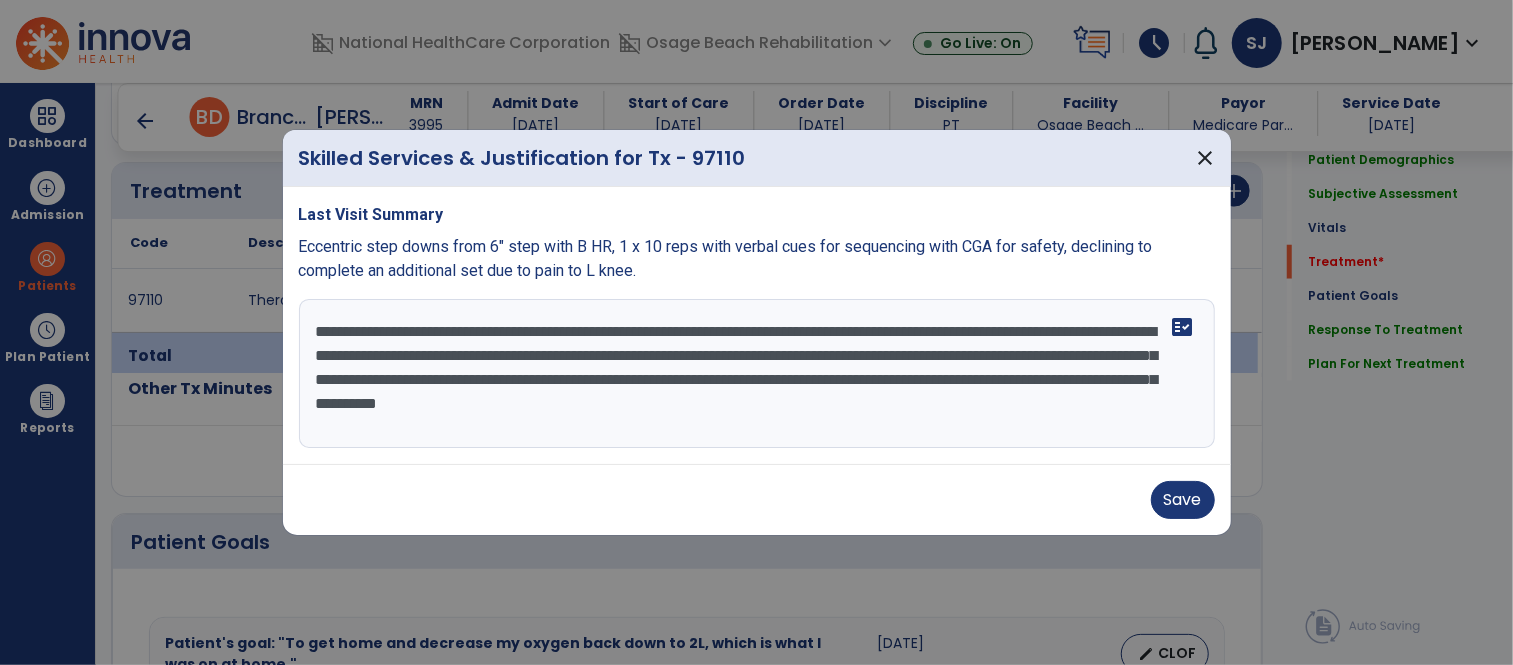 type on "**********" 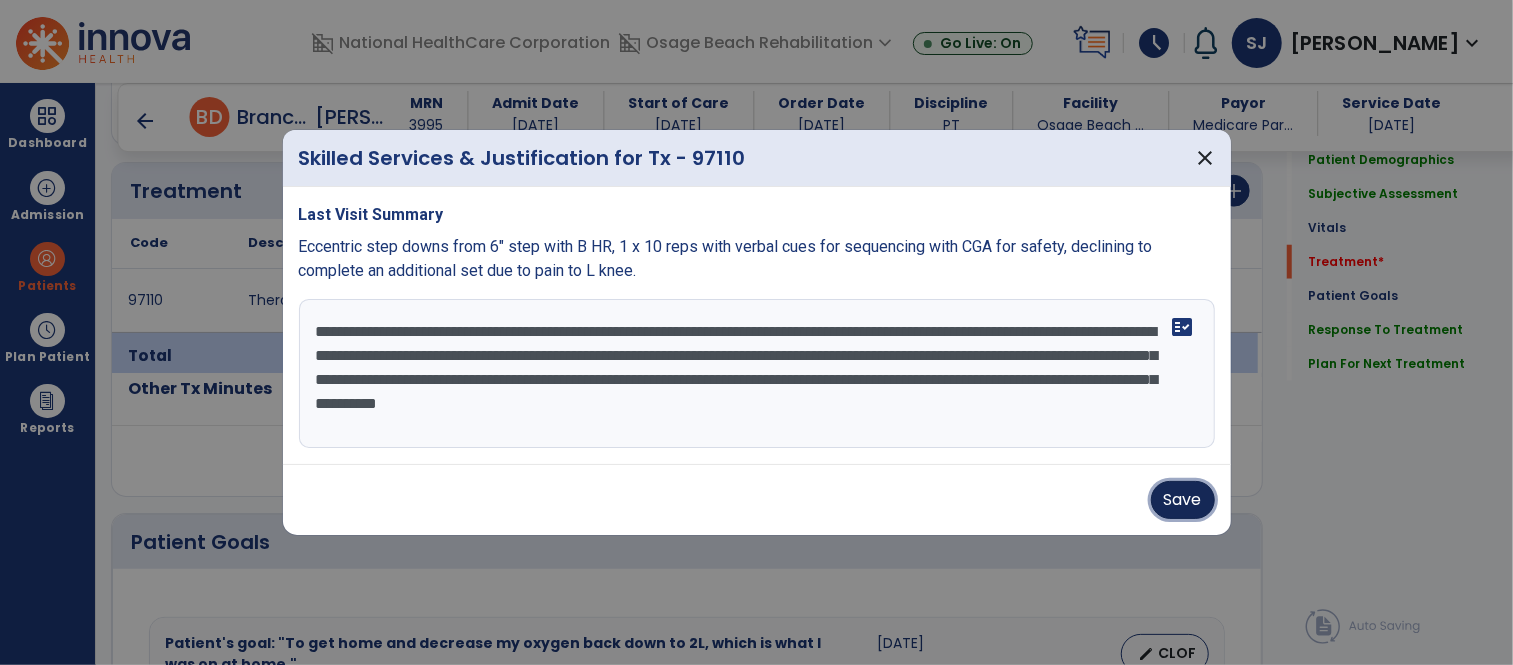 click on "Save" at bounding box center (1183, 500) 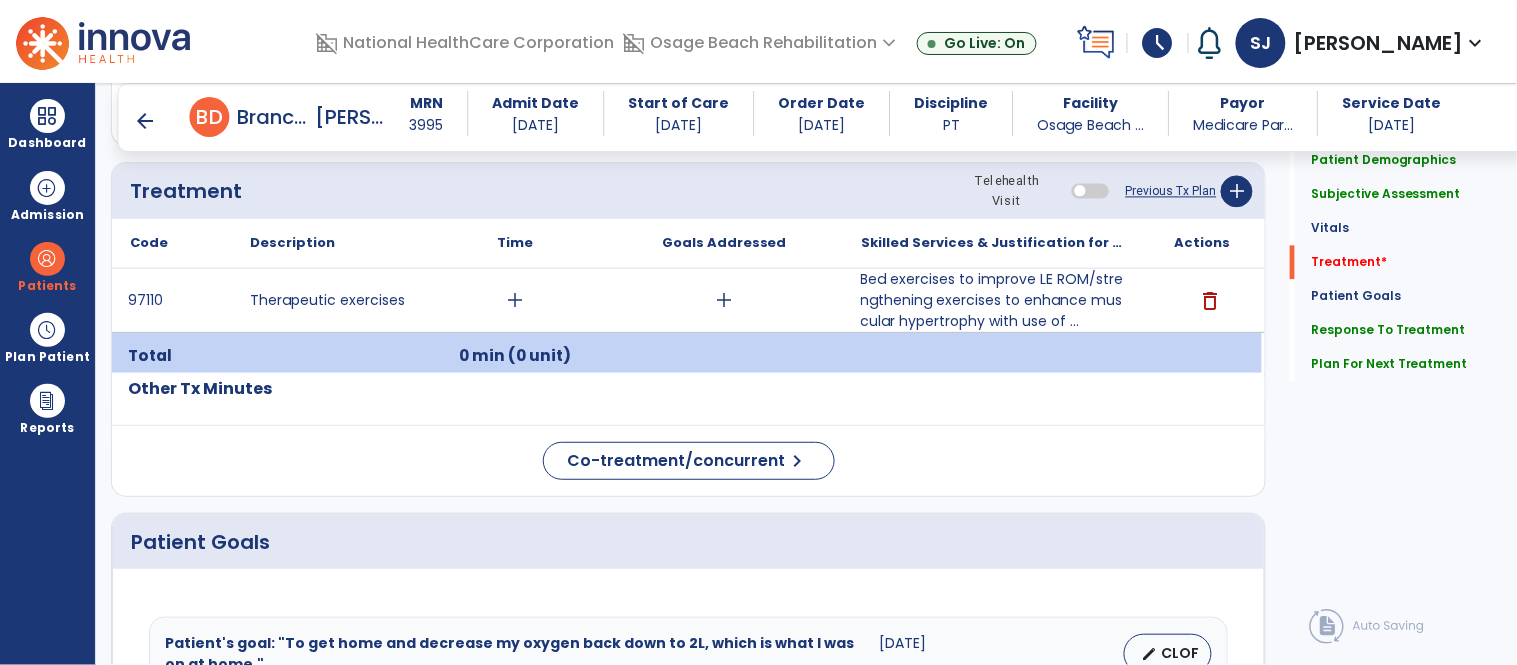 click on "Other Tx Minutes" 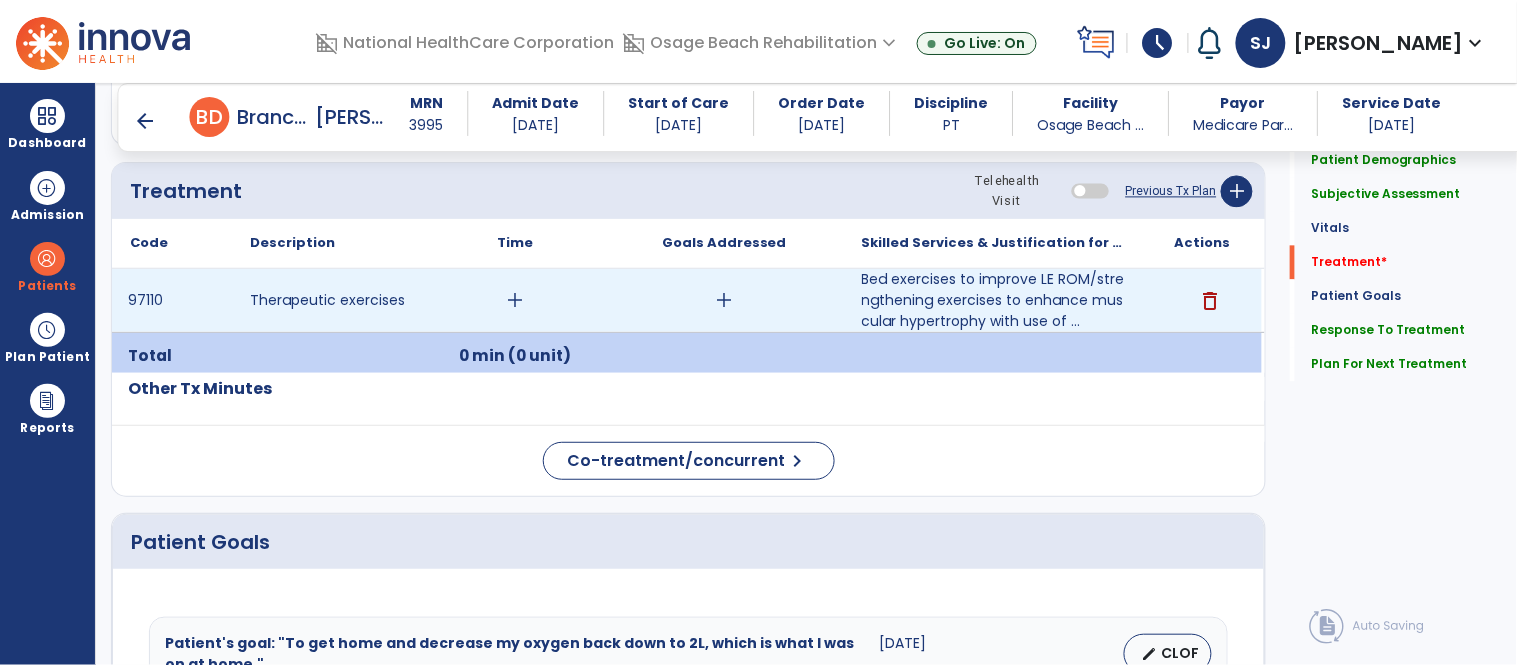 click on "add" at bounding box center [515, 300] 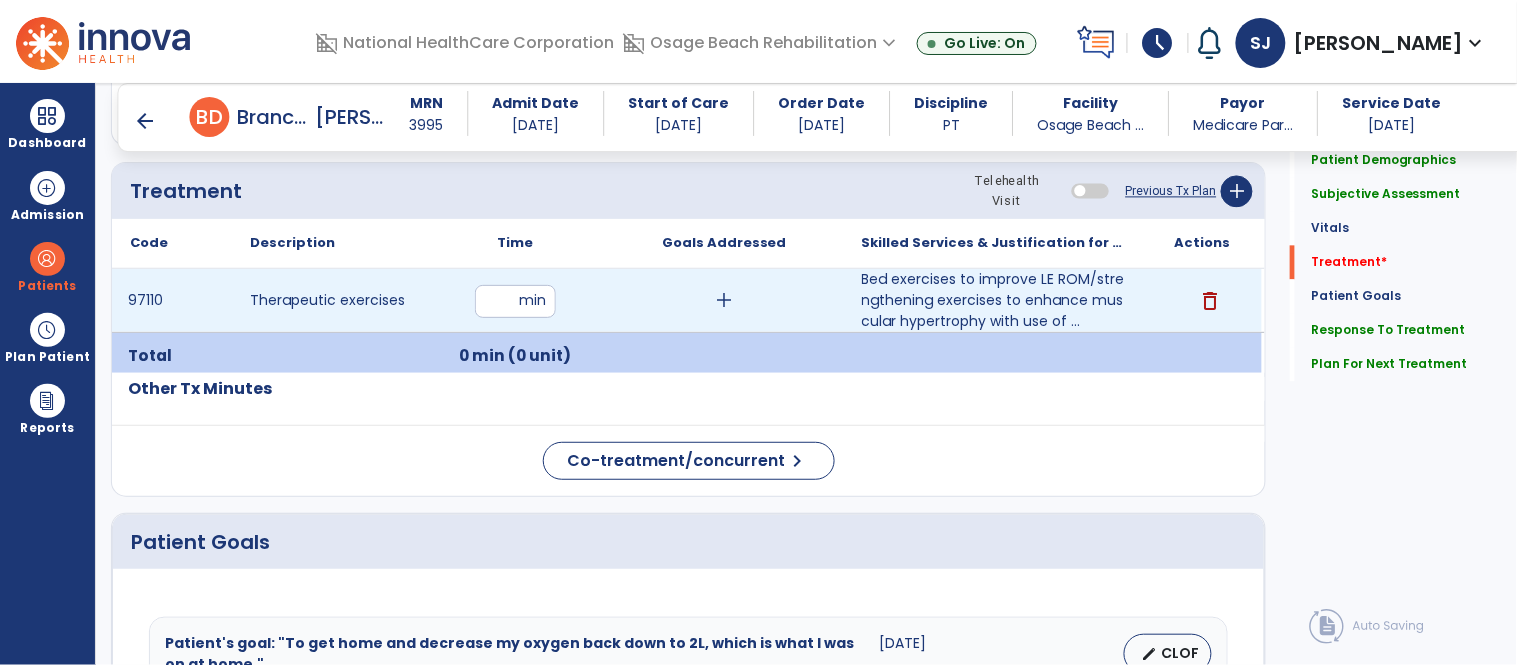 type on "**" 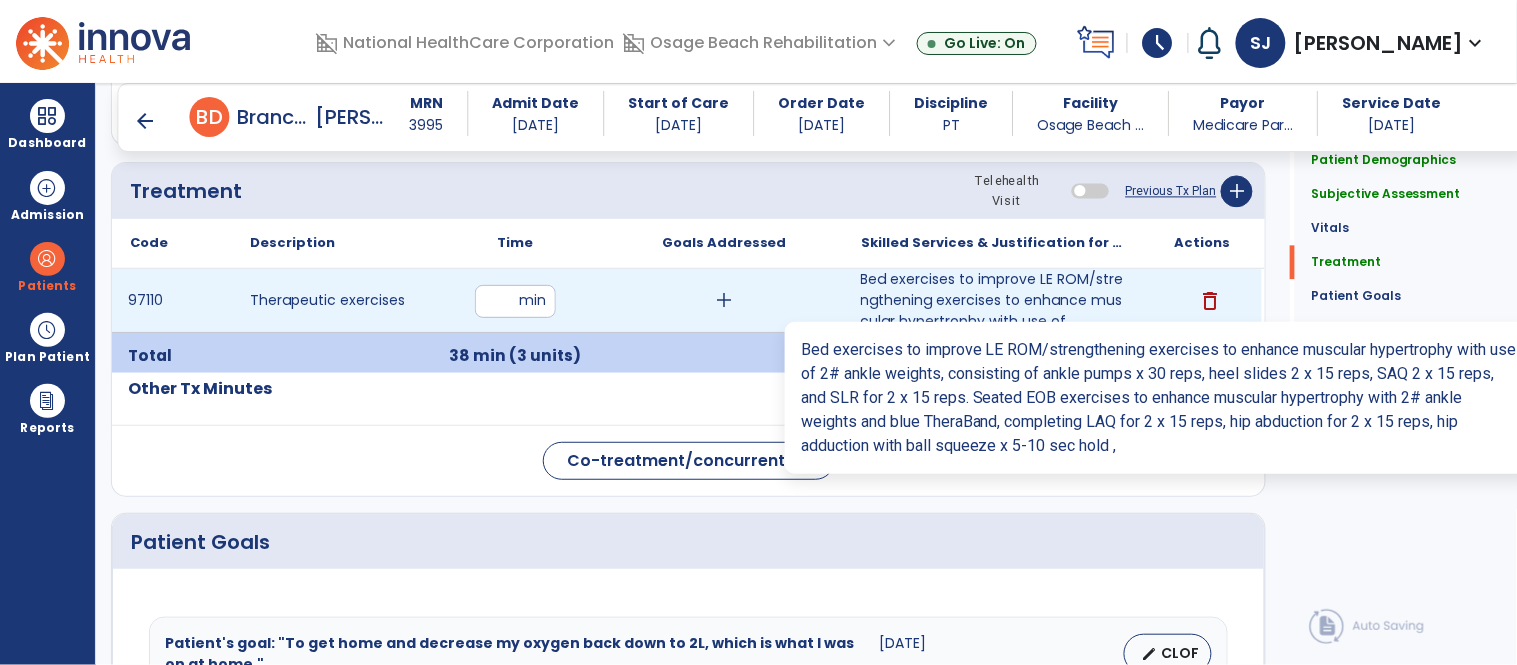 click on "Bed exercises to improve LE ROM/strengthening exercises to enhance muscular hypertrophy with use of ..." at bounding box center (993, 300) 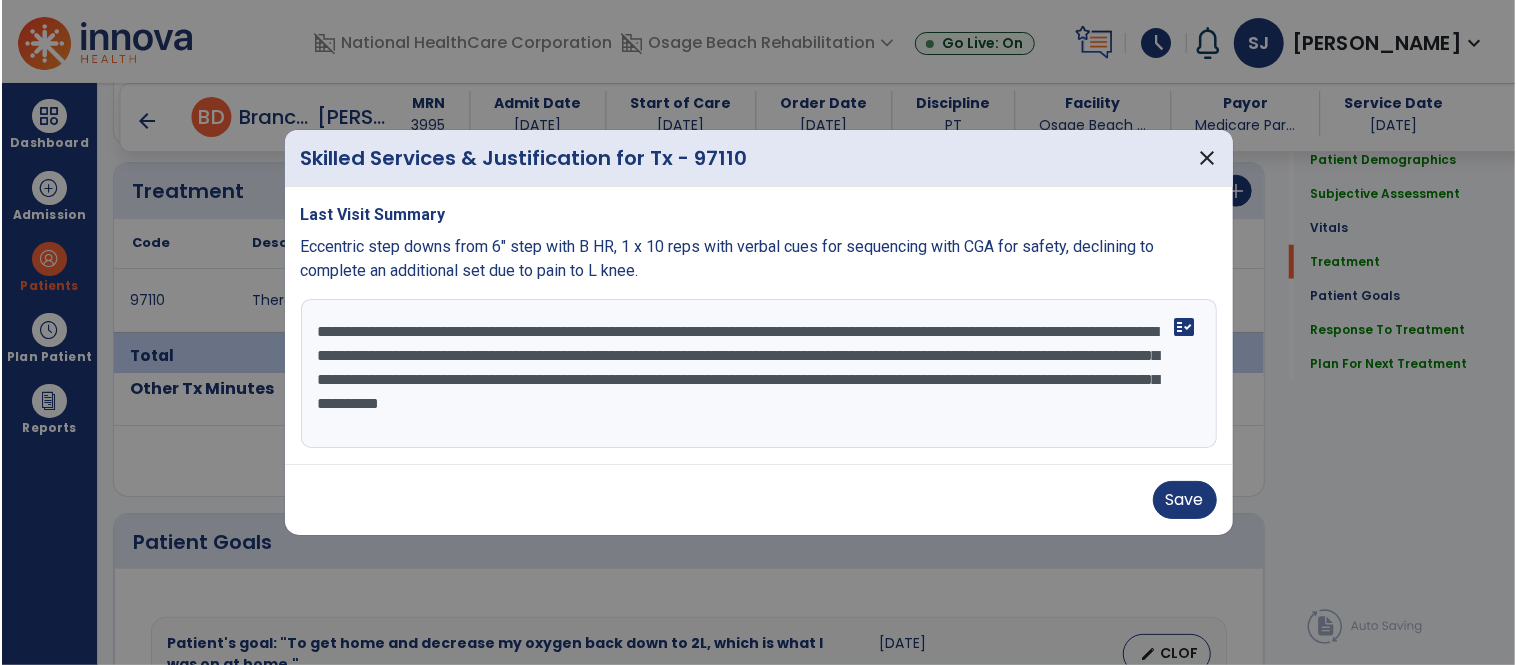scroll, scrollTop: 1087, scrollLeft: 0, axis: vertical 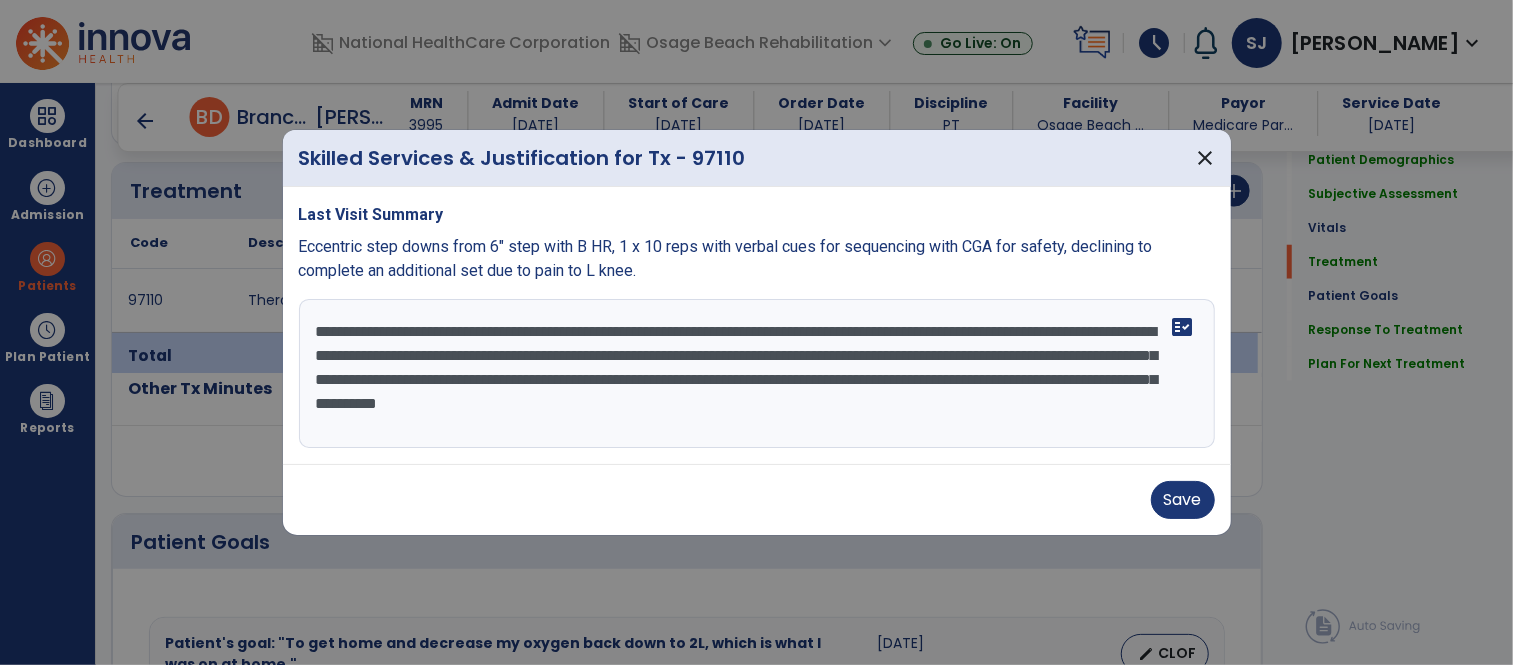 drag, startPoint x: 456, startPoint y: 435, endPoint x: 393, endPoint y: 382, distance: 82.32861 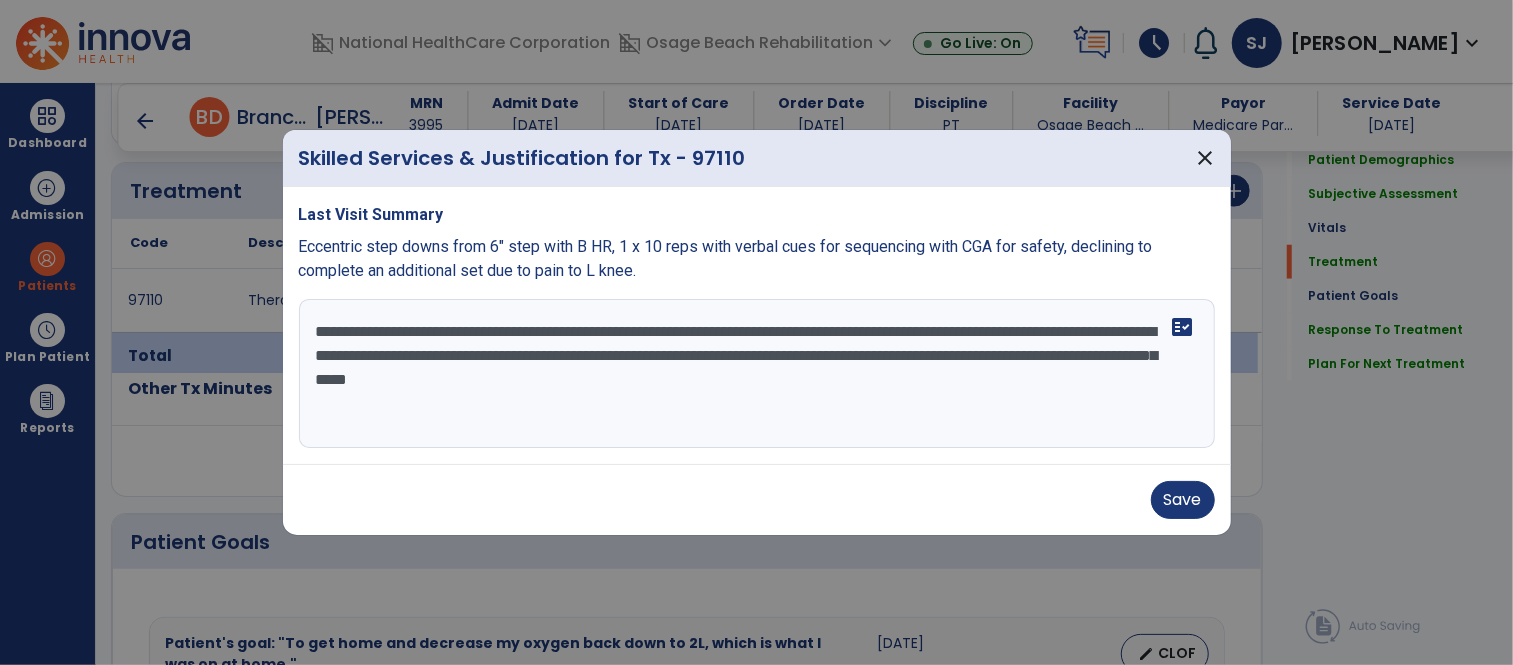 drag, startPoint x: 923, startPoint y: 380, endPoint x: 812, endPoint y: 373, distance: 111.220505 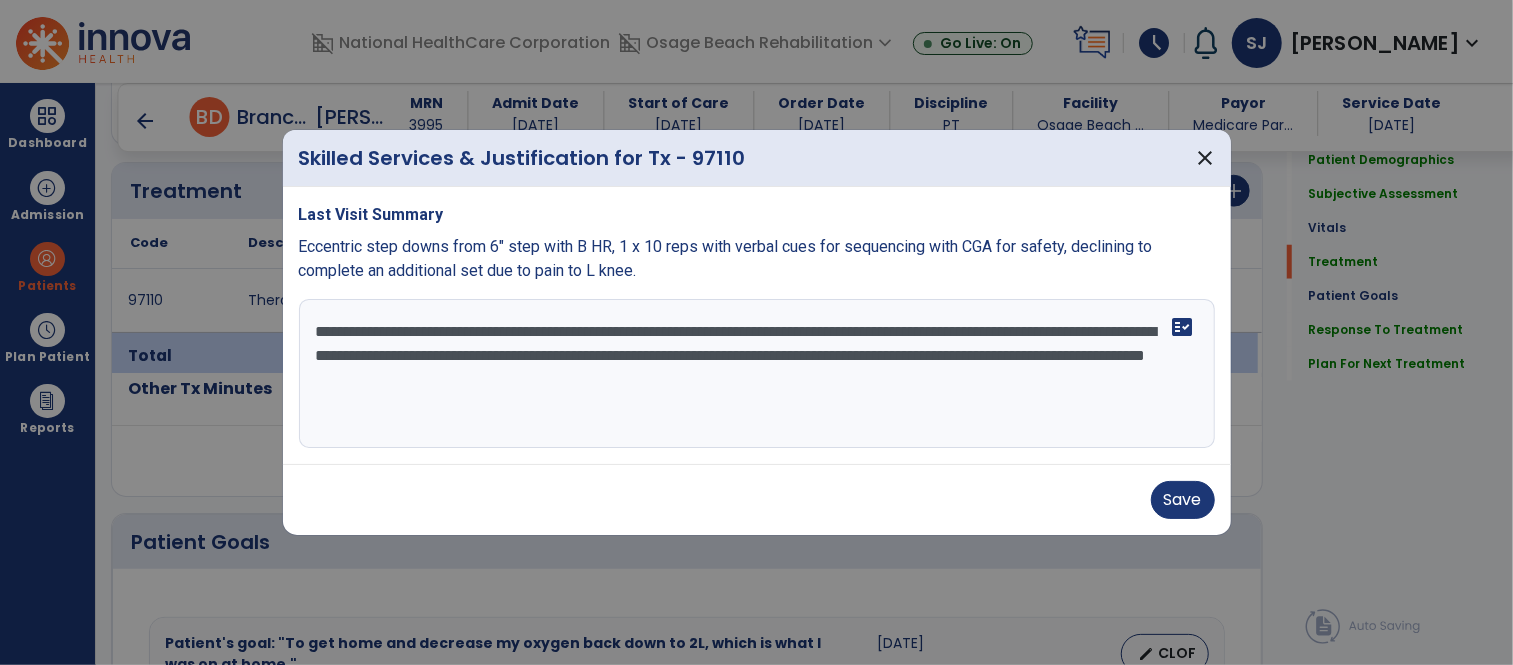 click on "**********" at bounding box center (757, 374) 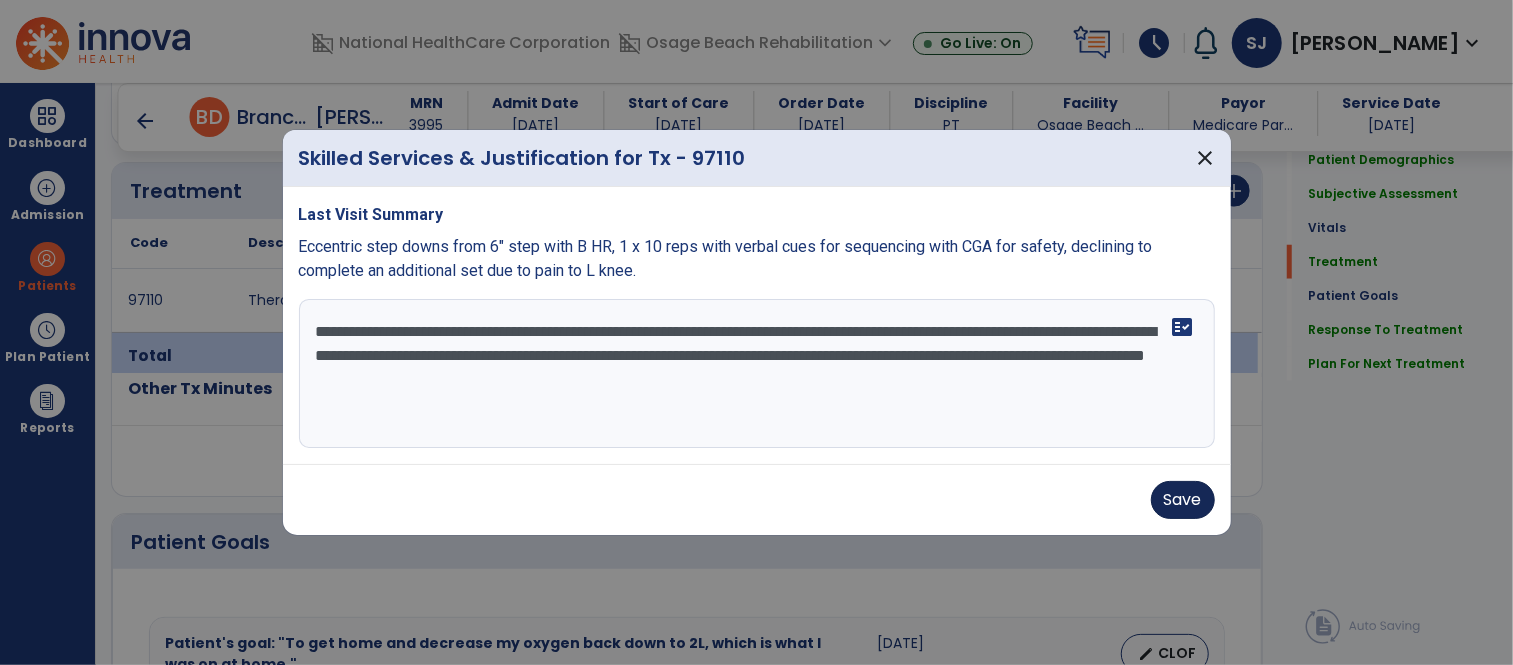 type on "**********" 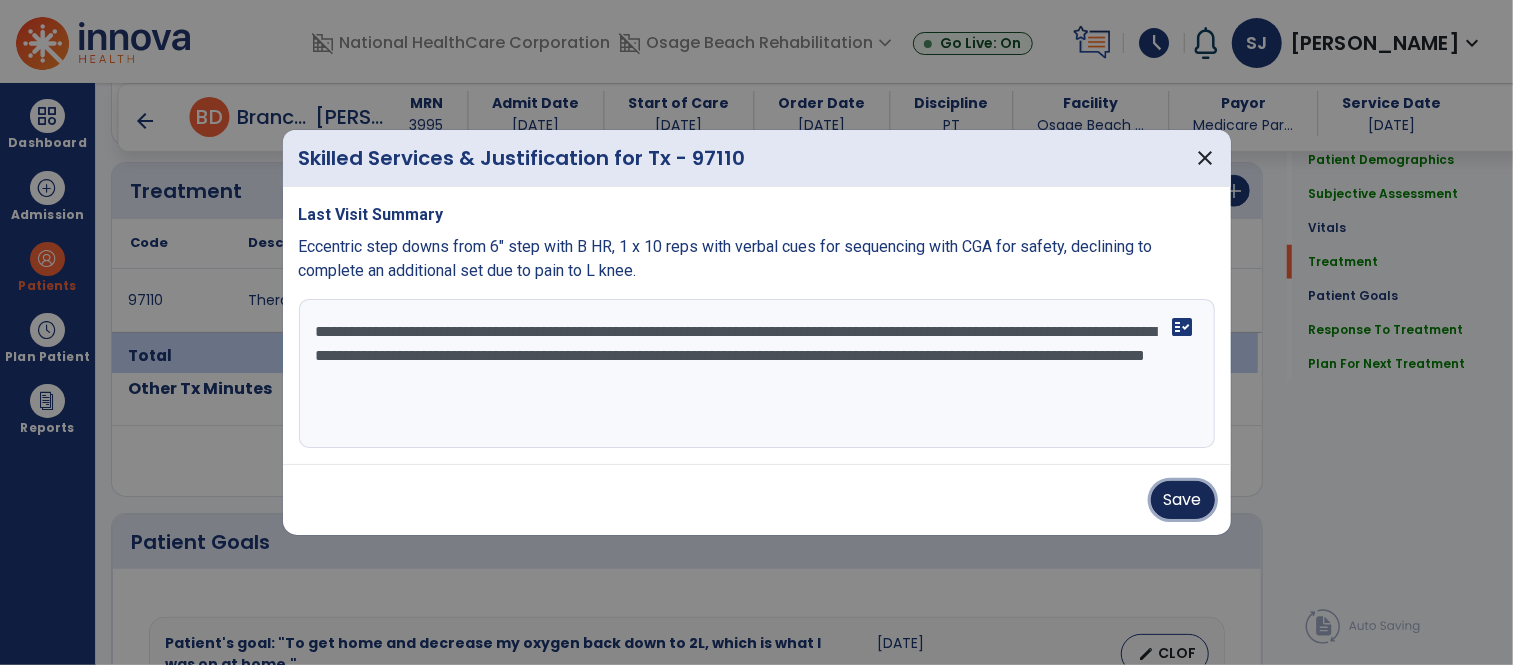 click on "Save" at bounding box center (1183, 500) 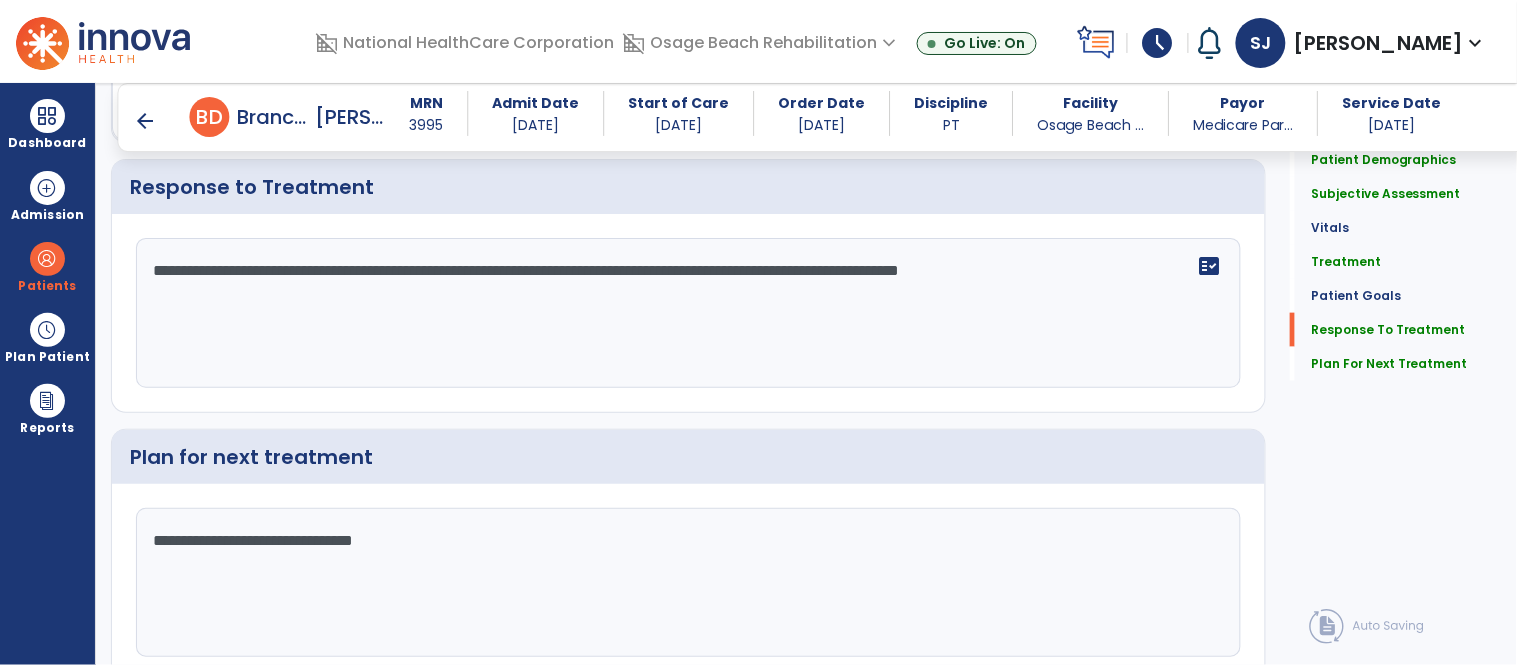 scroll, scrollTop: 2421, scrollLeft: 0, axis: vertical 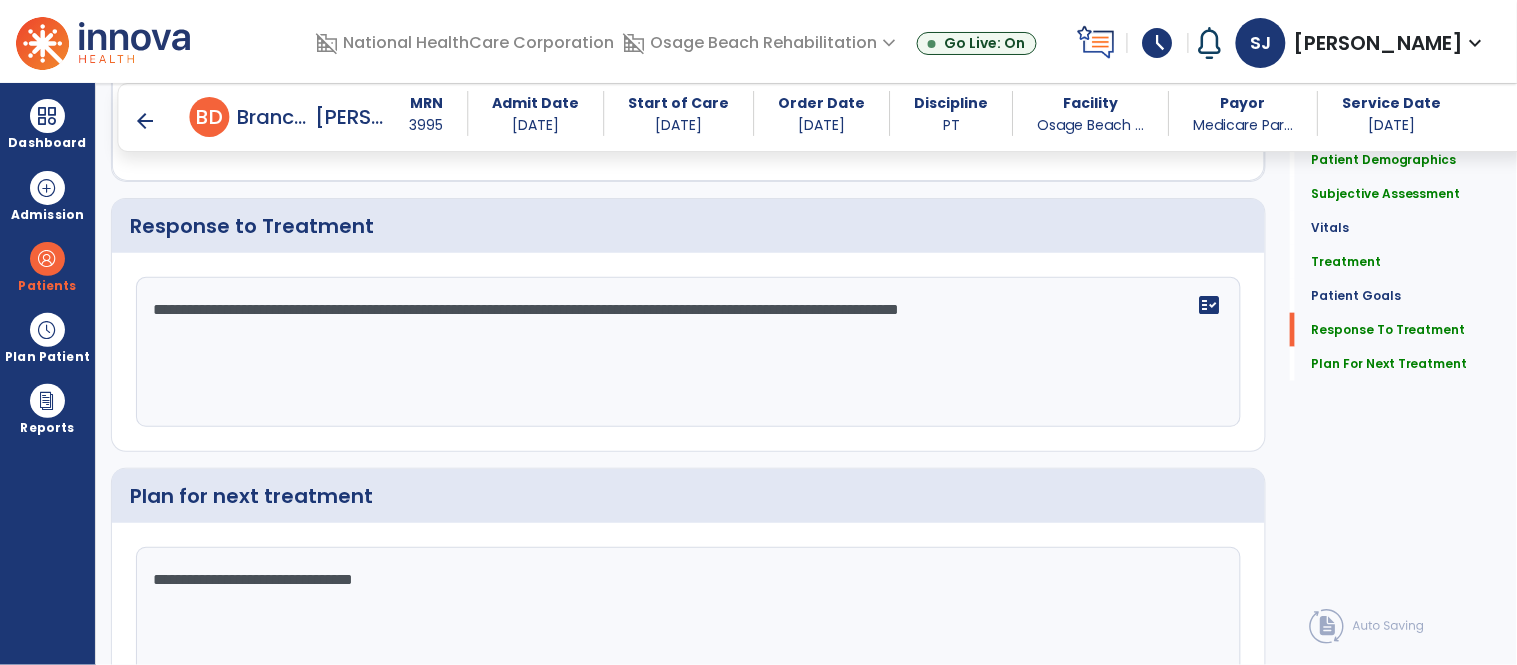click on "**********" 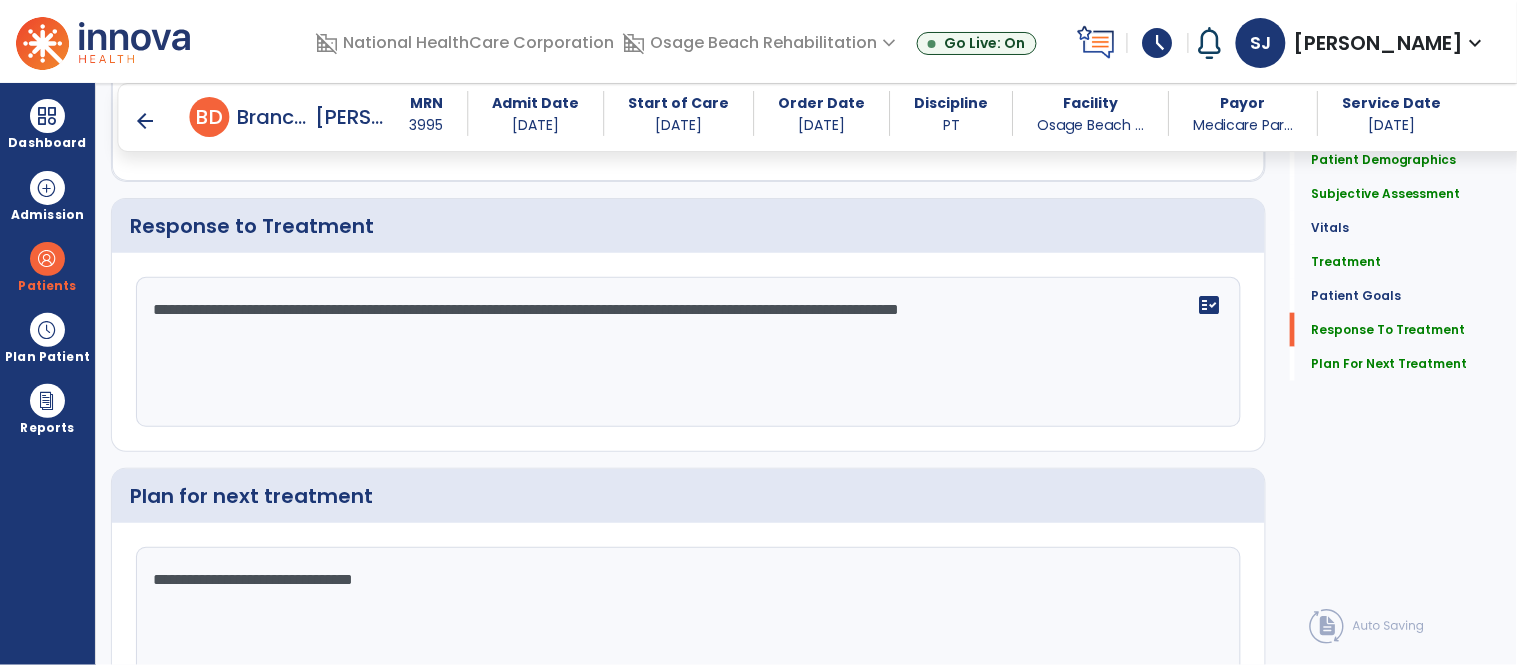 click on "**********" 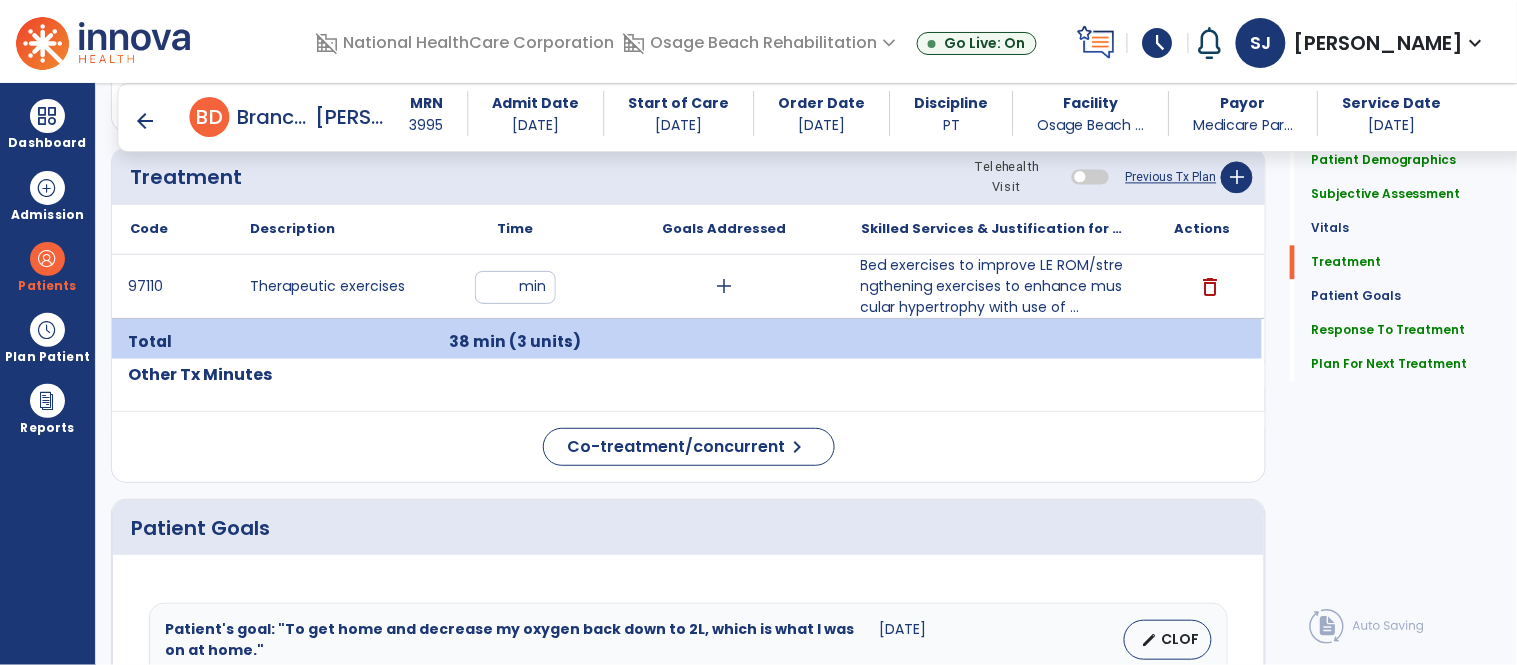 scroll, scrollTop: 1087, scrollLeft: 0, axis: vertical 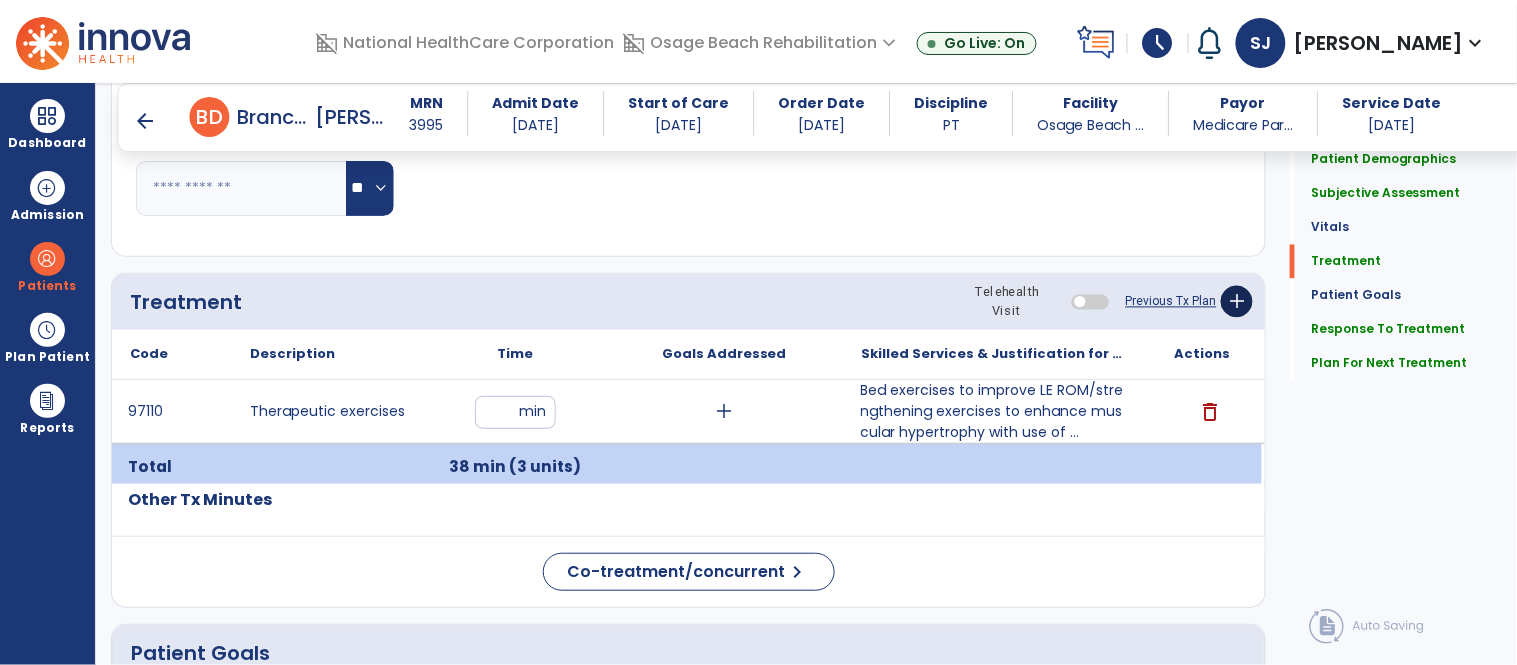 type on "**********" 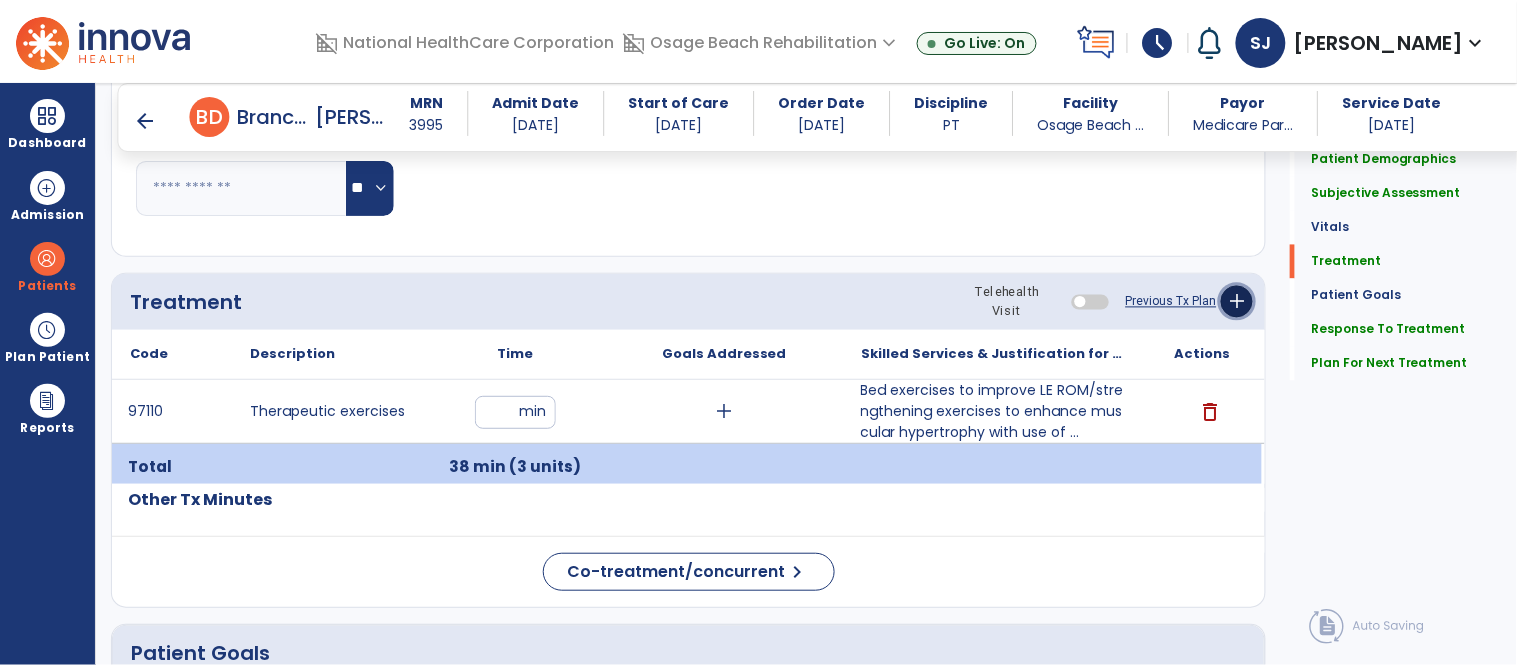 click on "add" 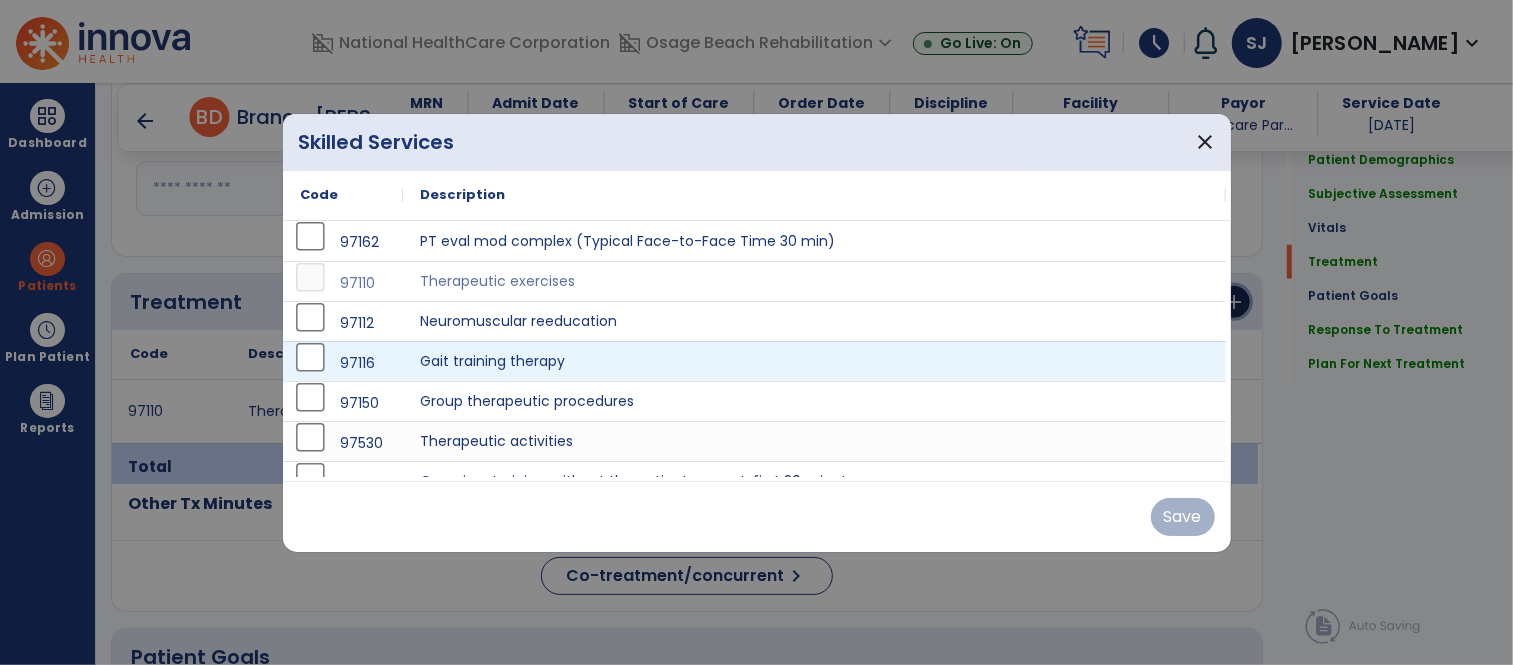 scroll, scrollTop: 976, scrollLeft: 0, axis: vertical 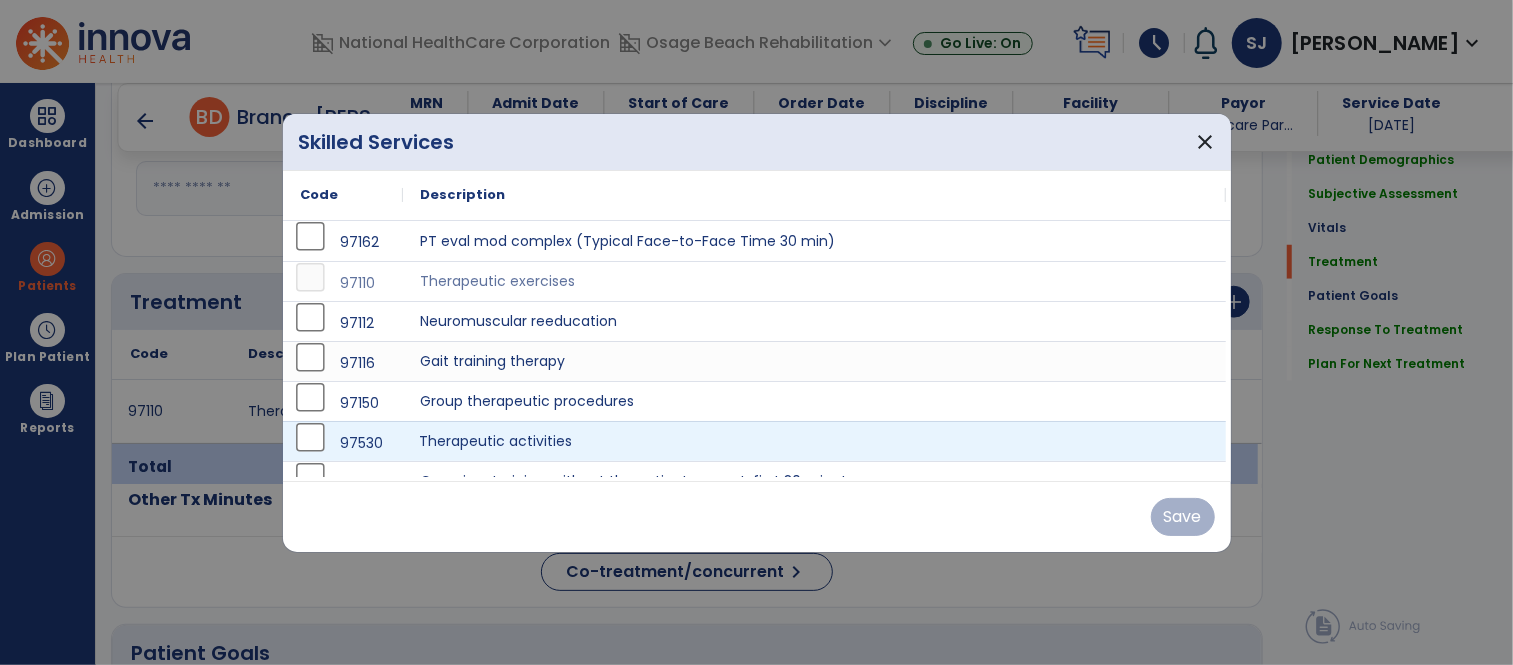 click on "Therapeutic activities" at bounding box center [815, 441] 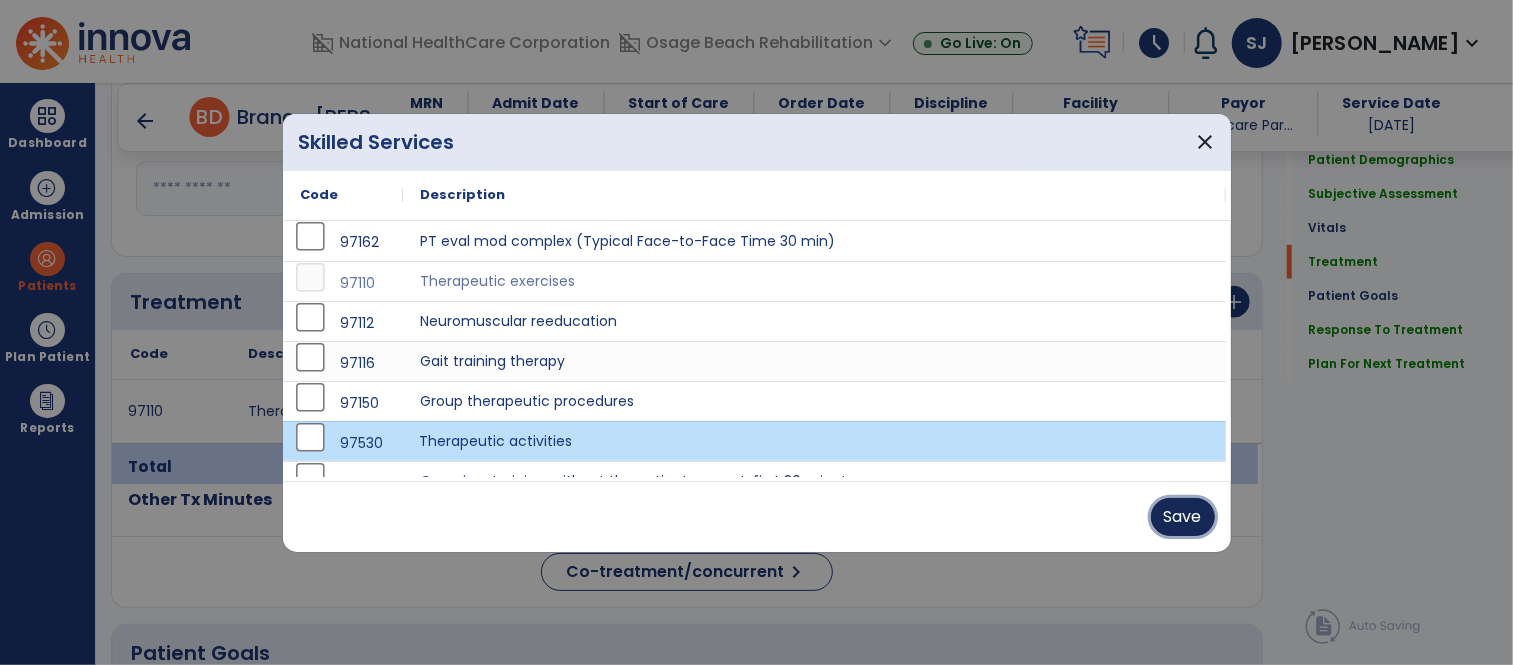 click on "Save" at bounding box center [1183, 517] 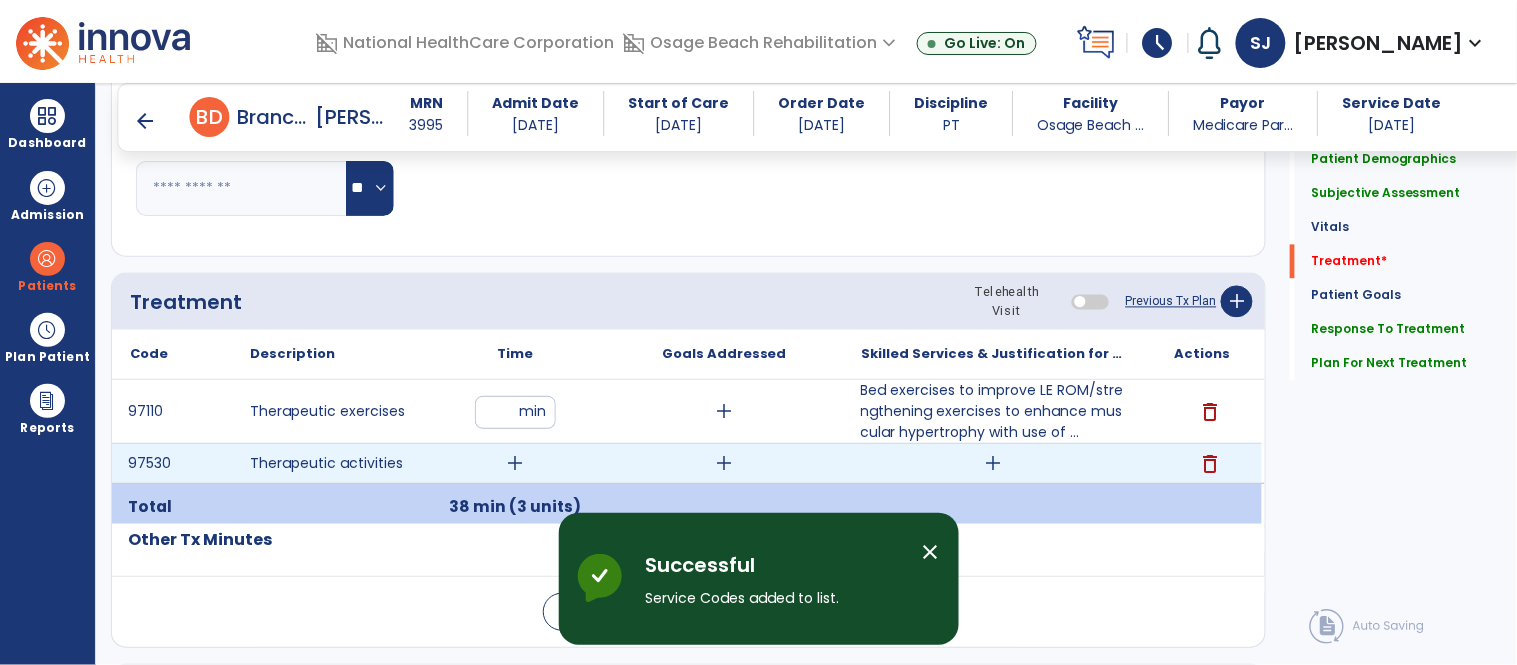click on "add" at bounding box center [515, 463] 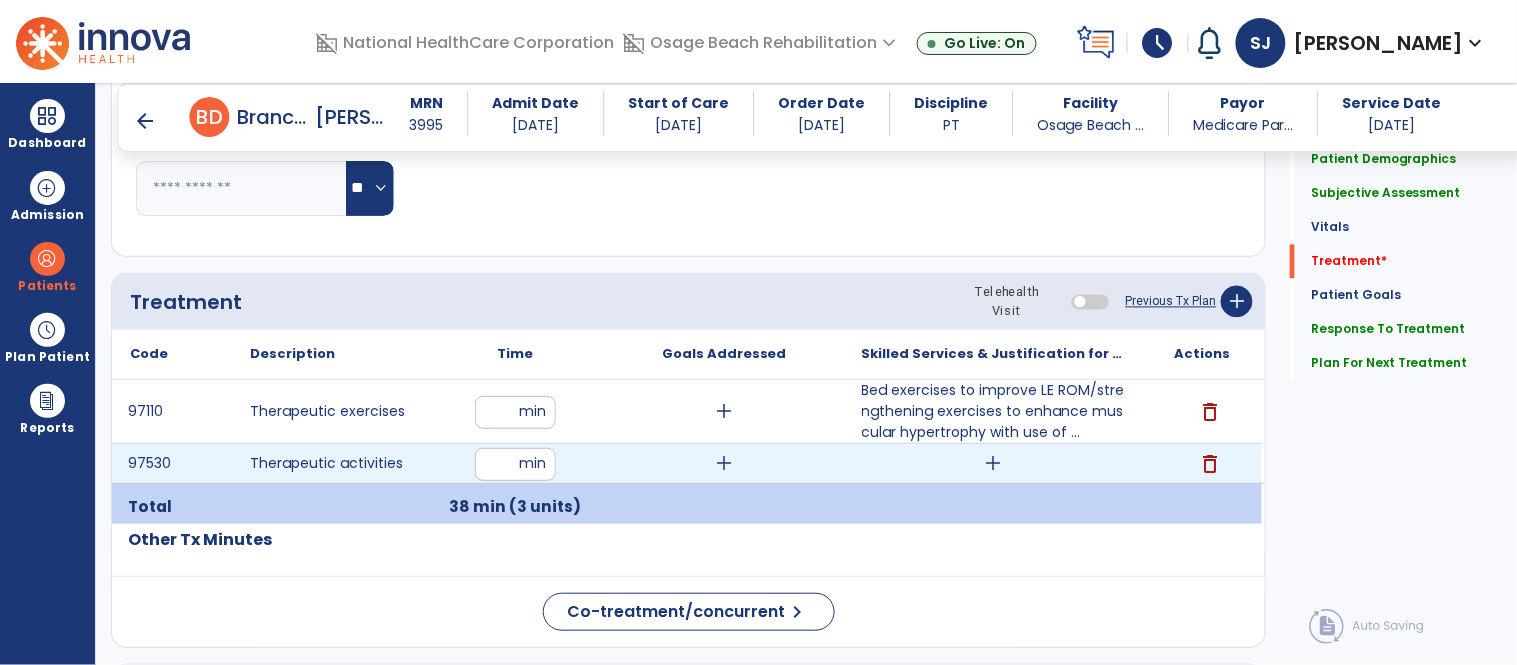 type on "*" 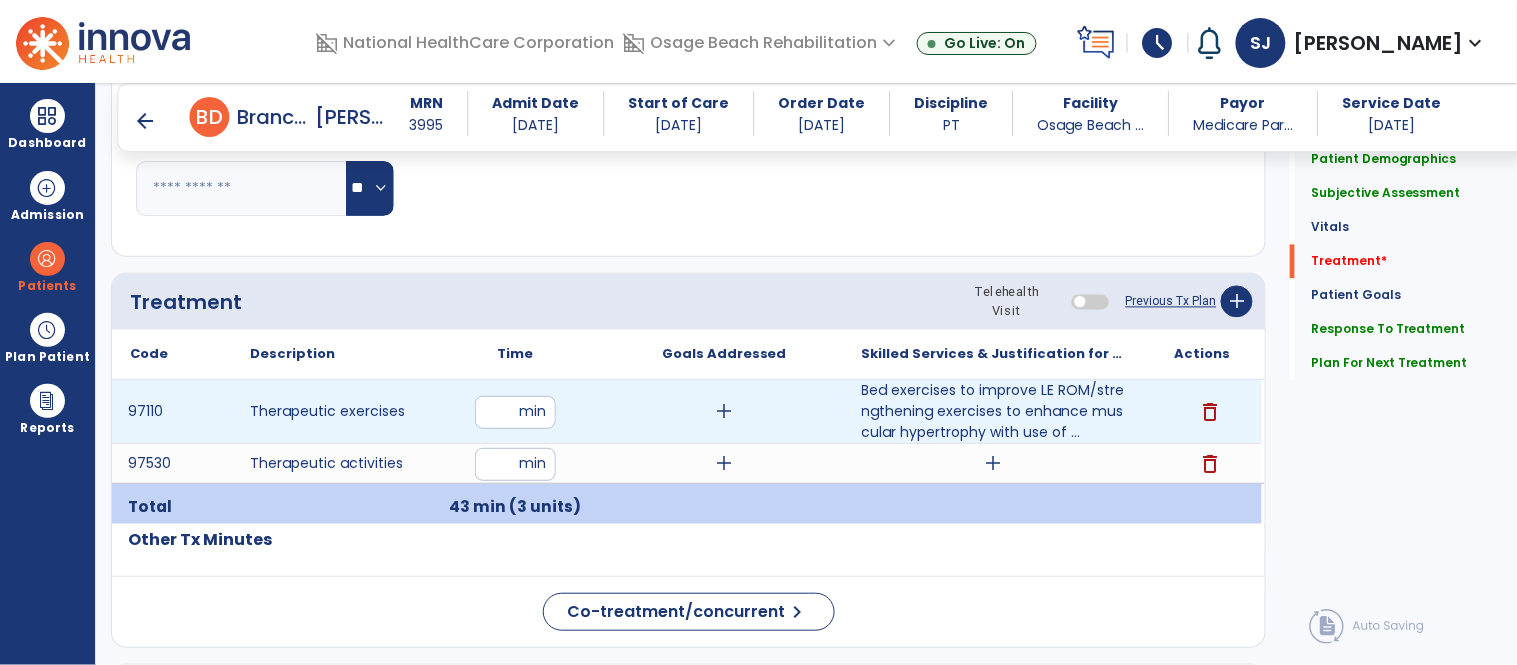 click on "**" at bounding box center [515, 412] 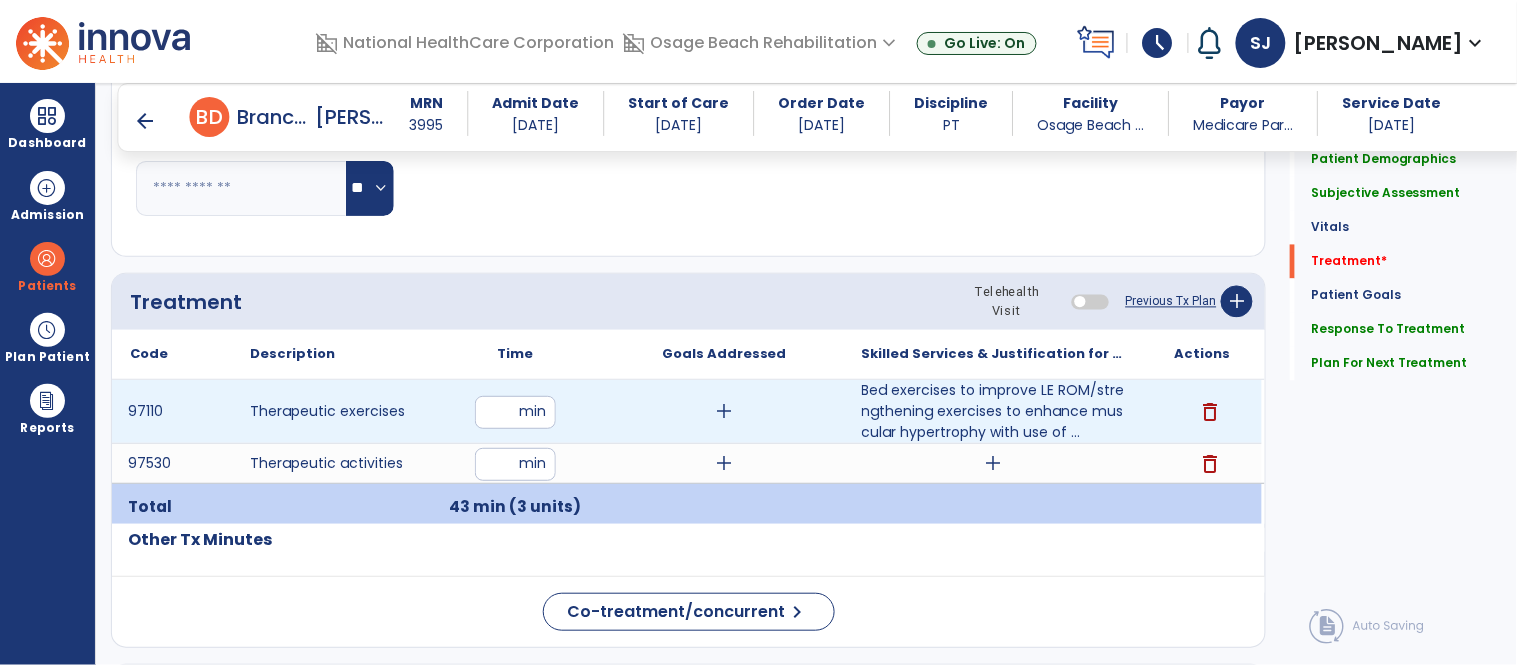 type on "**" 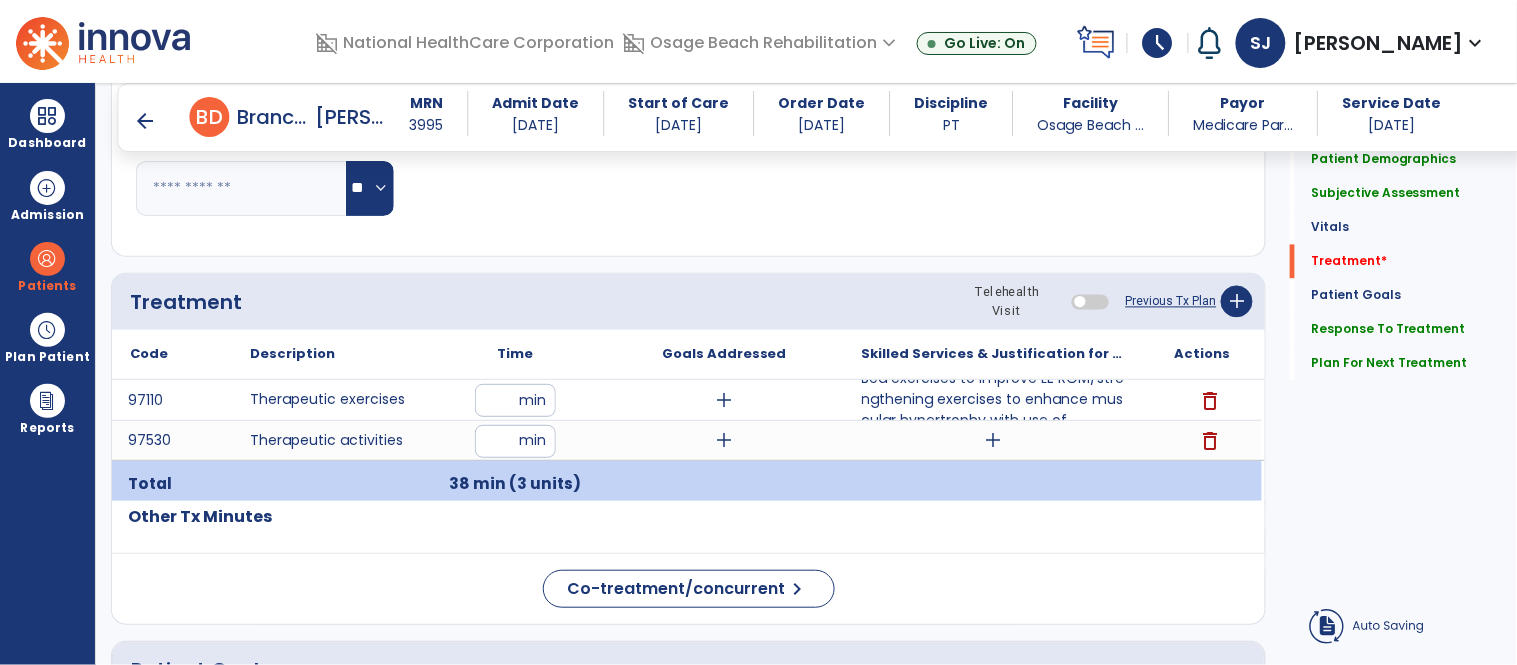 click at bounding box center [993, 484] 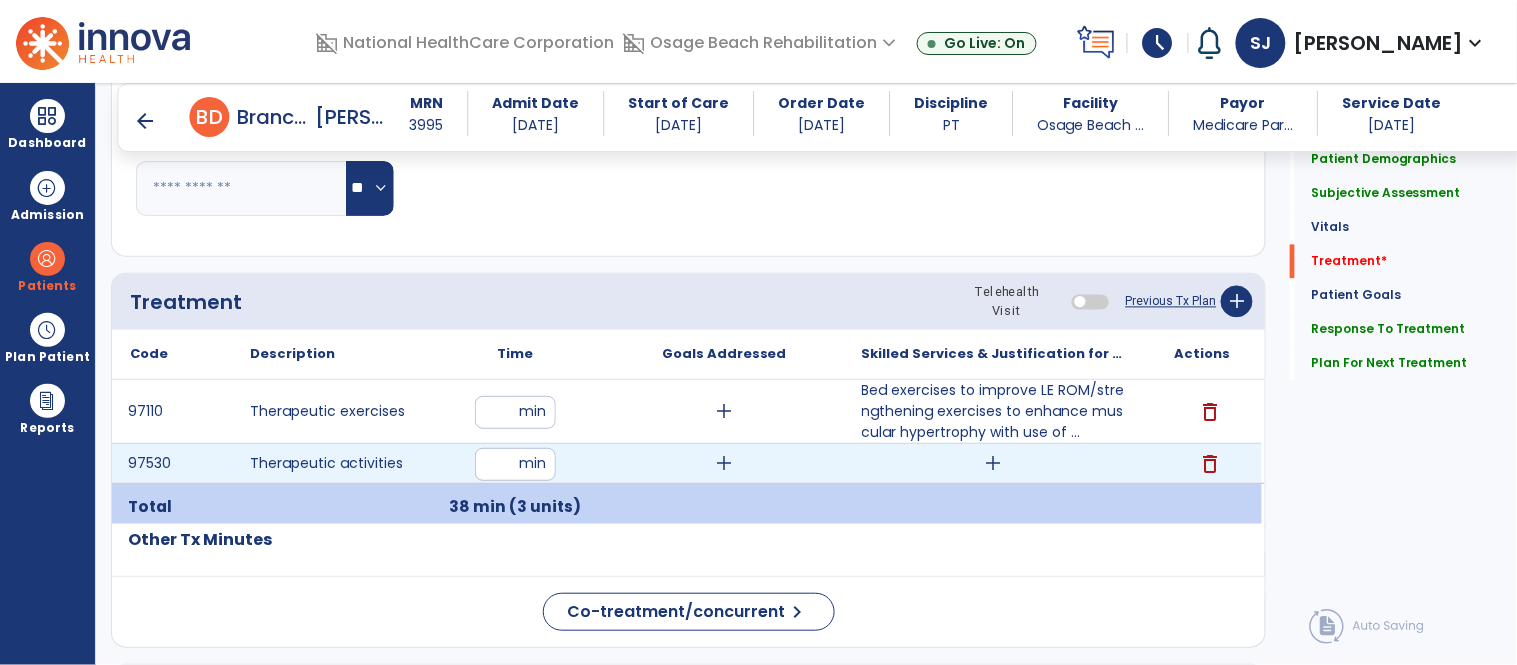 click on "add" at bounding box center [993, 463] 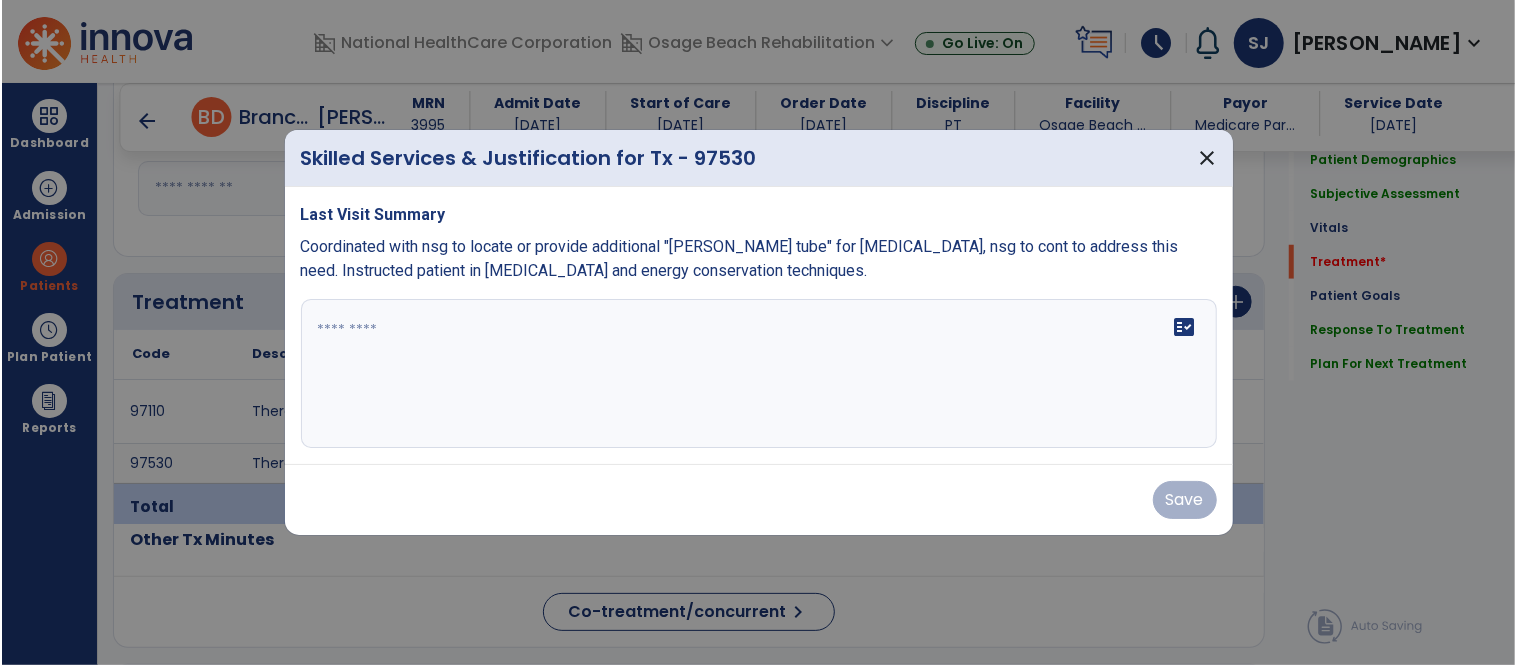 scroll, scrollTop: 976, scrollLeft: 0, axis: vertical 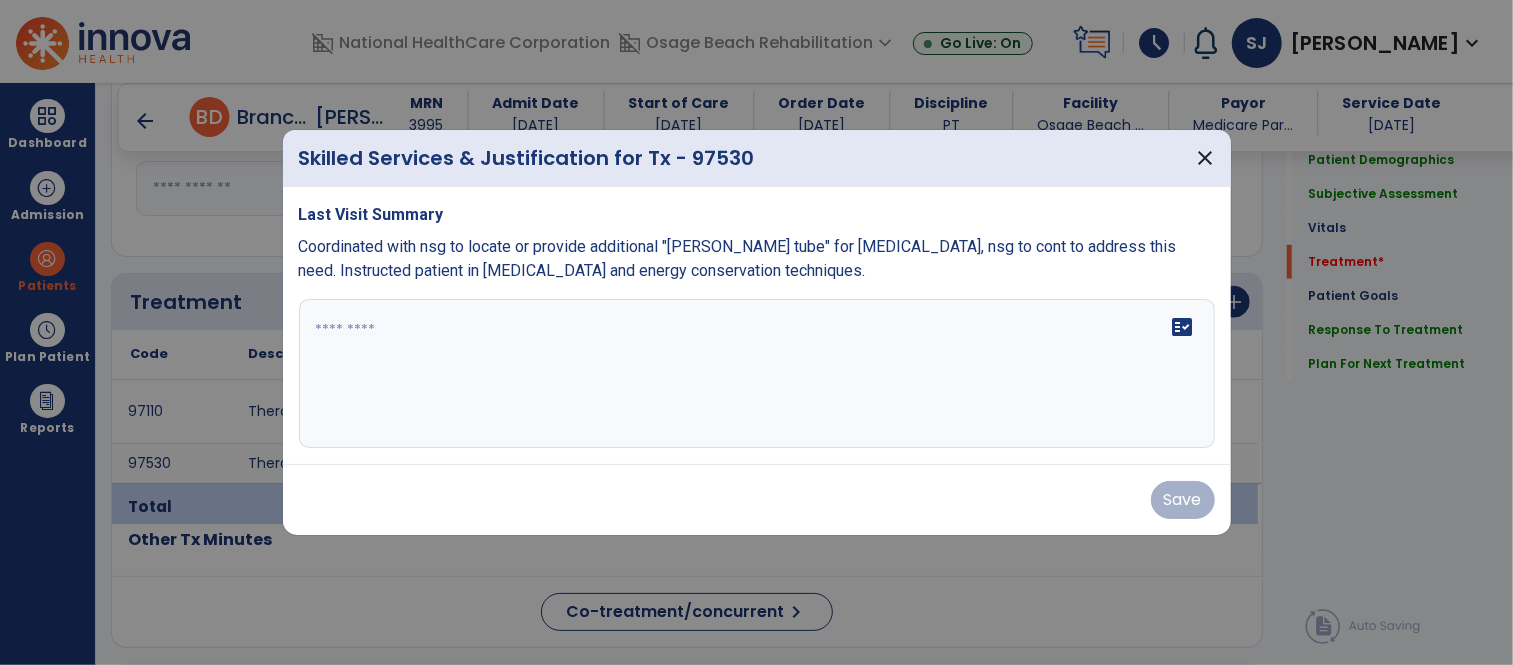 click on "fact_check" at bounding box center [757, 374] 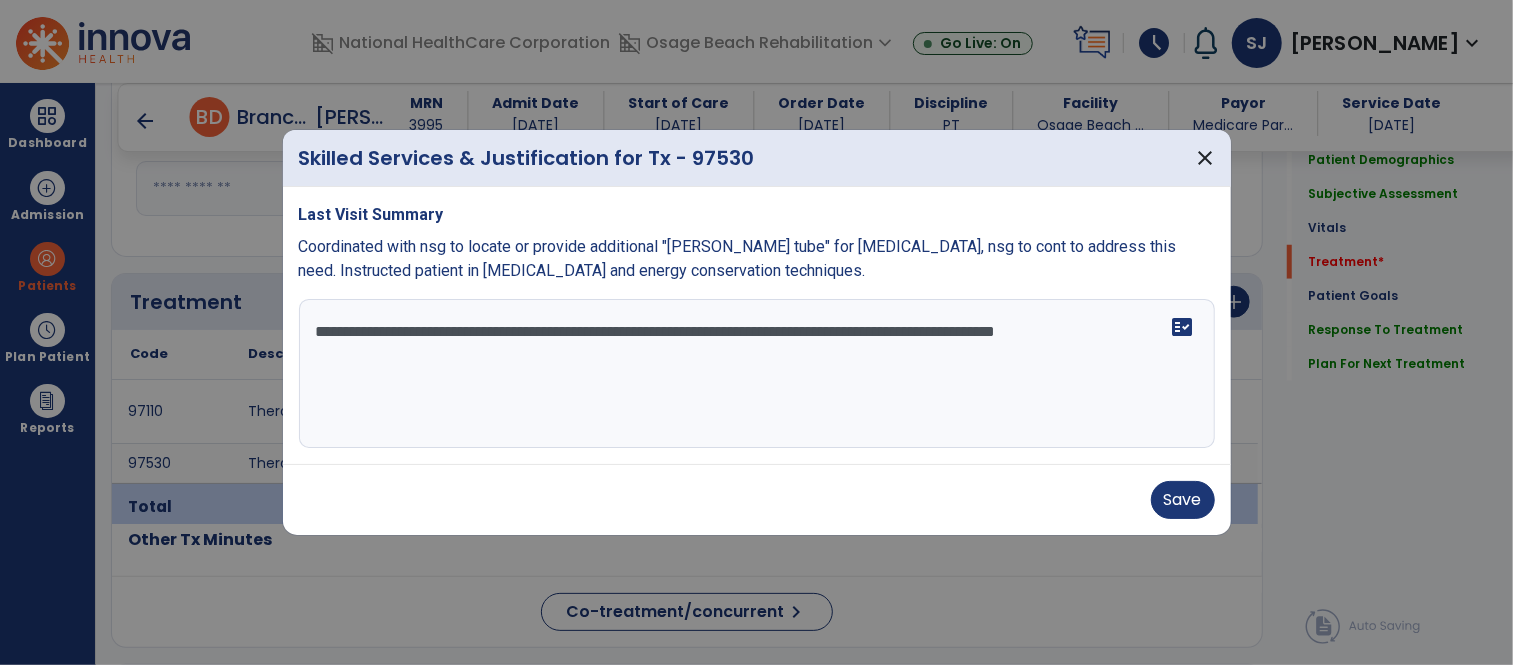 click on "**********" at bounding box center (757, 374) 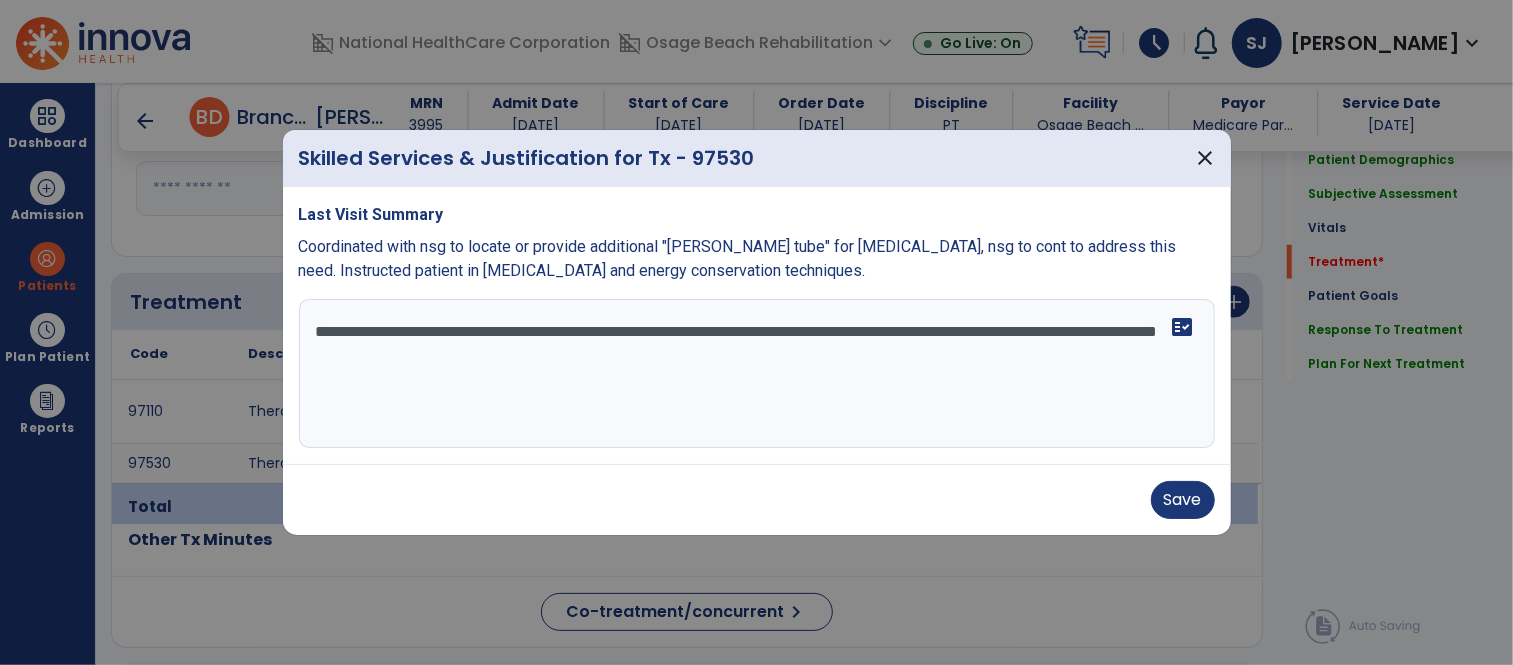click on "**********" at bounding box center (757, 374) 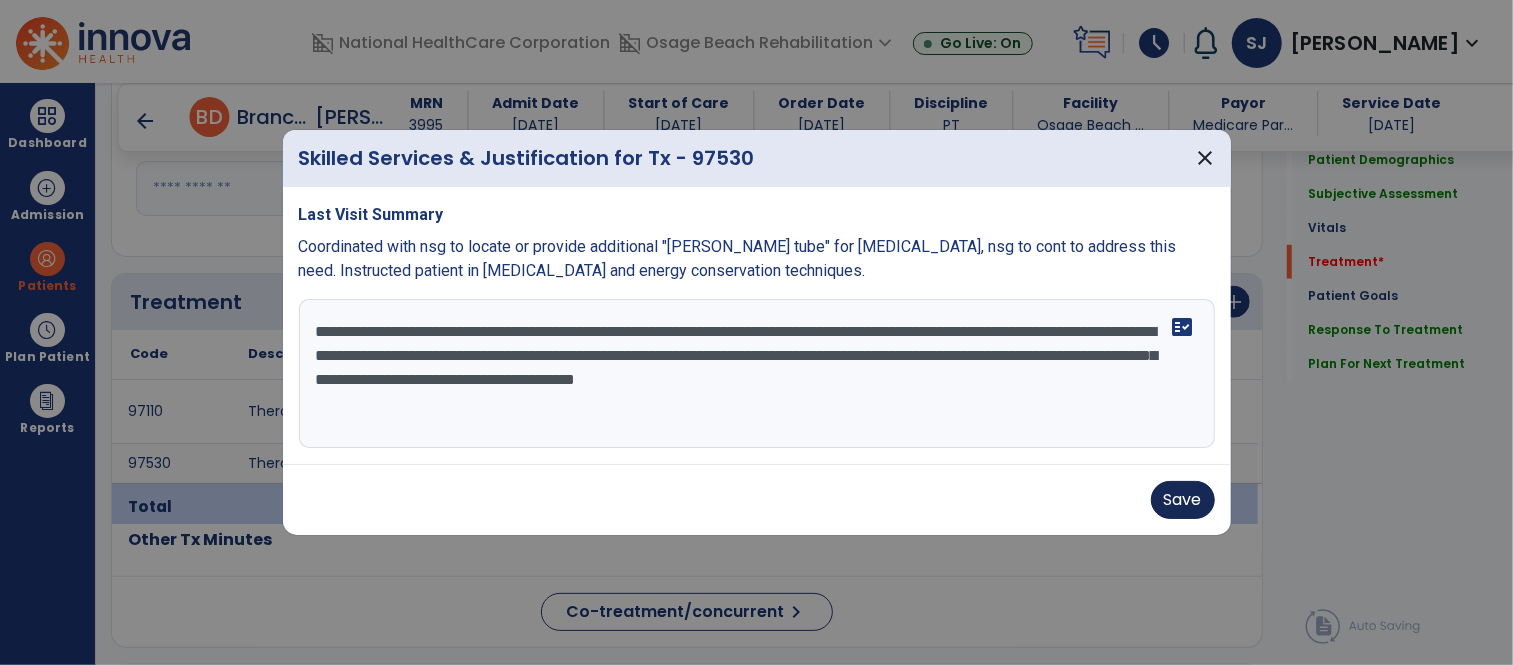 type on "**********" 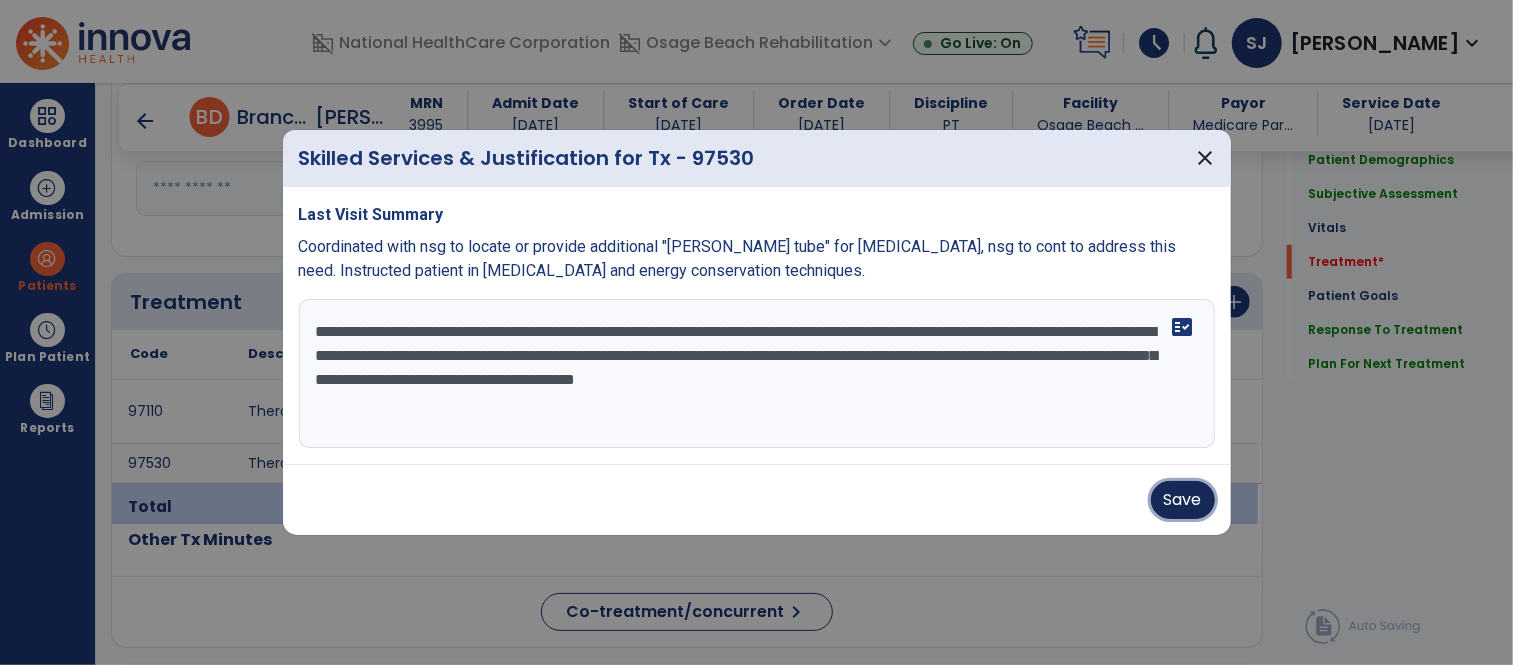 click on "Save" at bounding box center (1183, 500) 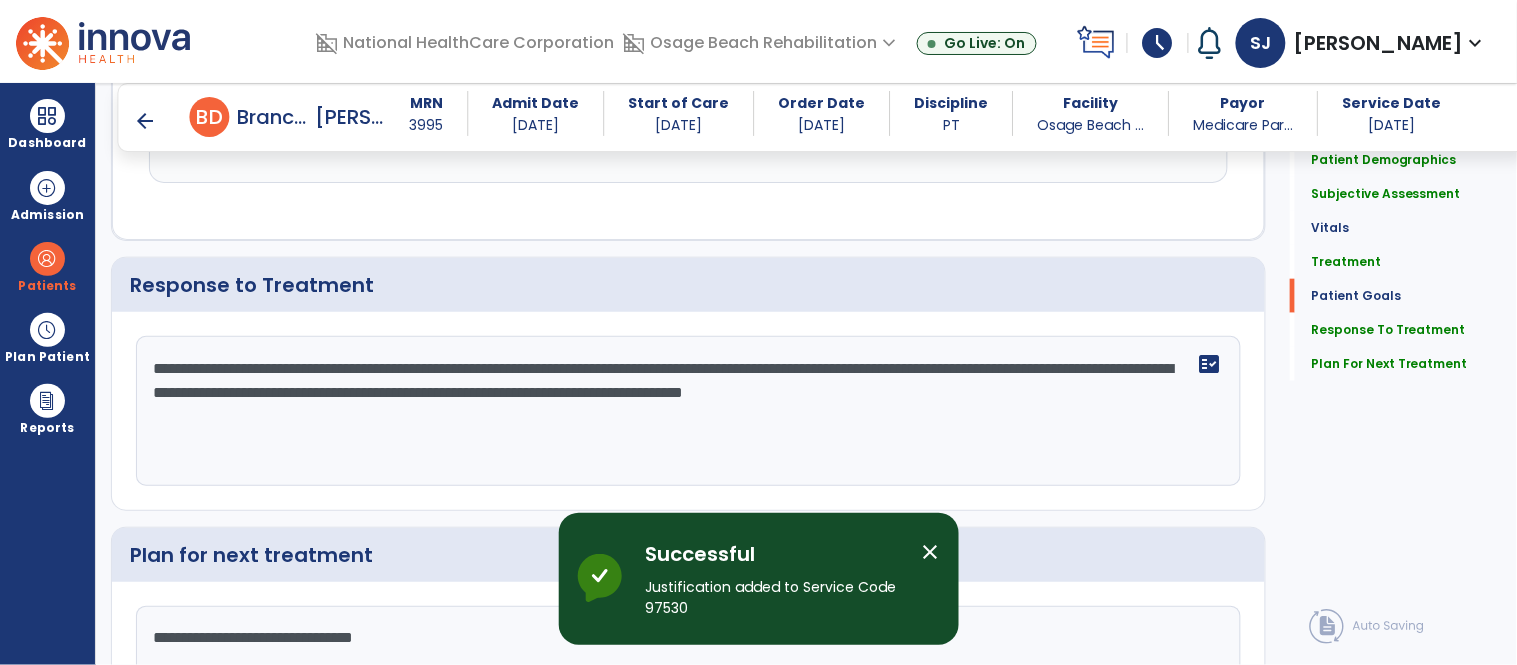 scroll, scrollTop: 2532, scrollLeft: 0, axis: vertical 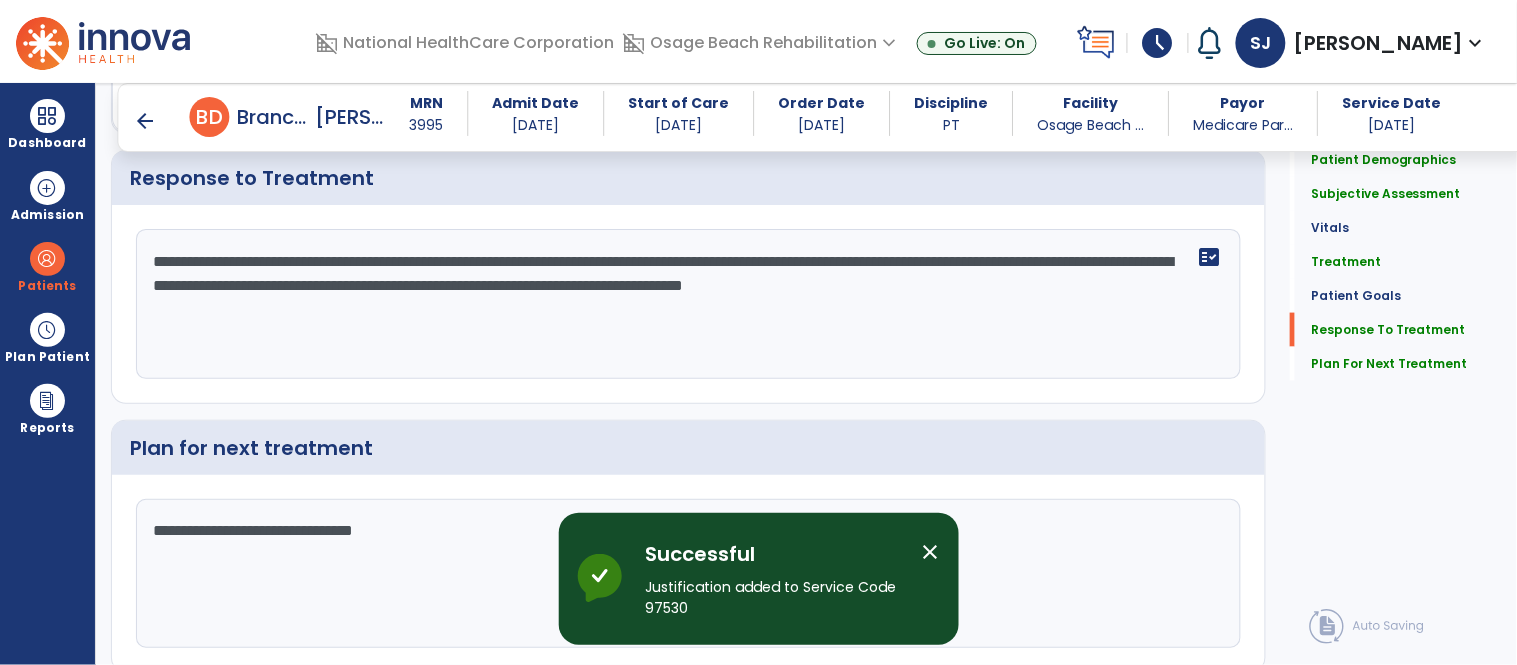 click on "**********" 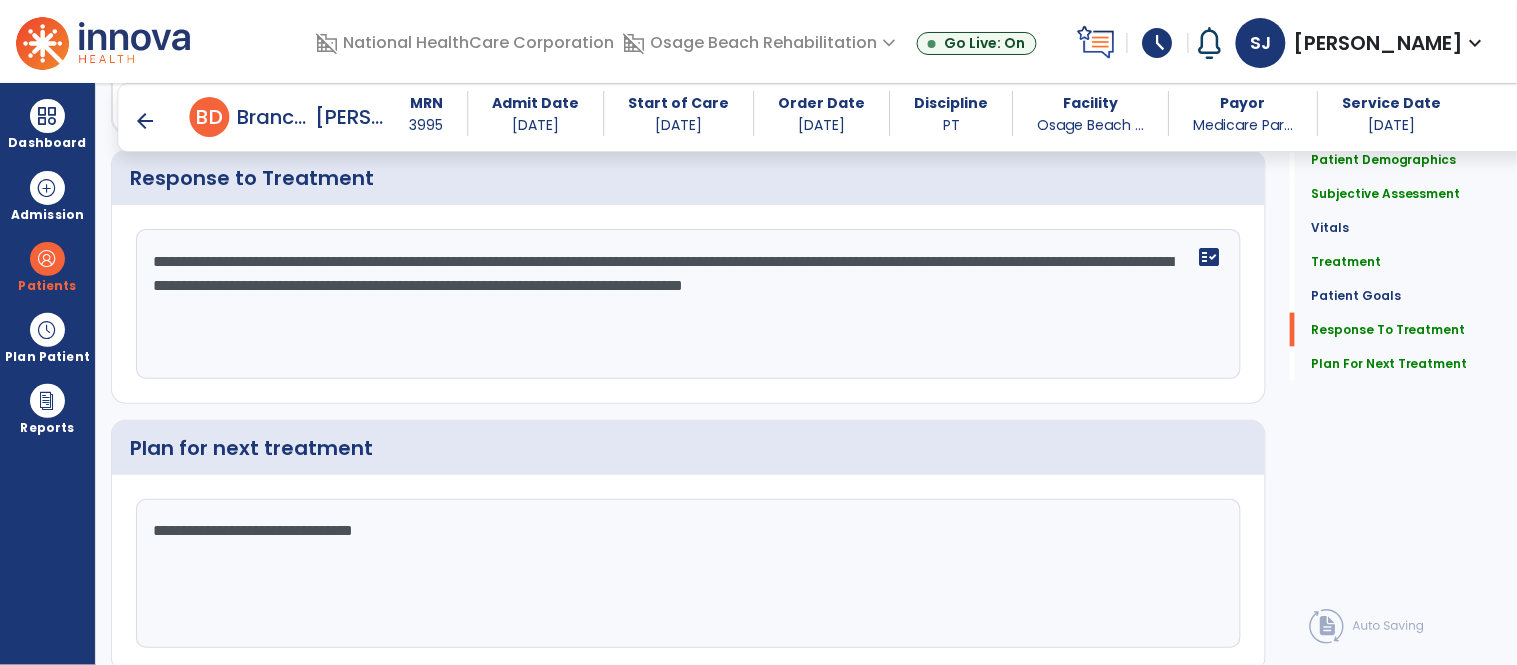 scroll, scrollTop: 2611, scrollLeft: 0, axis: vertical 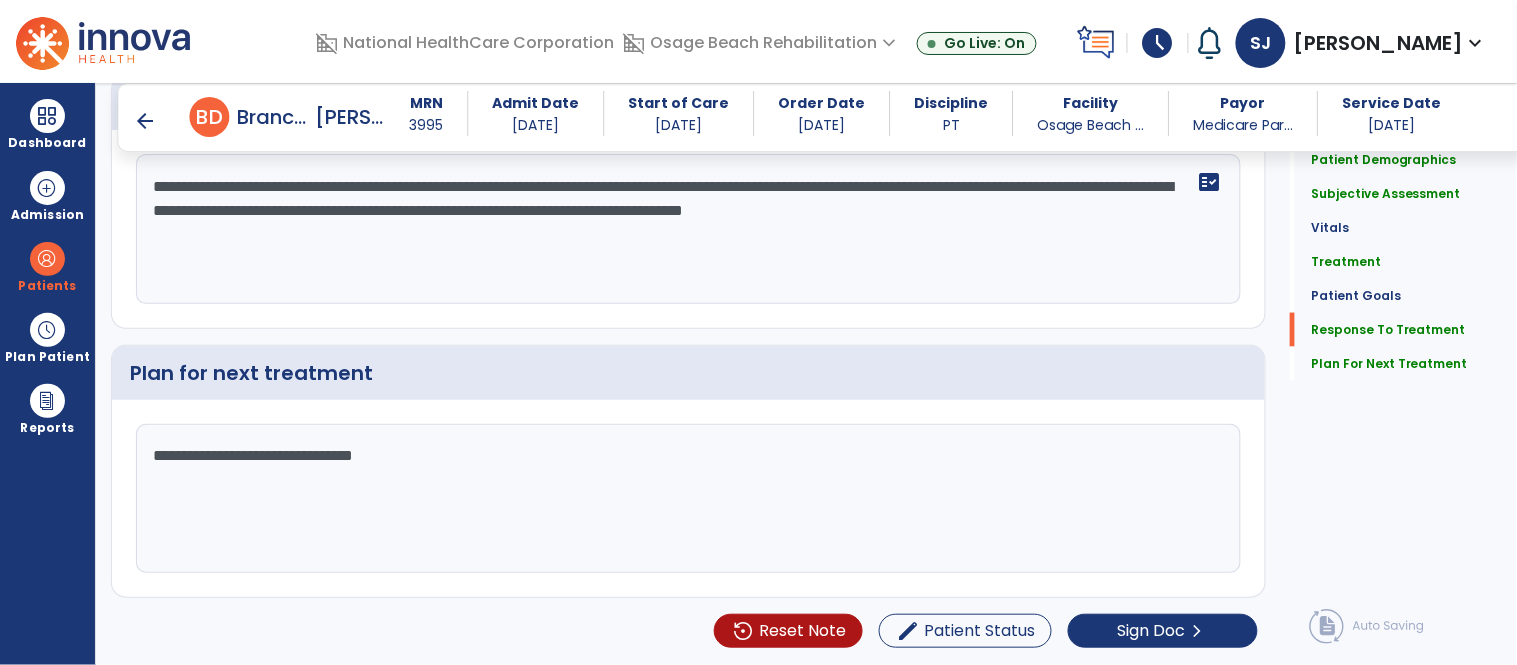 click on "**********" 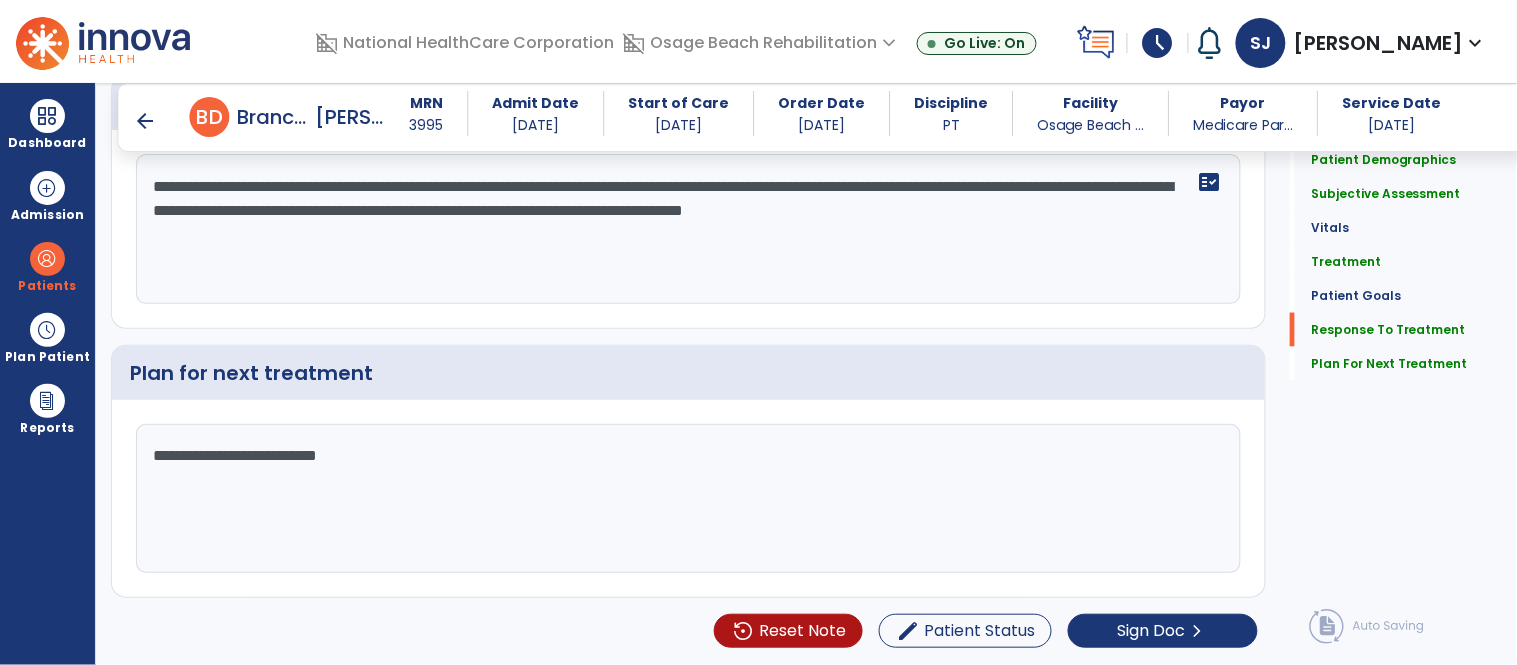 click on "**********" 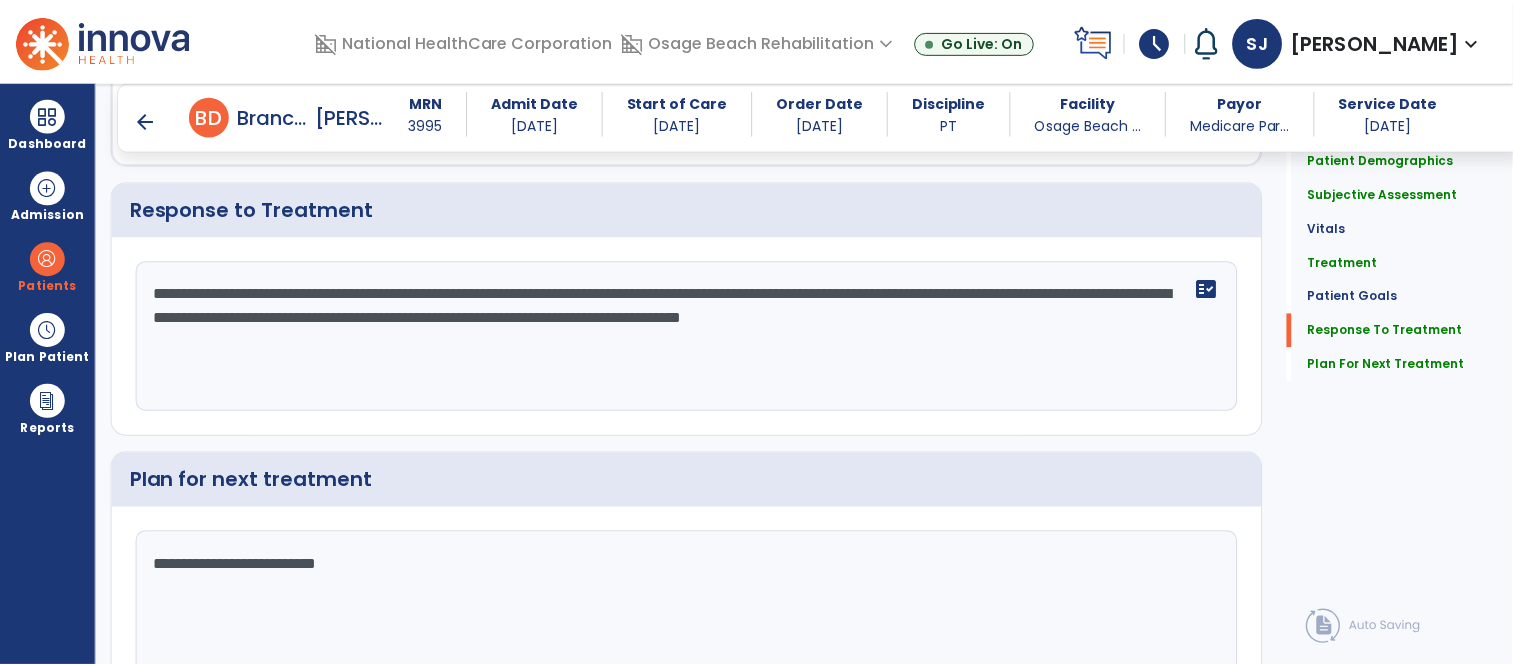 scroll, scrollTop: 2611, scrollLeft: 0, axis: vertical 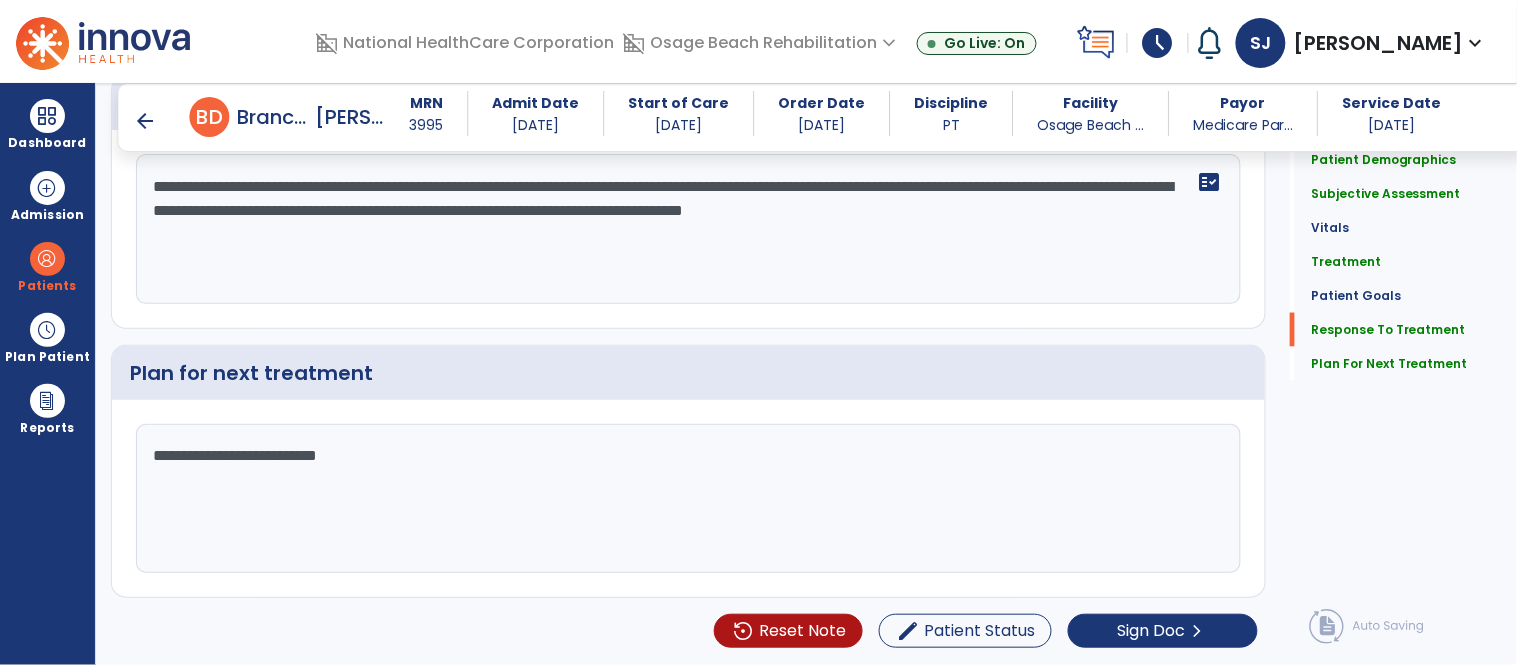 type on "**********" 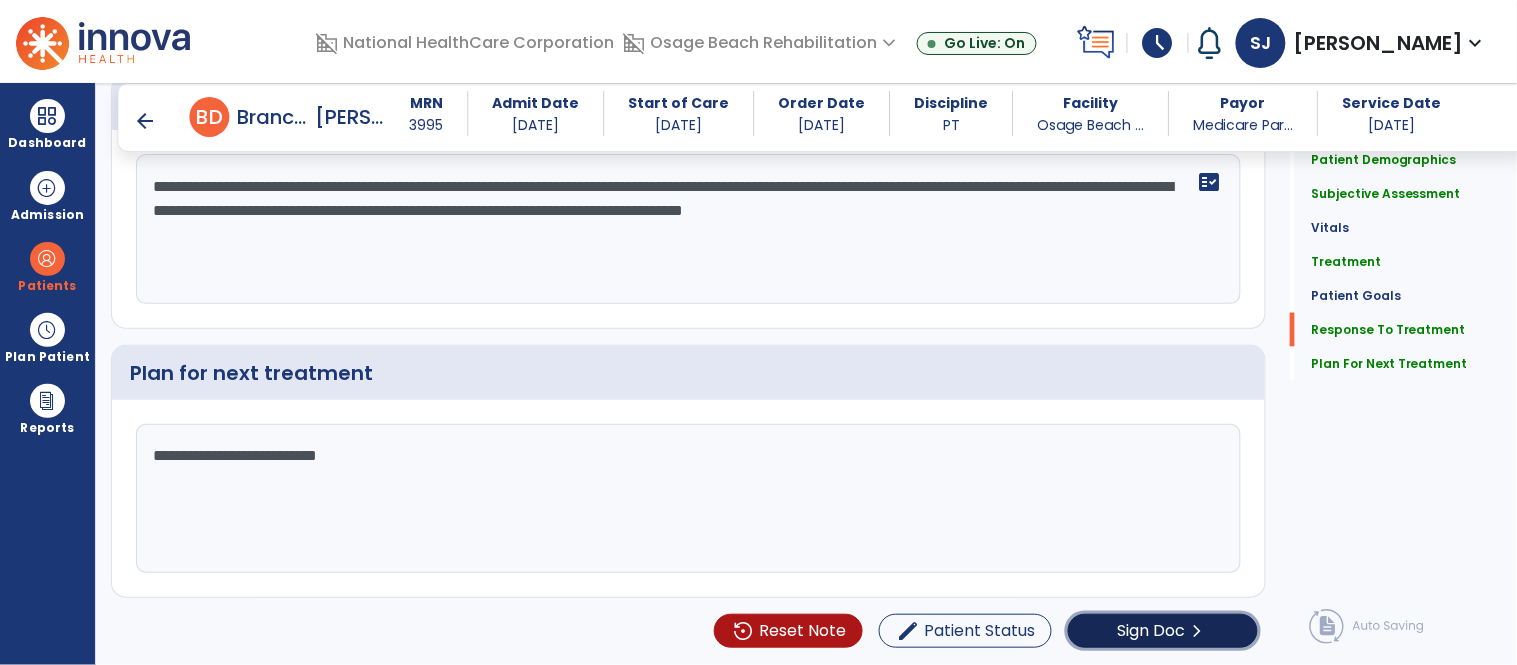 click on "chevron_right" 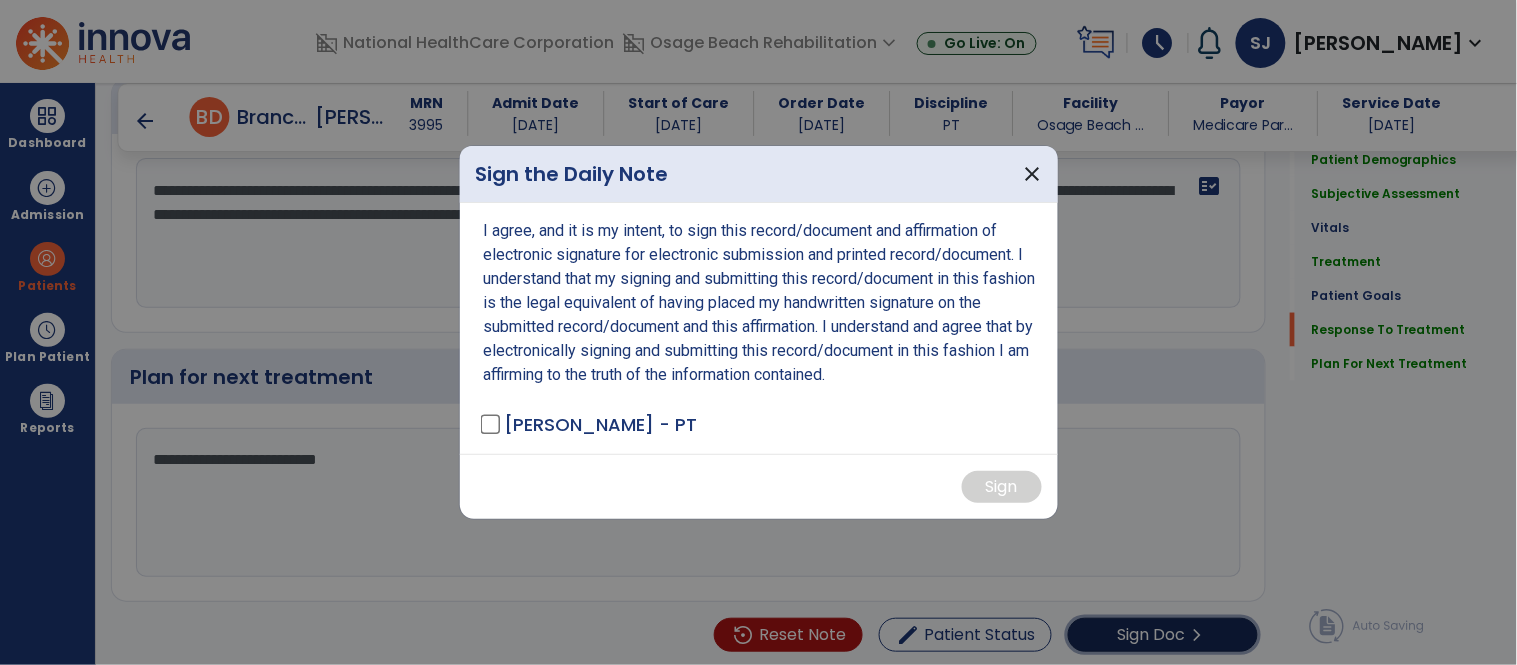 scroll, scrollTop: 2611, scrollLeft: 0, axis: vertical 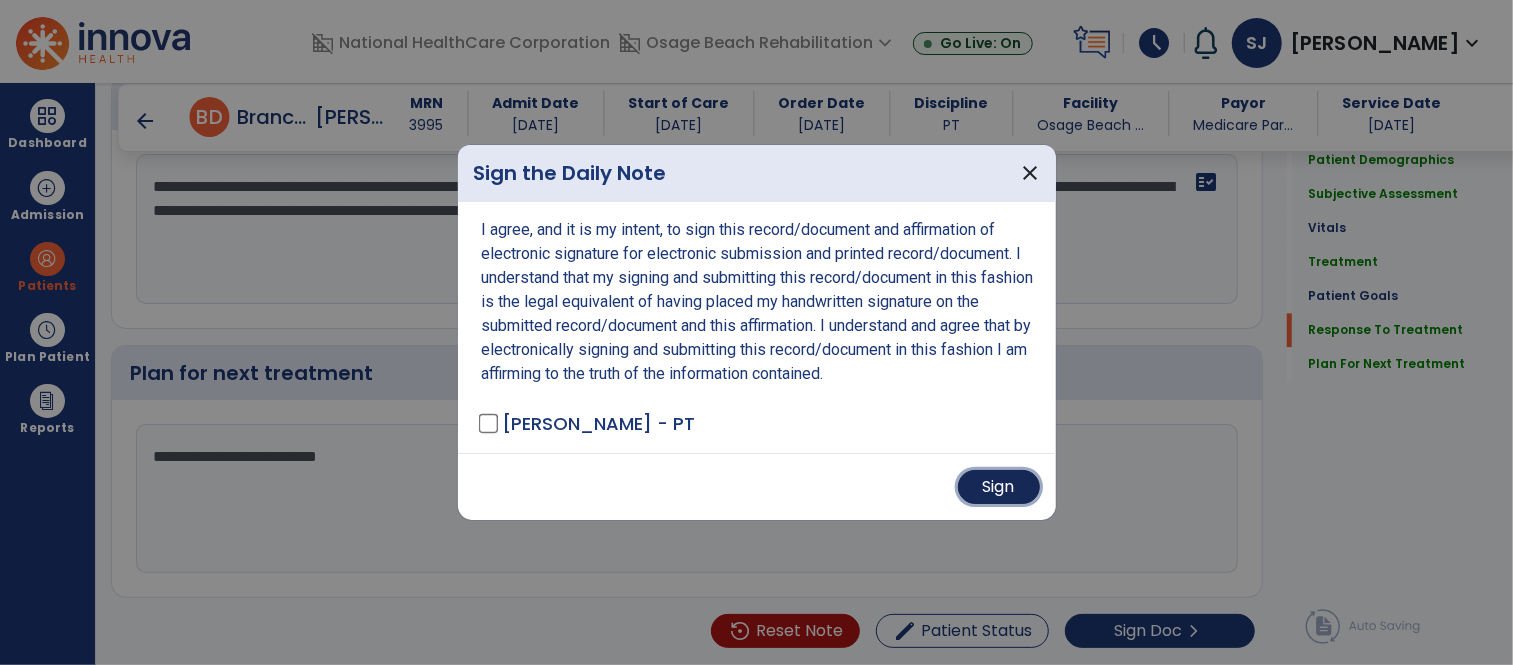 click on "Sign" at bounding box center (999, 487) 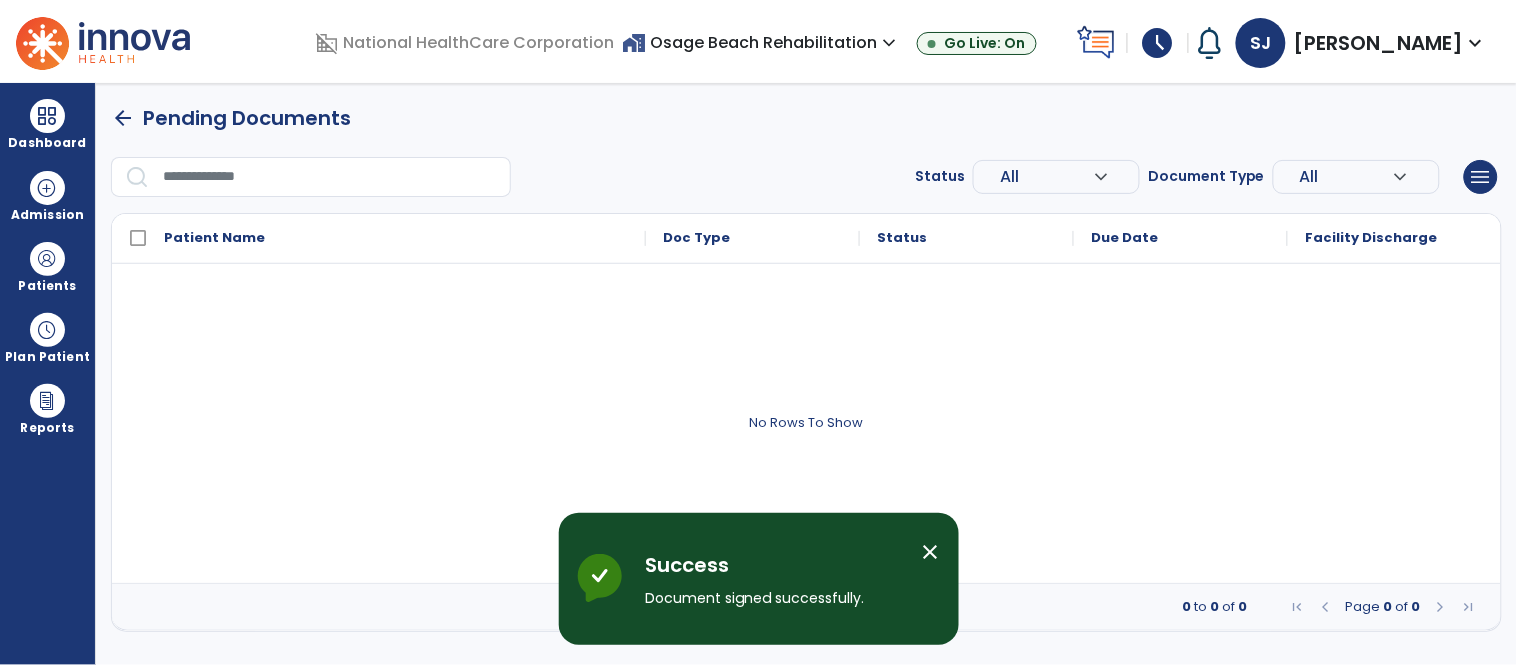 scroll, scrollTop: 0, scrollLeft: 0, axis: both 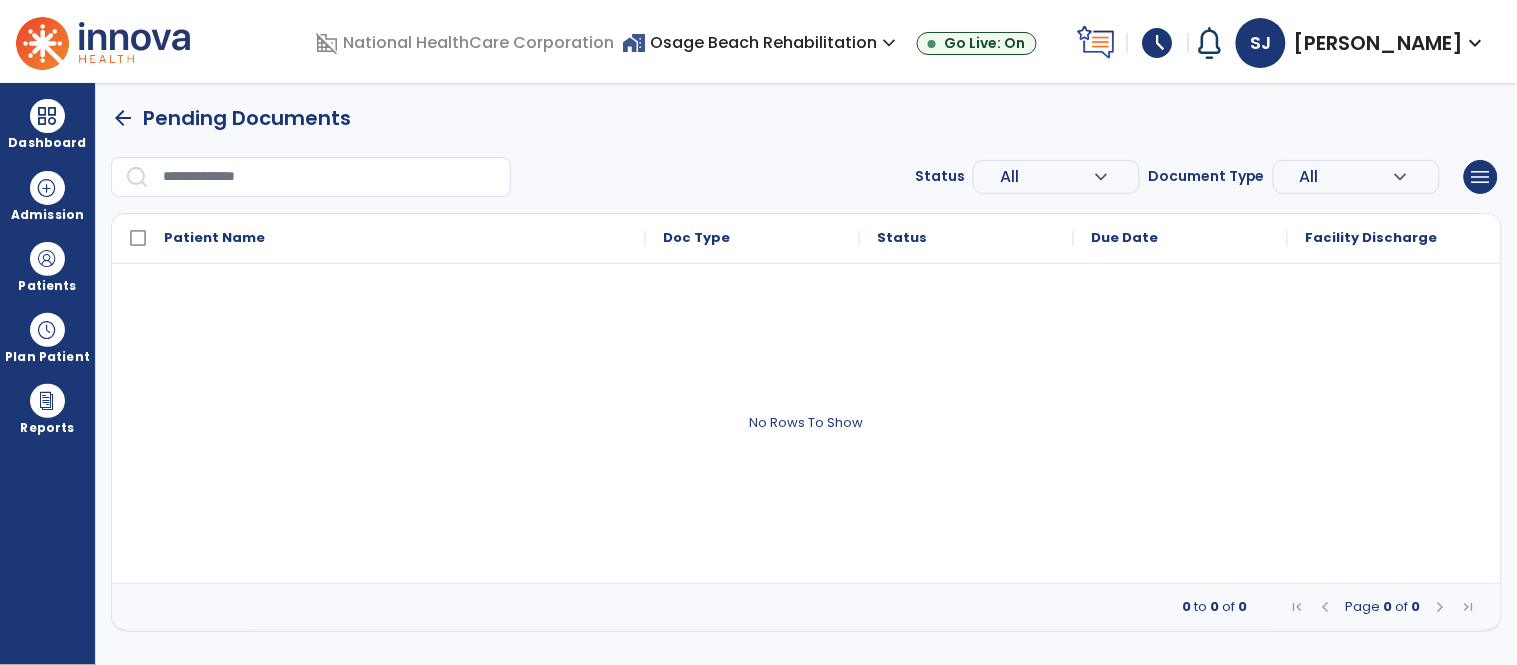 click on "[PERSON_NAME]" at bounding box center (1379, 43) 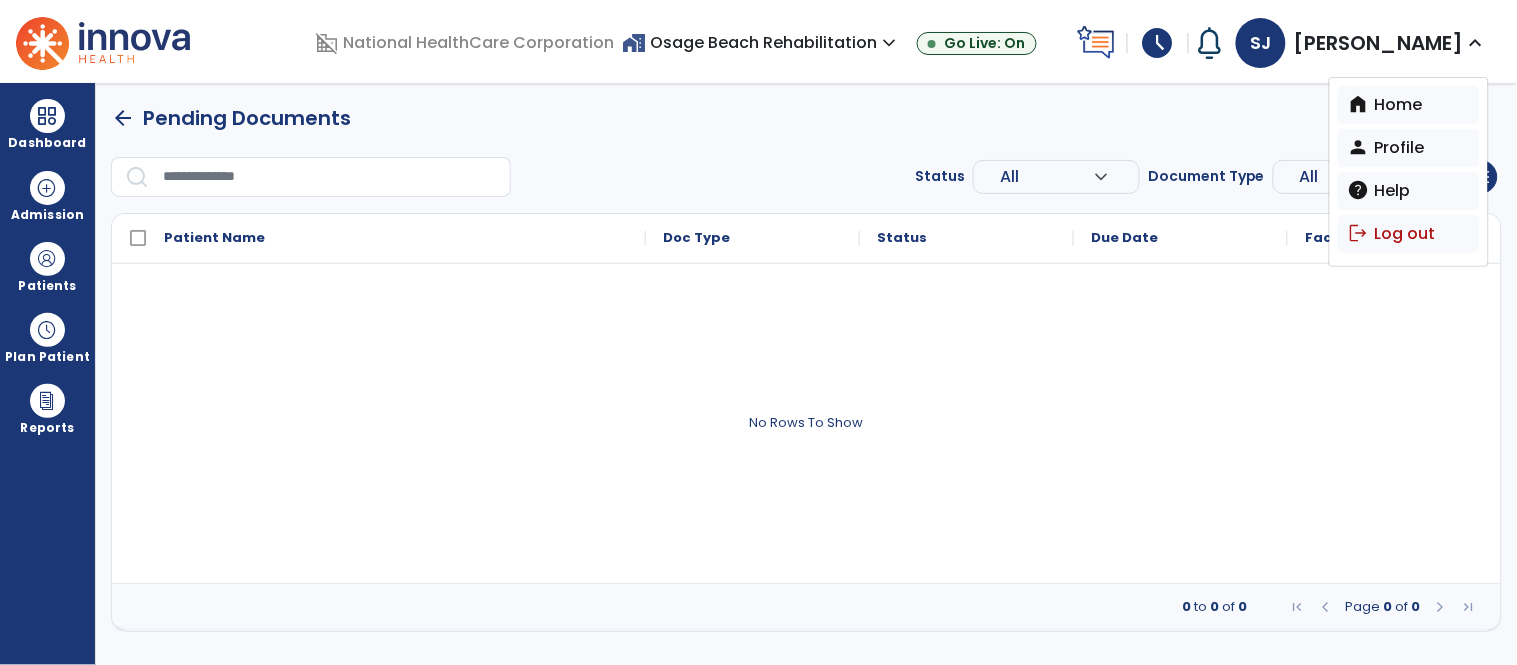 click on "schedule" at bounding box center (1158, 43) 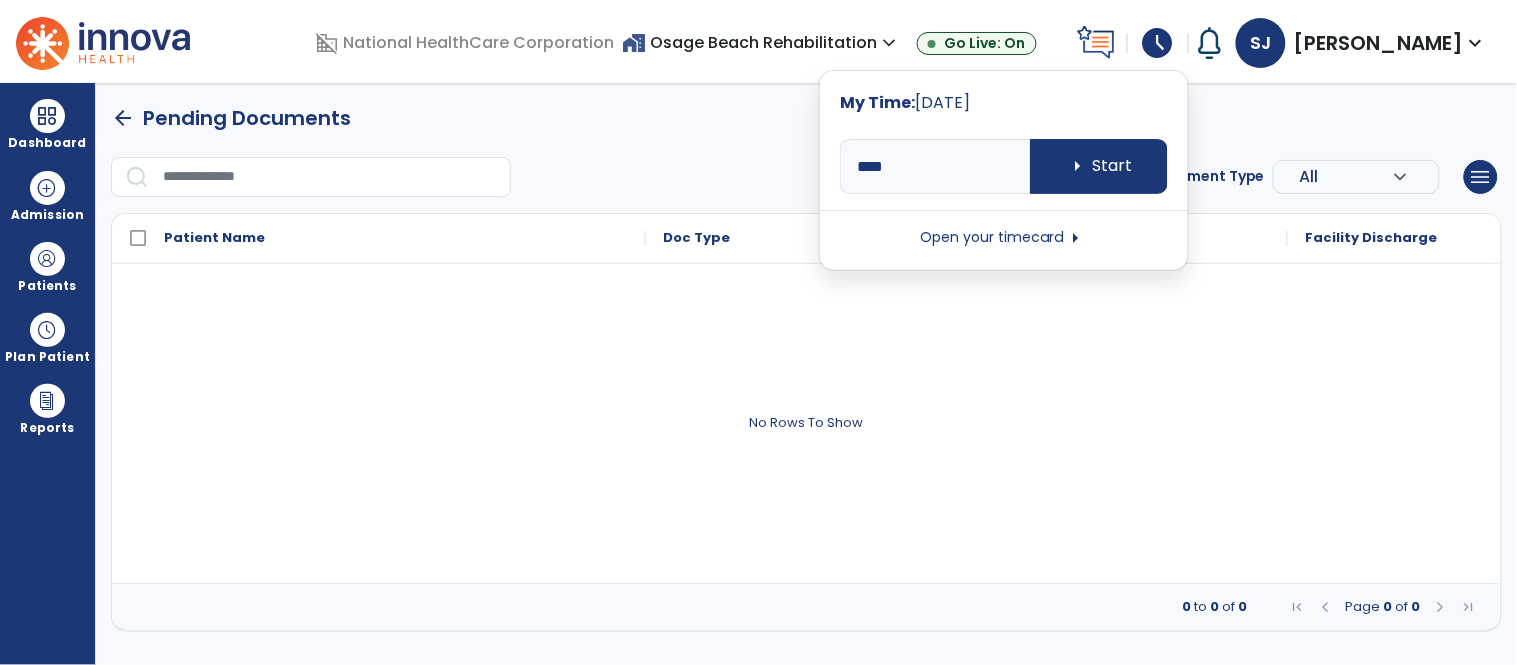 click on "Open your timecard  arrow_right" at bounding box center [1004, 238] 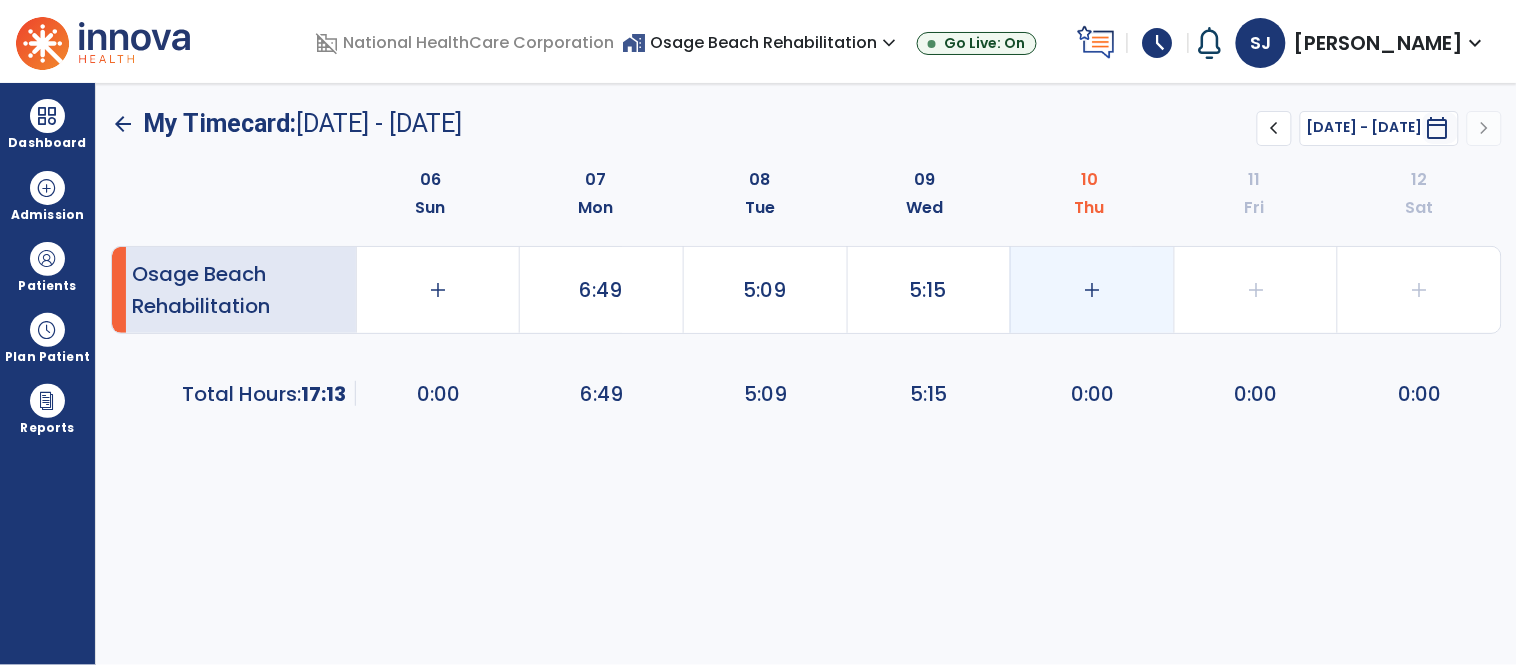 click on "add" 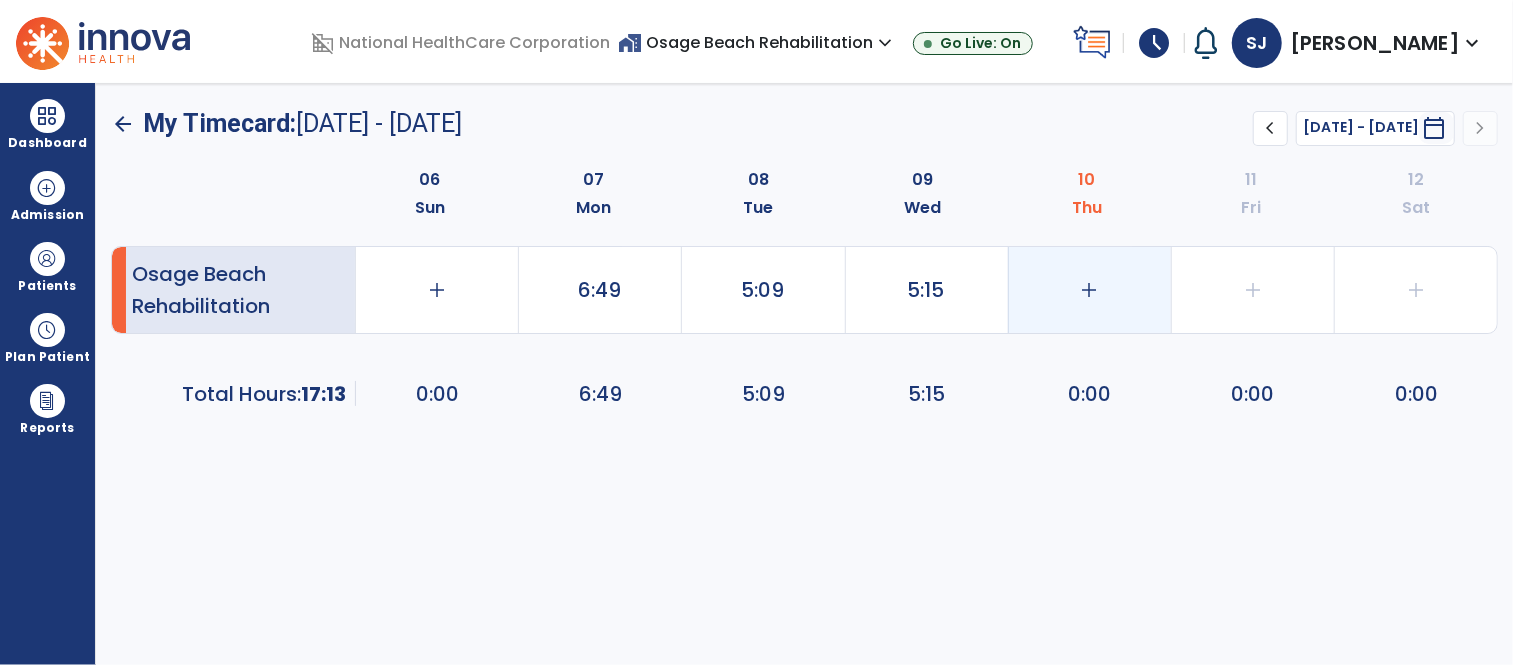 select on "**********" 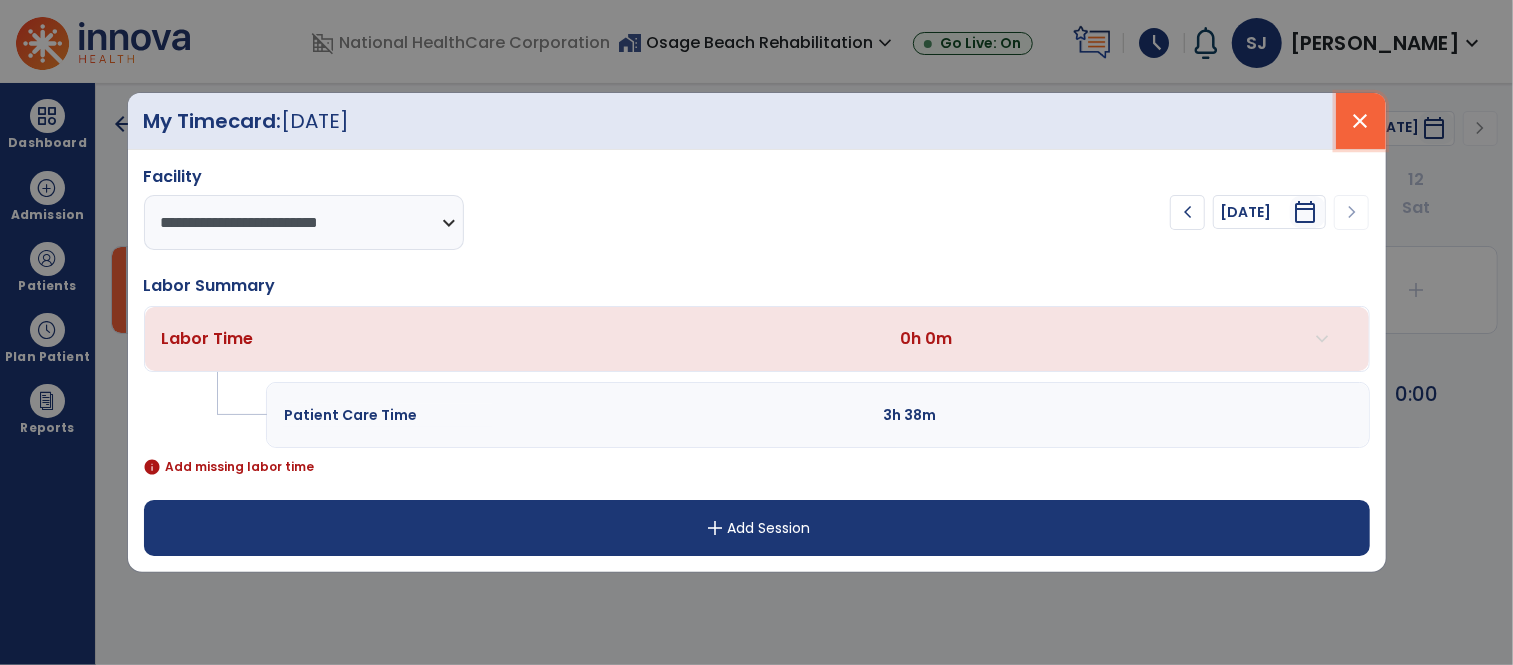 click on "close" at bounding box center (1361, 121) 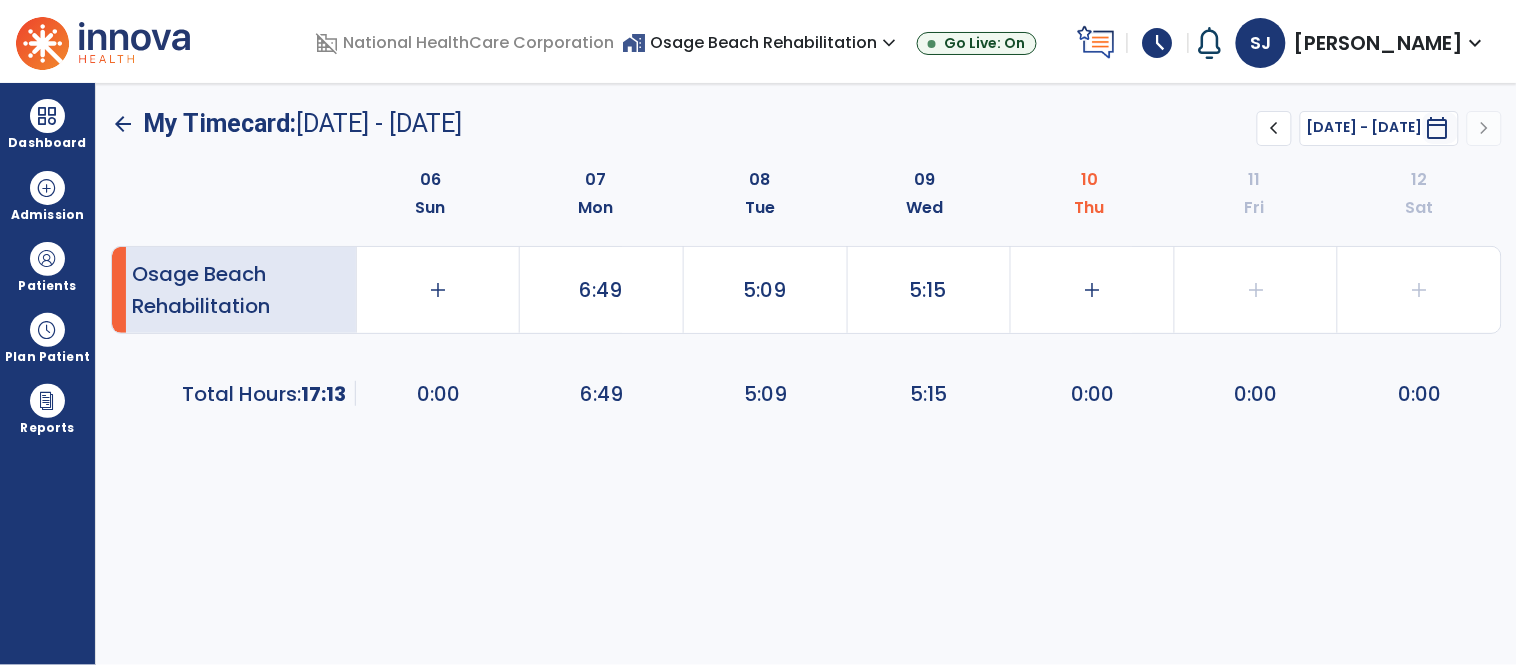 click on "schedule" at bounding box center [1158, 43] 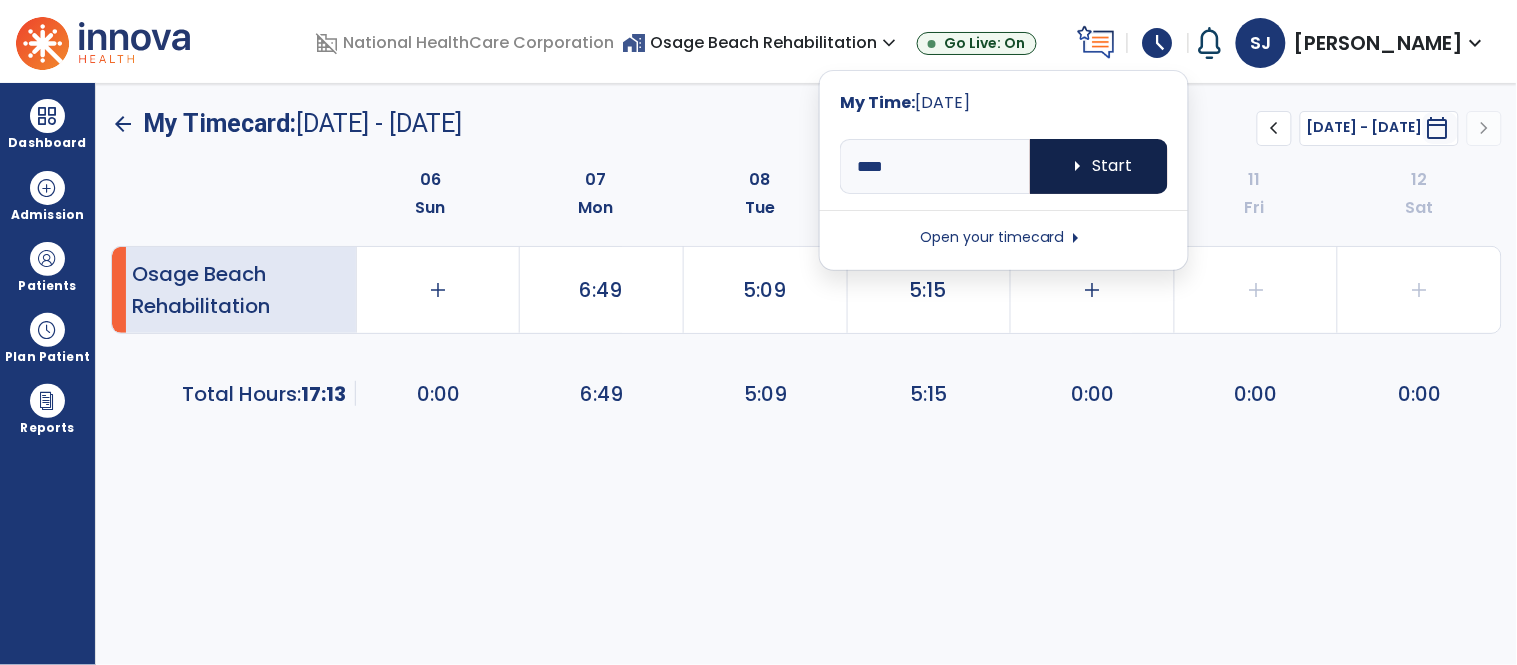 click on "arrow_right  Start" at bounding box center [1099, 166] 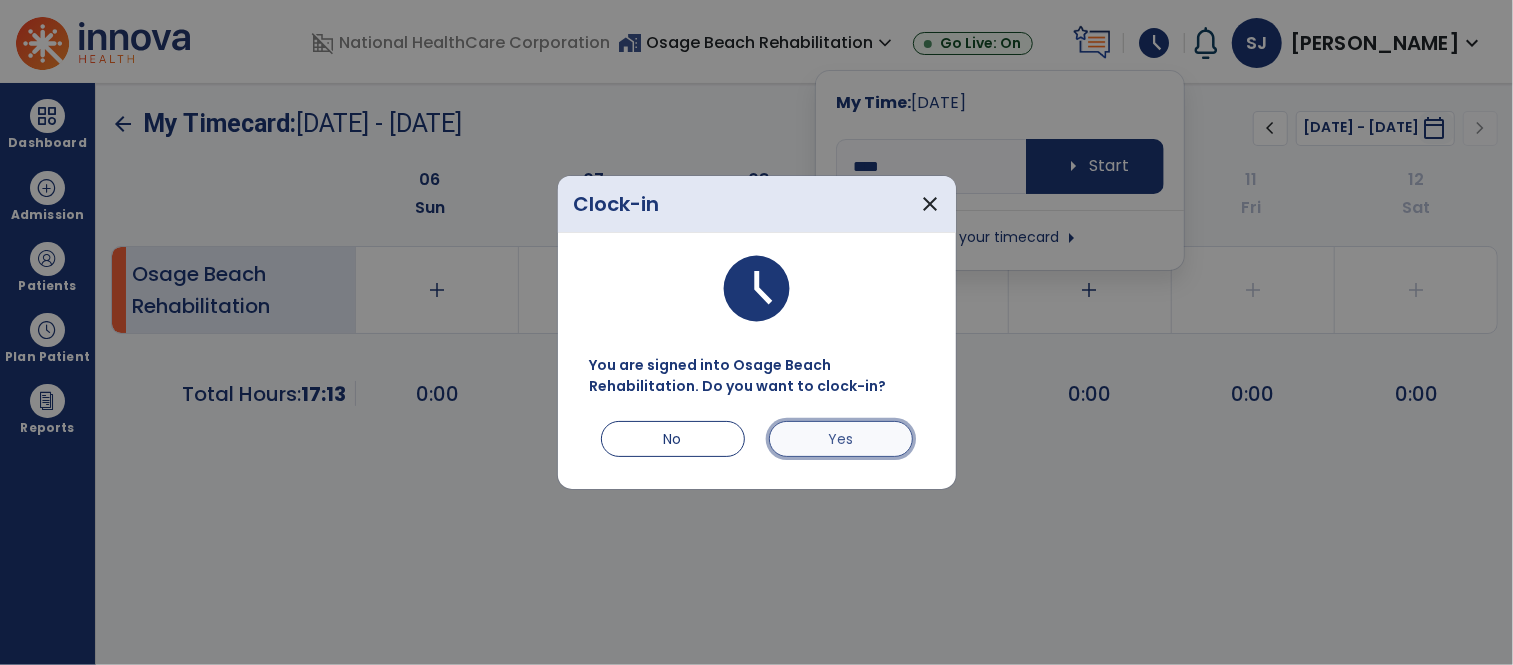 click on "Yes" at bounding box center [841, 439] 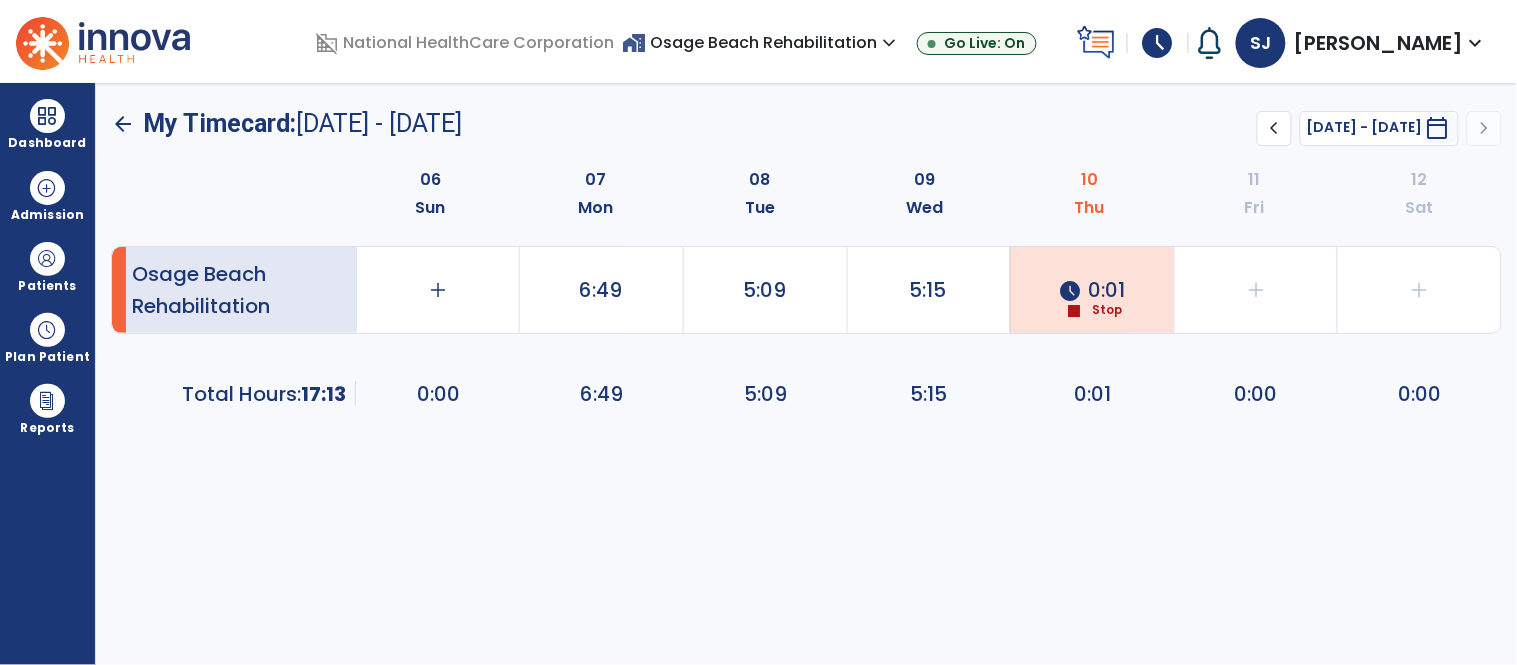 click on "schedule  0:01  stop  Stop" 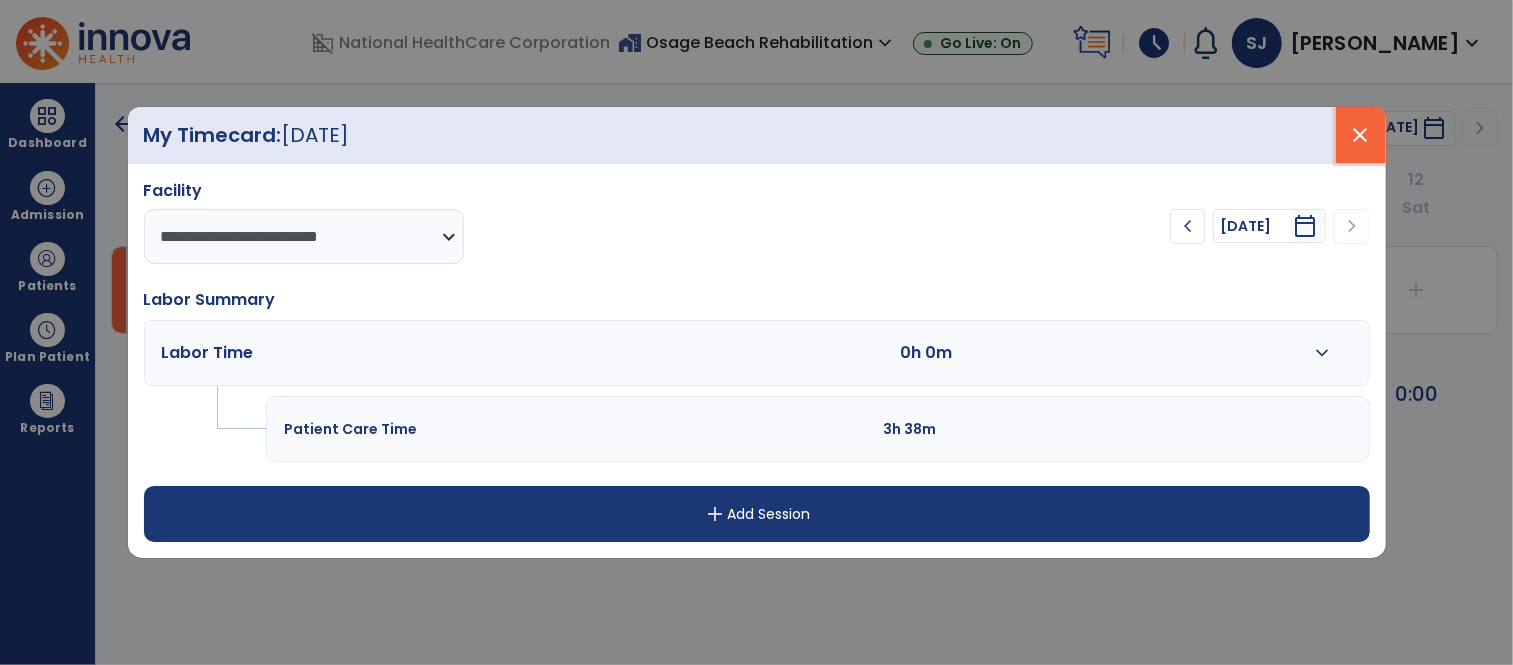 click on "close" at bounding box center (1361, 135) 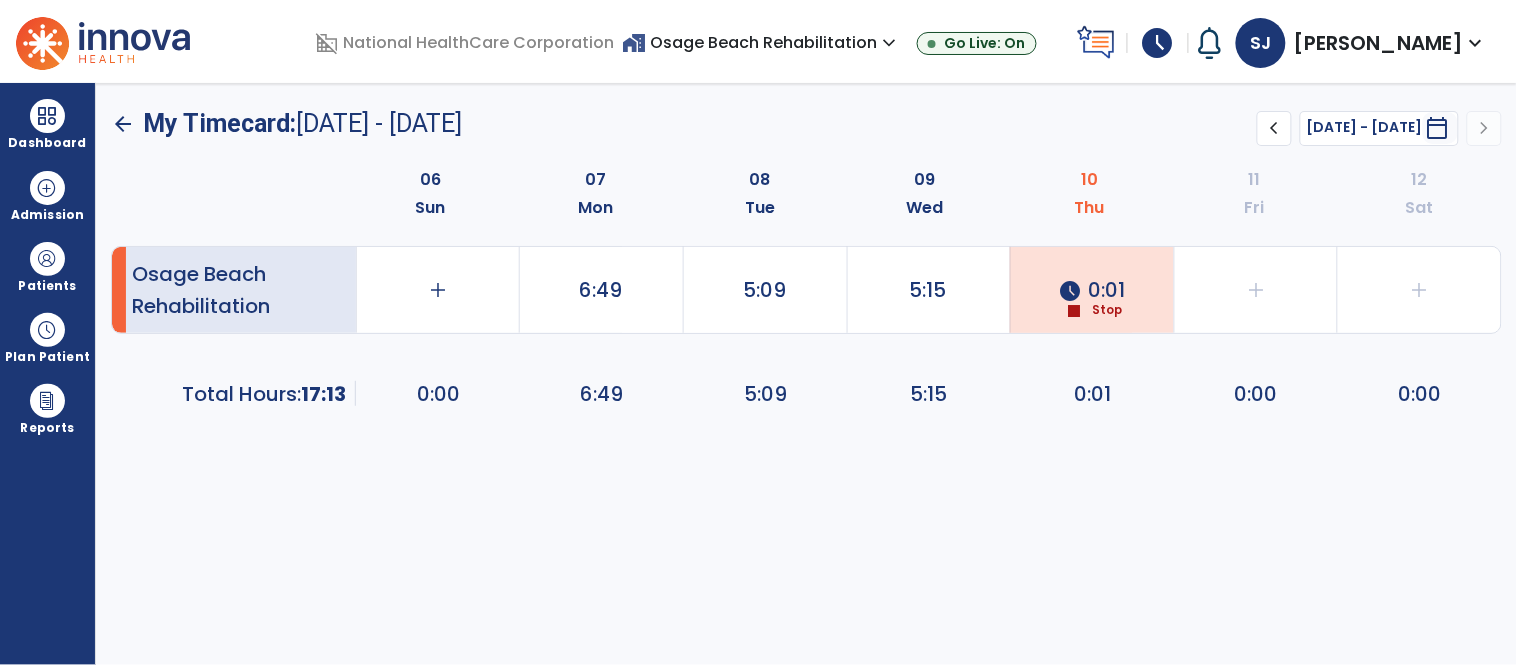 click on "schedule" at bounding box center [1158, 43] 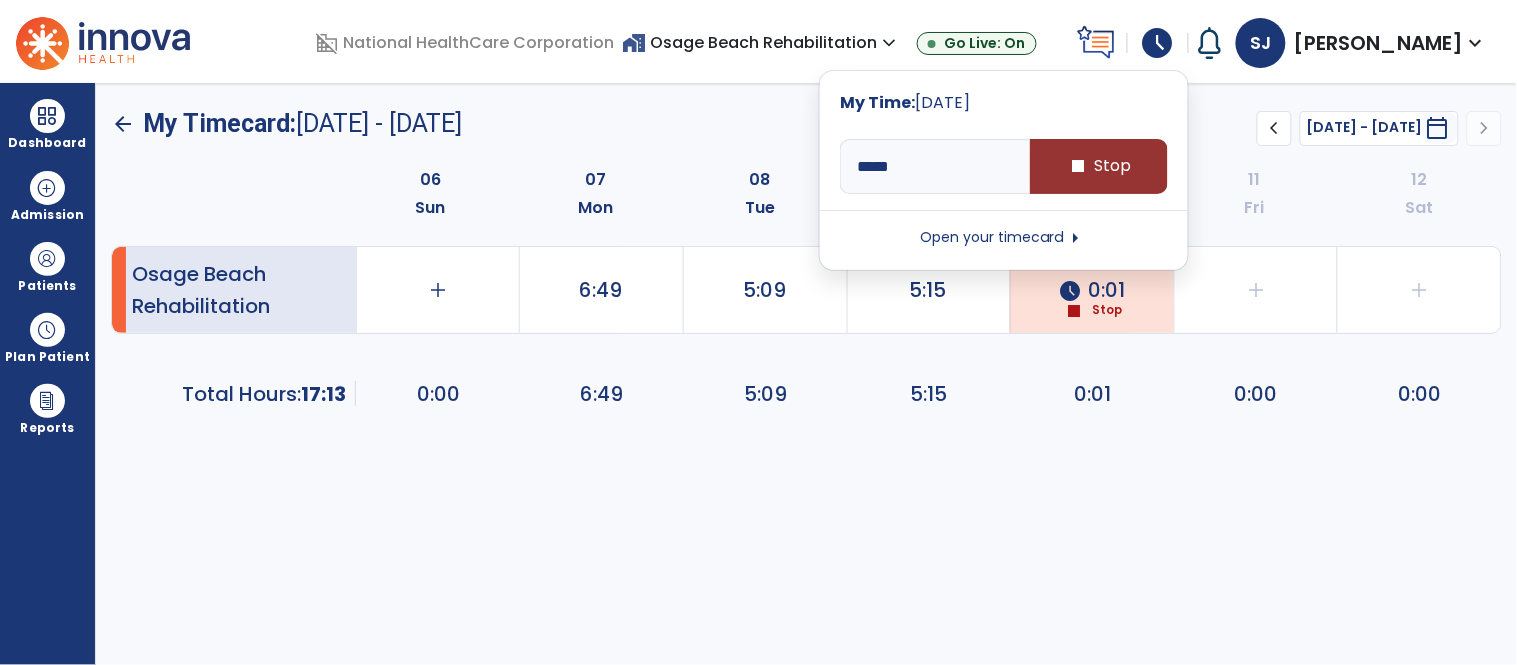 click on "stop  Stop" at bounding box center [1099, 166] 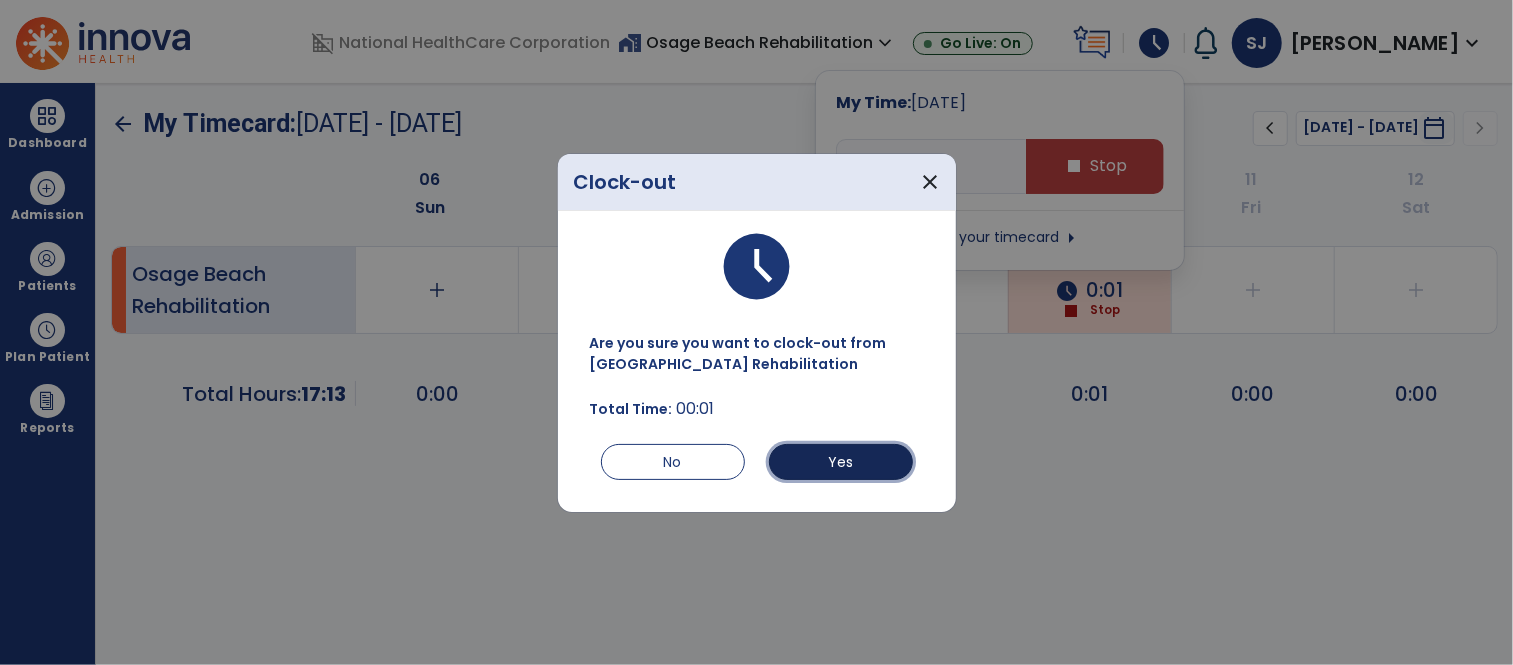 drag, startPoint x: 825, startPoint y: 466, endPoint x: 926, endPoint y: 416, distance: 112.698715 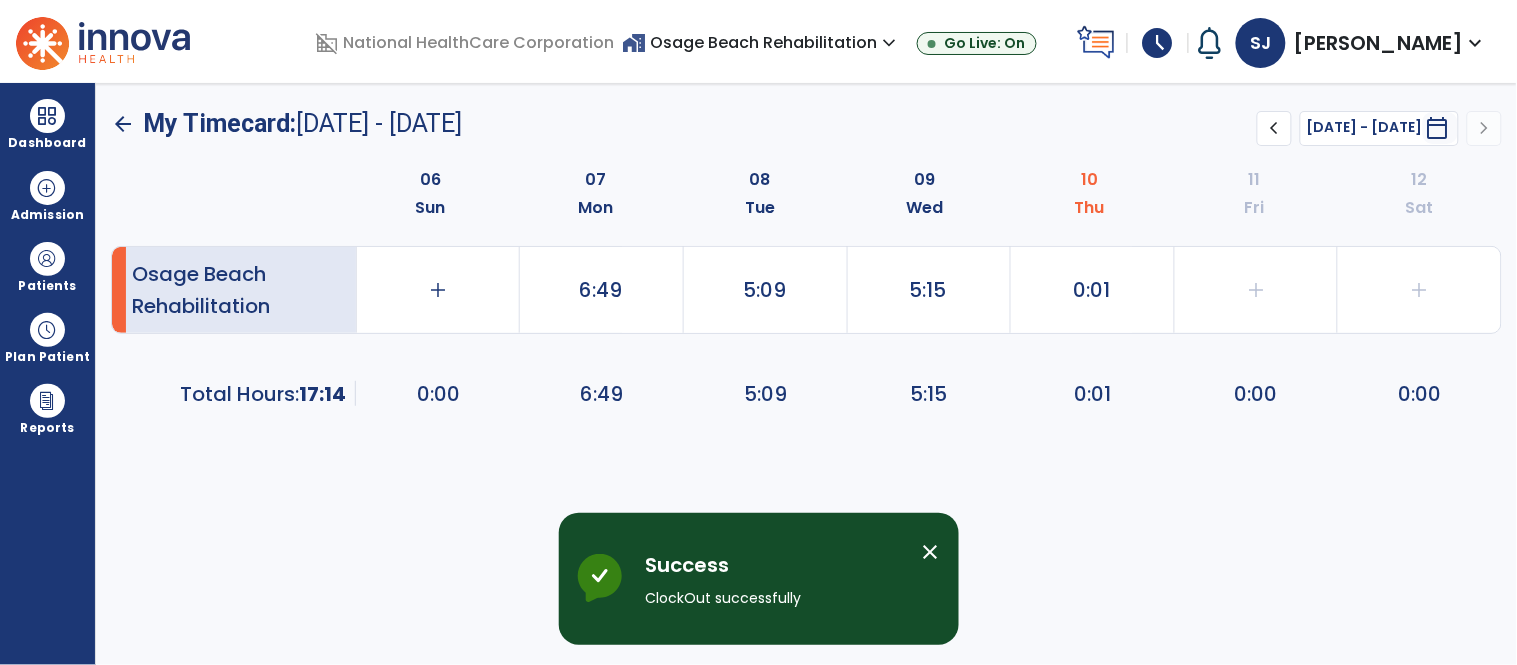 click on "schedule" at bounding box center [1158, 43] 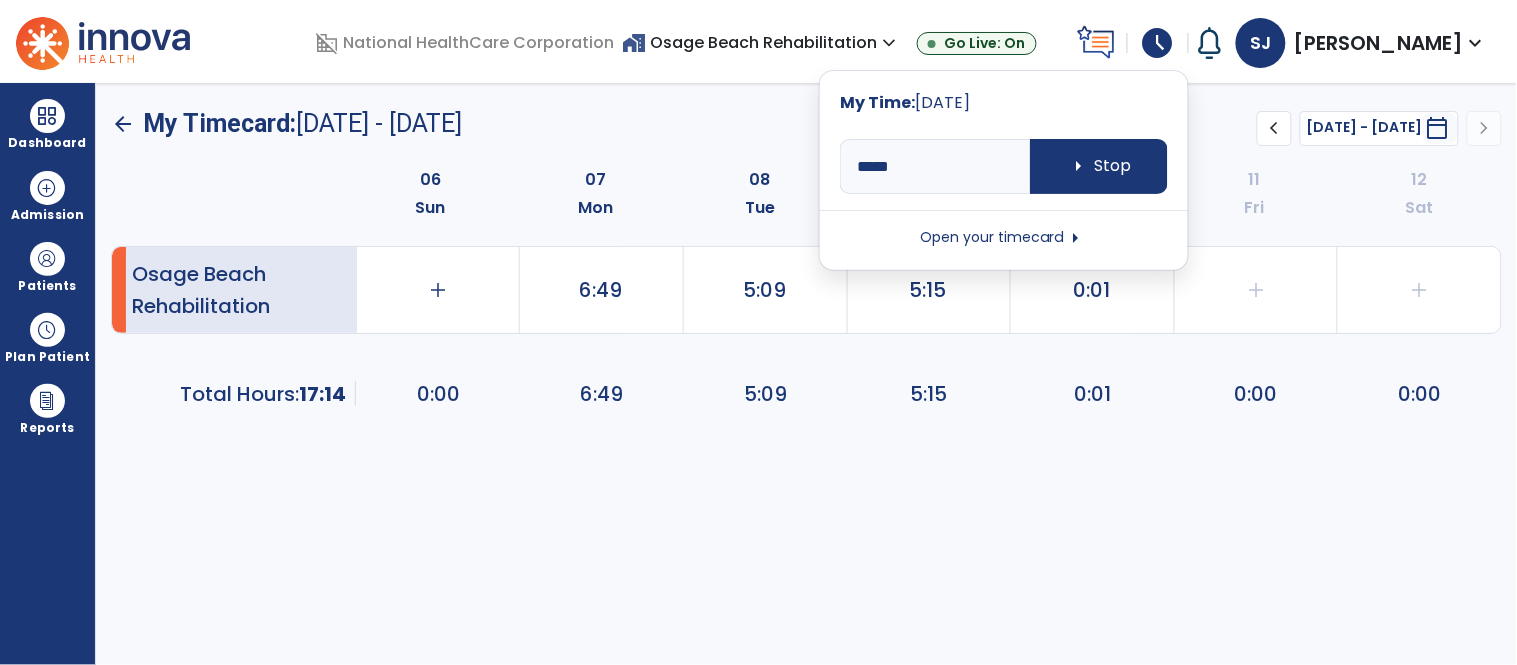 type on "****" 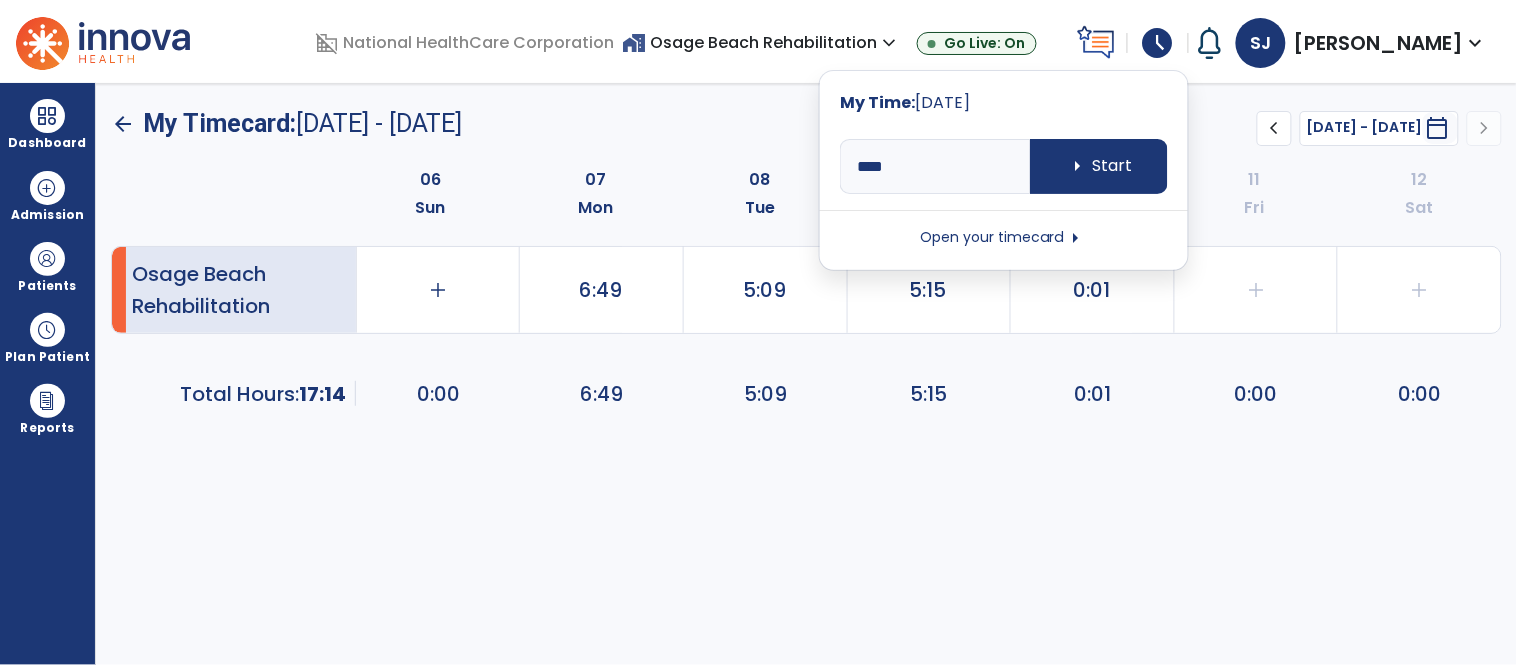 click on "My Time:   [DATE]" at bounding box center (1004, 103) 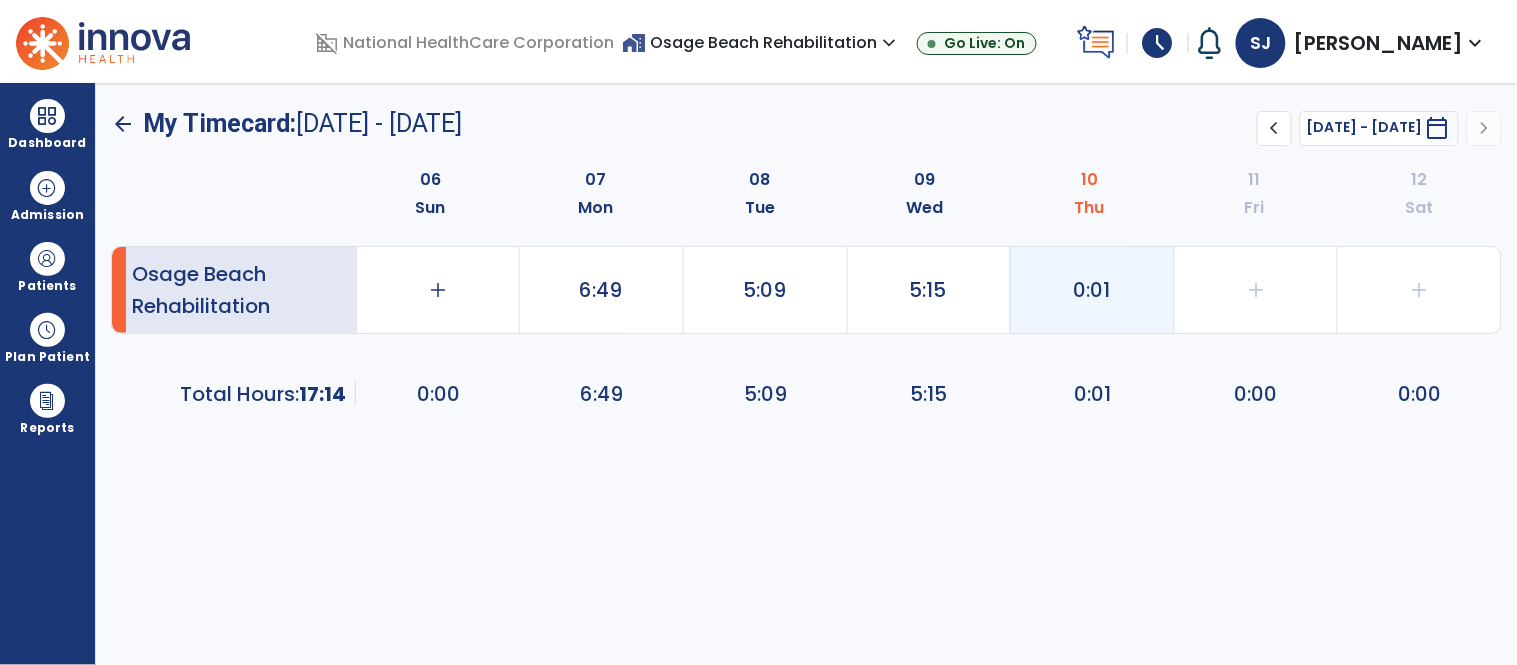 click on "0:01" 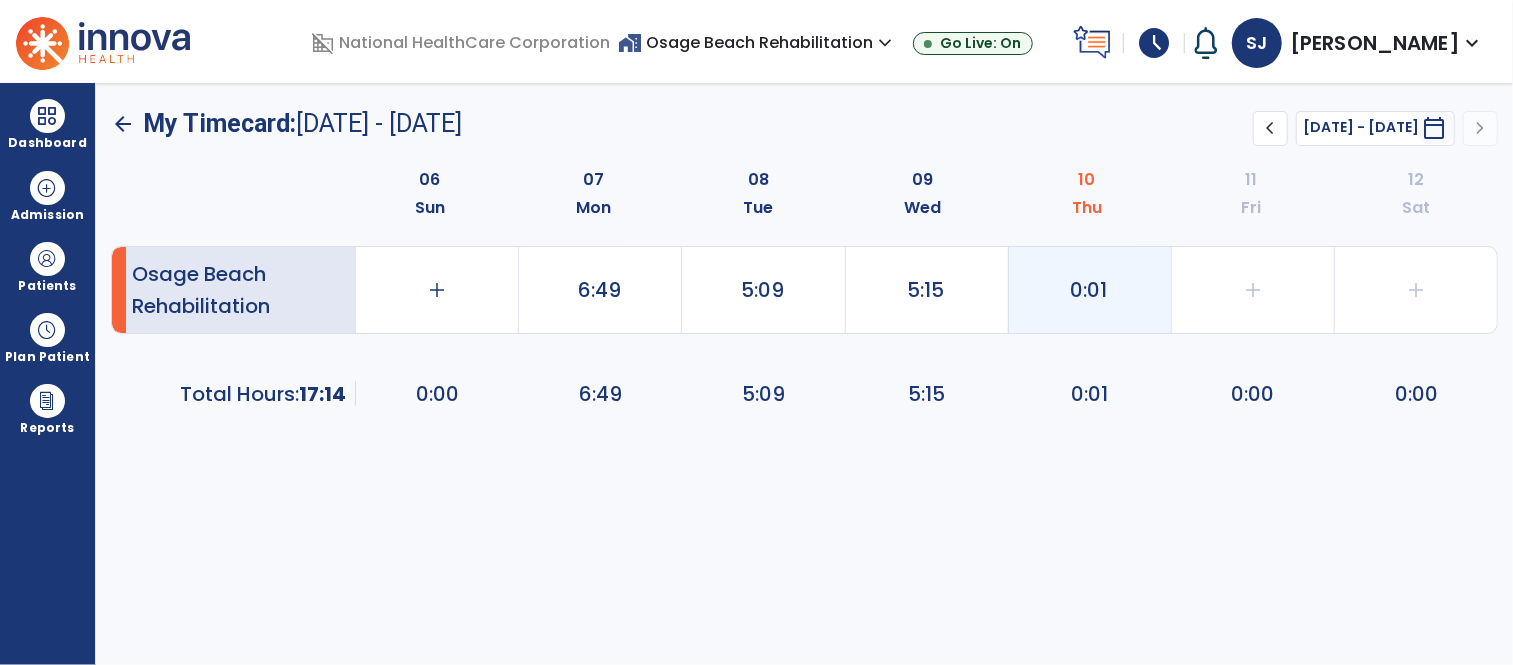 select on "**********" 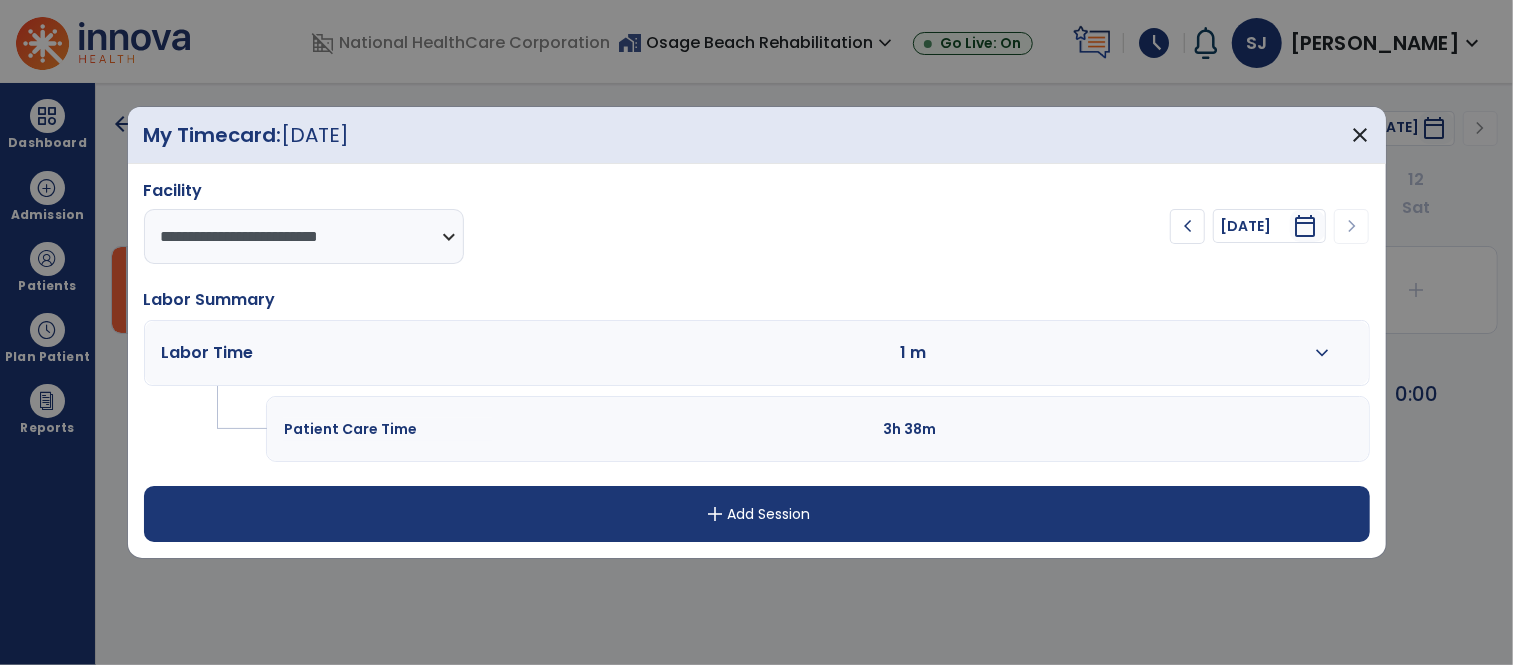 click on "expand_more" at bounding box center (1322, 353) 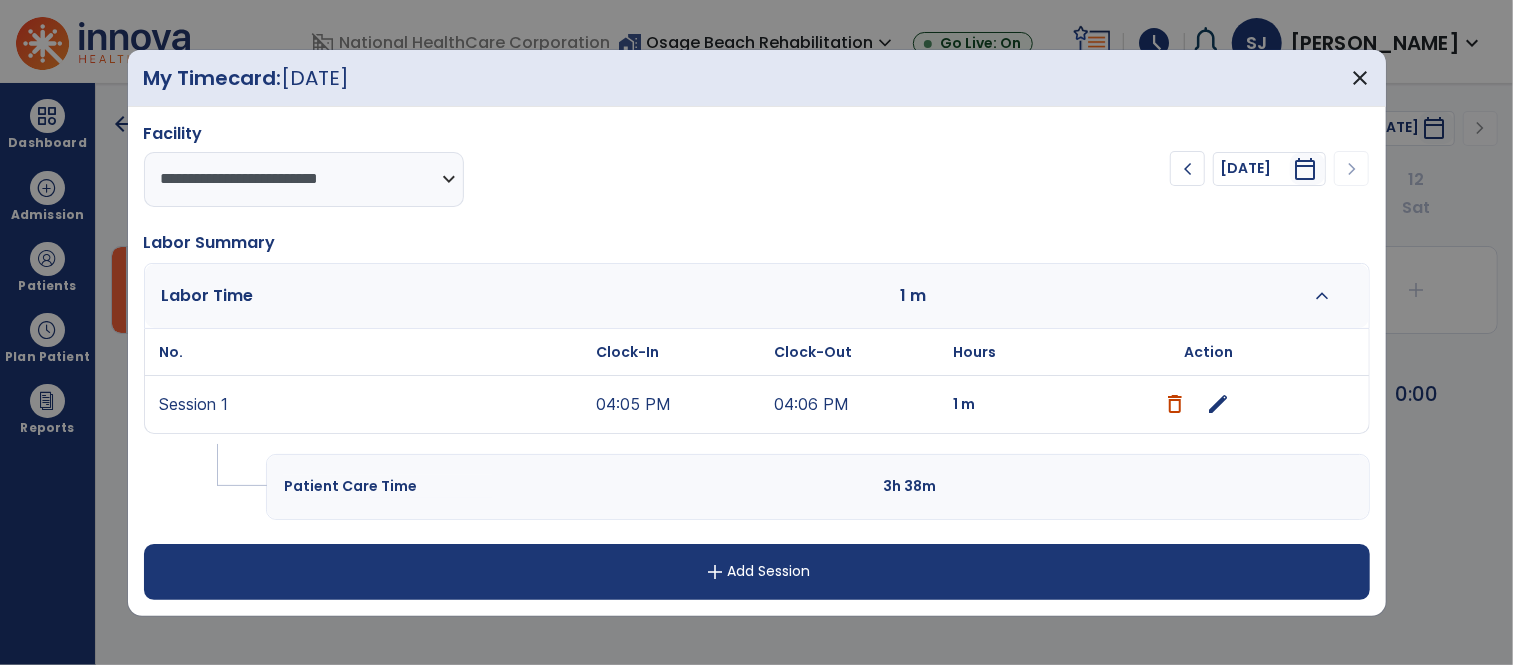 click on "edit" at bounding box center [1218, 404] 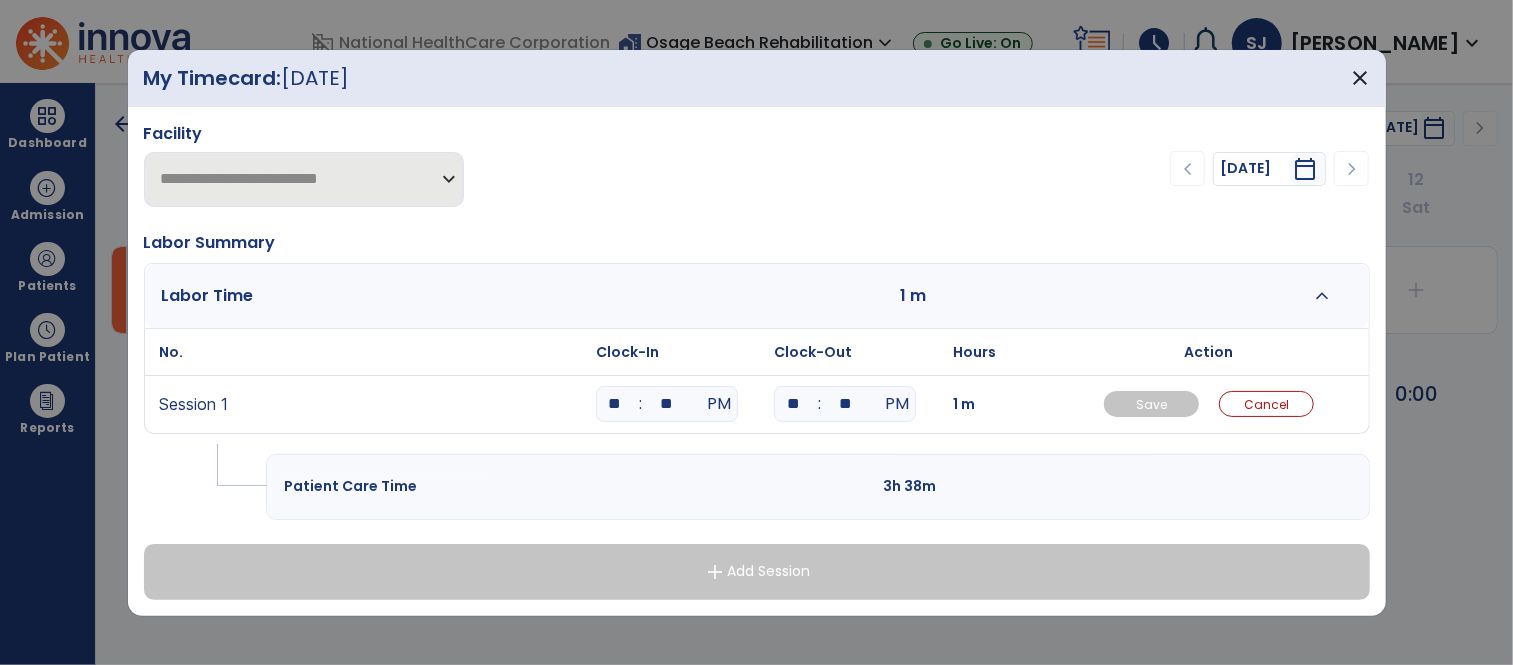 drag, startPoint x: 622, startPoint y: 403, endPoint x: 566, endPoint y: 394, distance: 56.718605 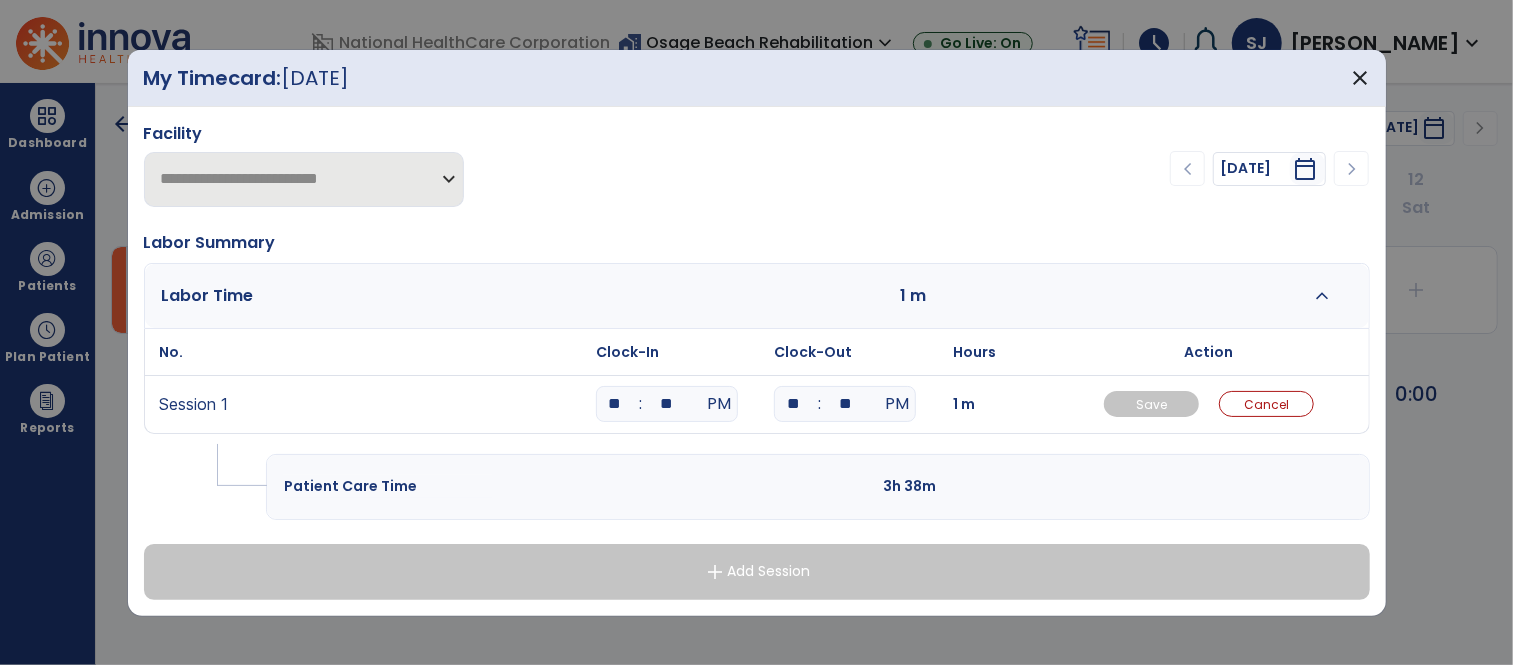 type on "**" 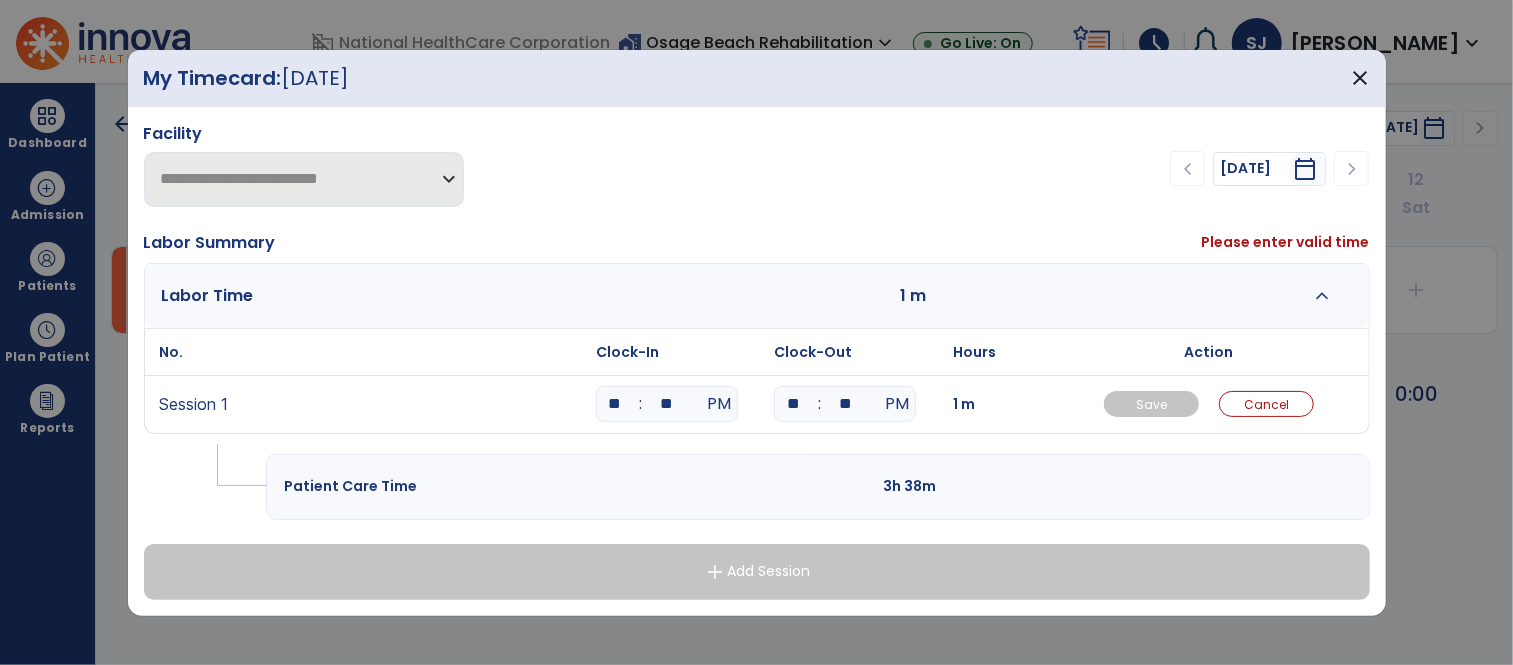 type on "**" 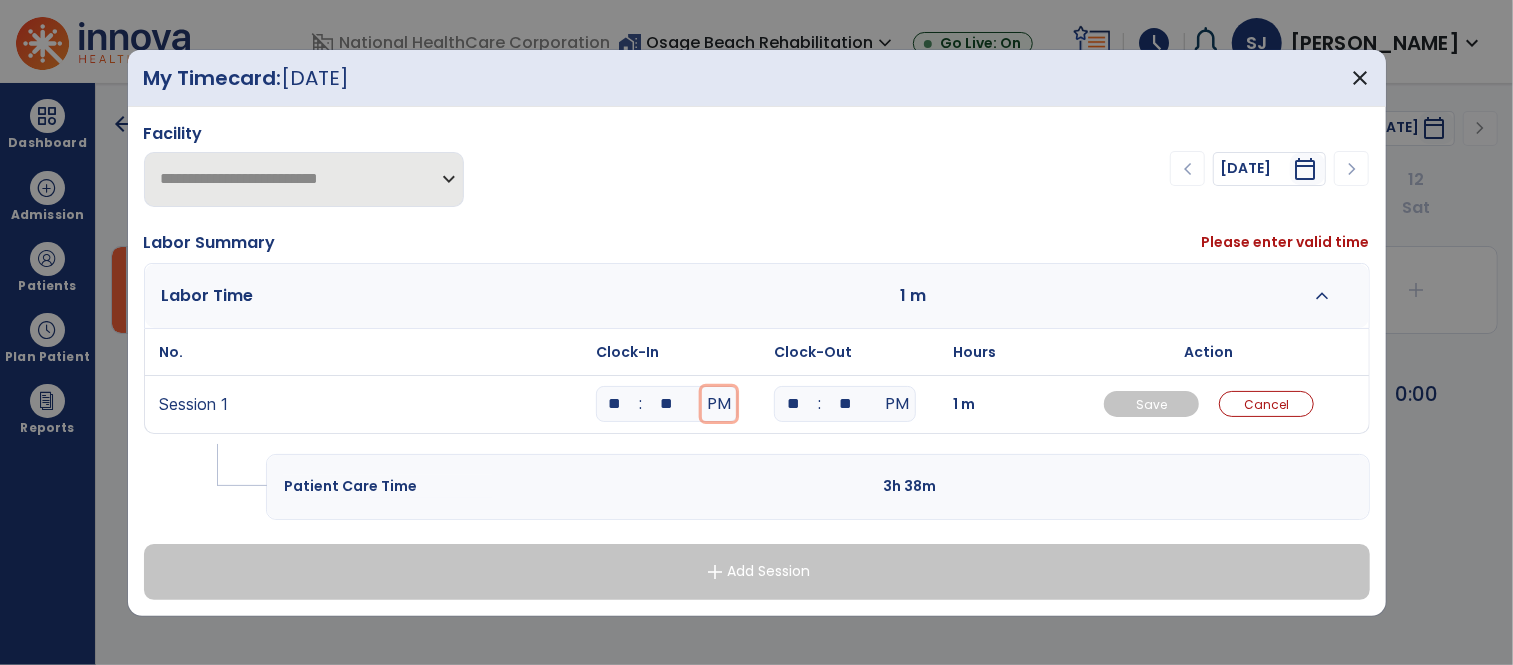 type 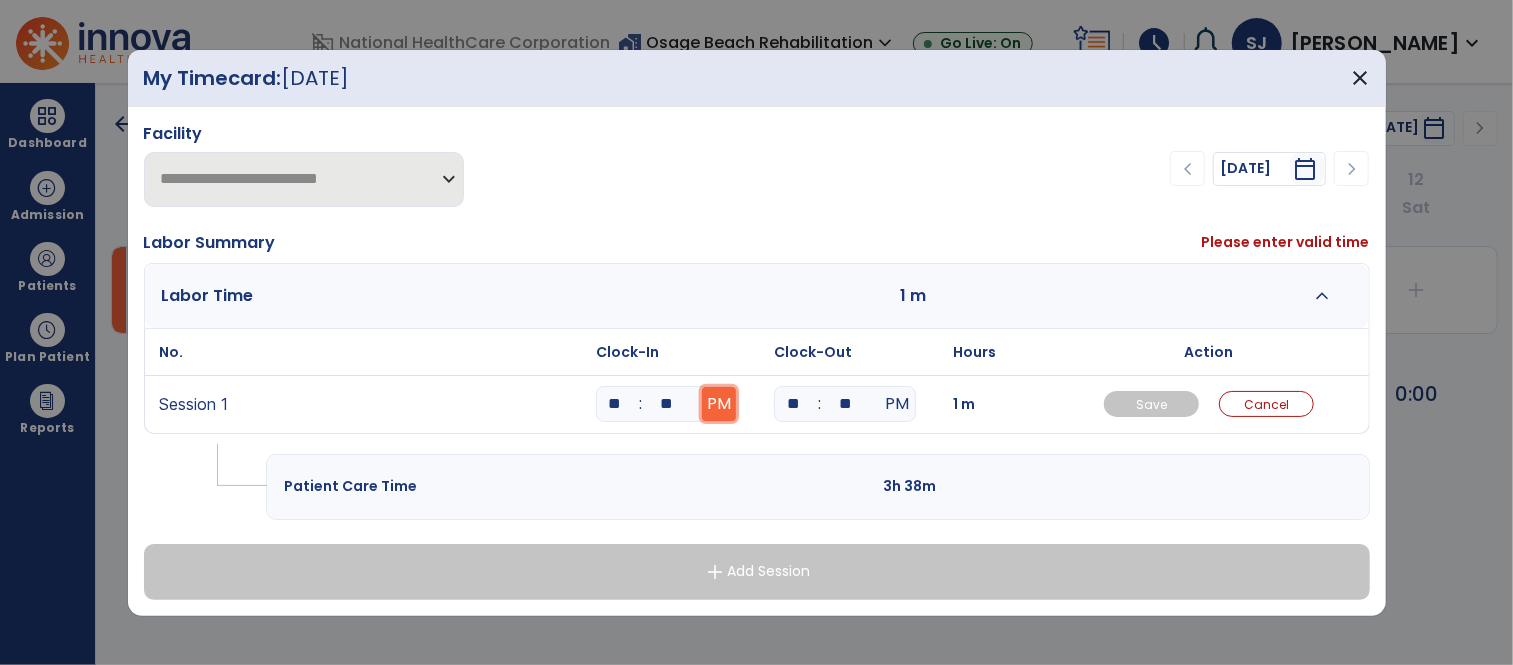 click on "PM" at bounding box center (719, 404) 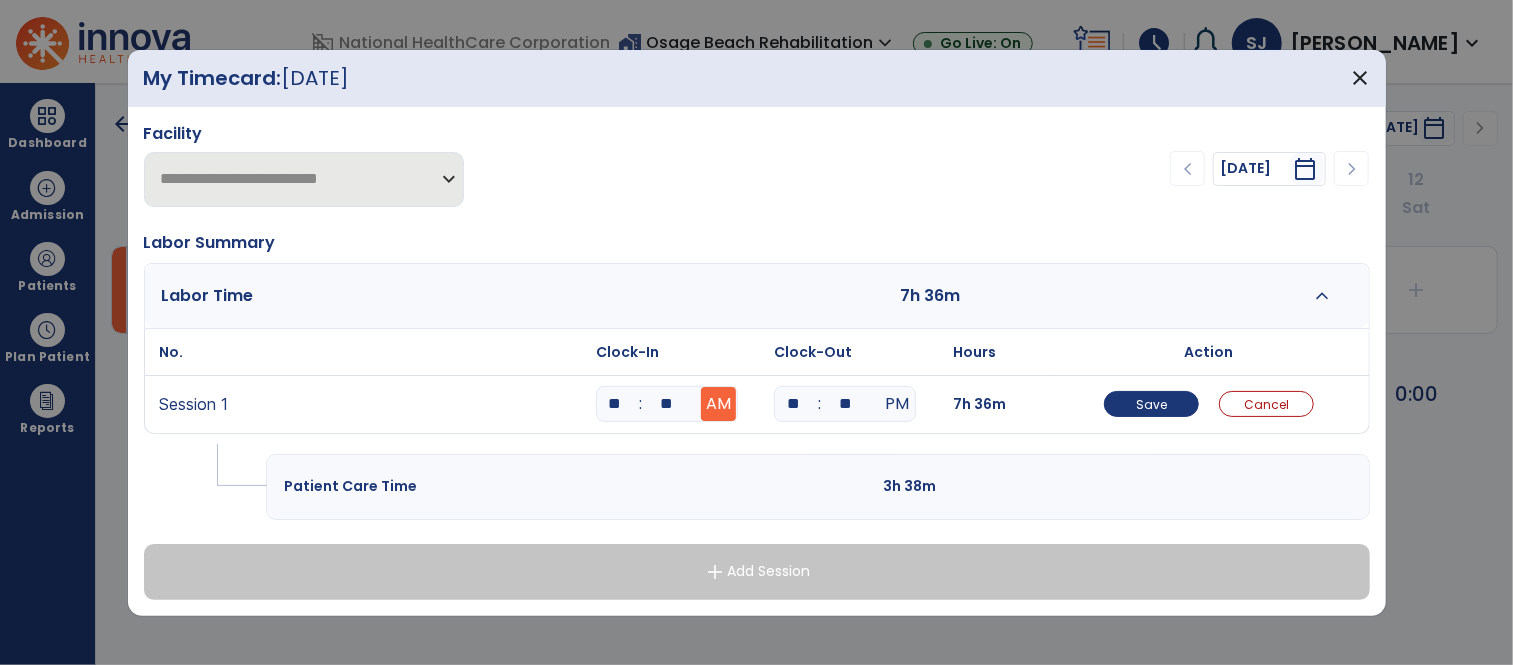 type on "**" 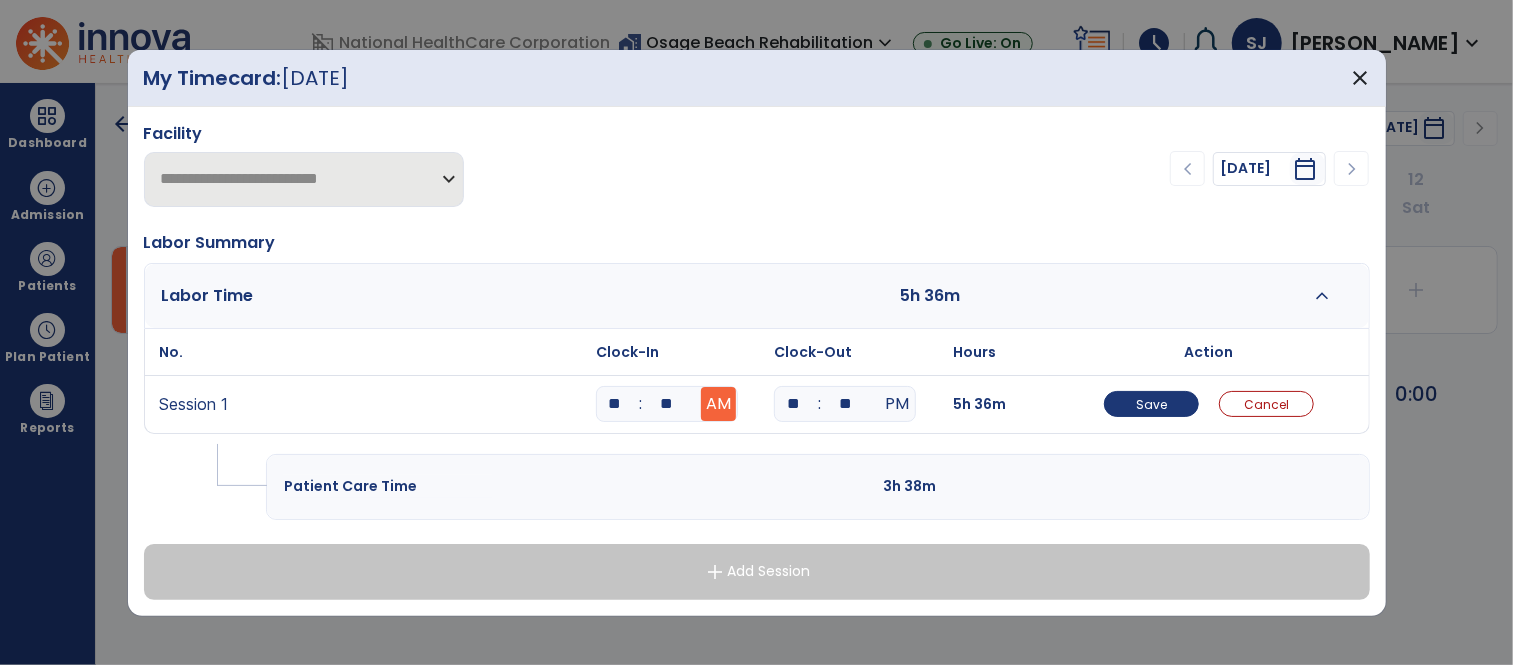 type on "**" 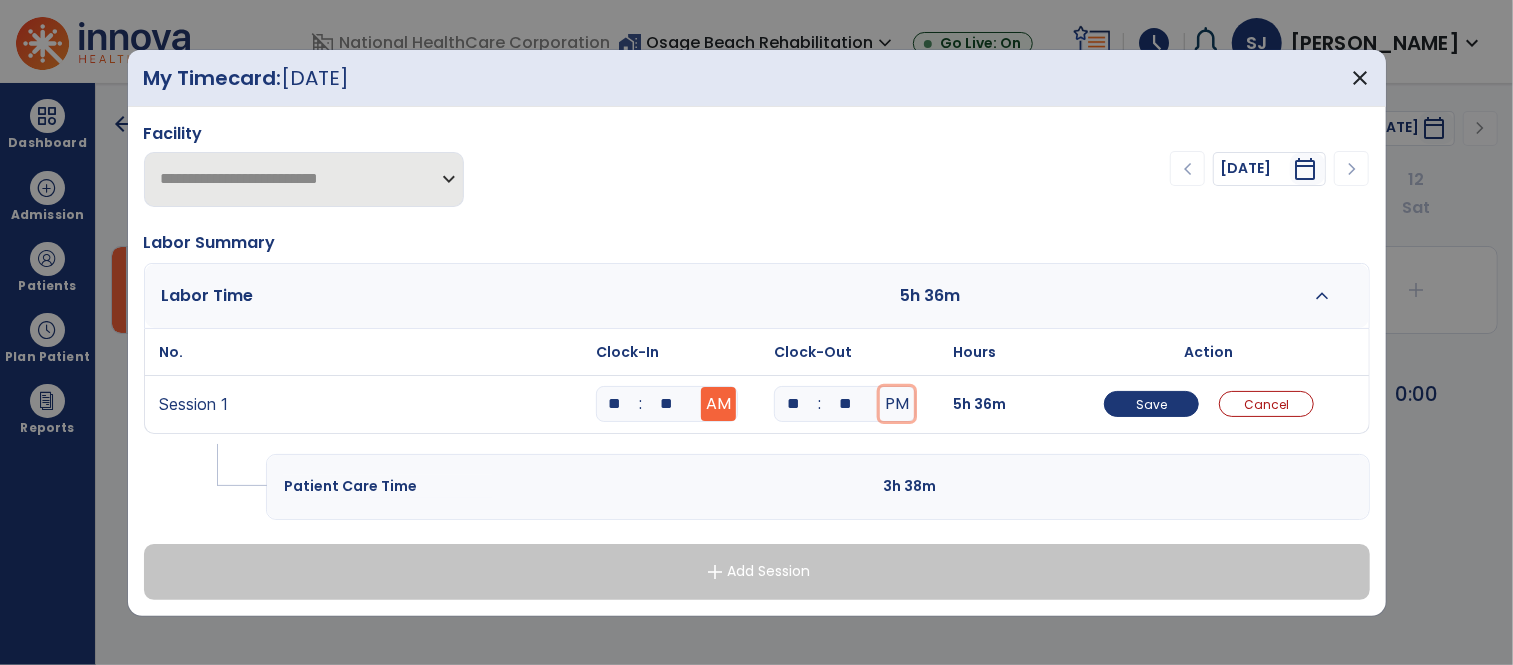 type 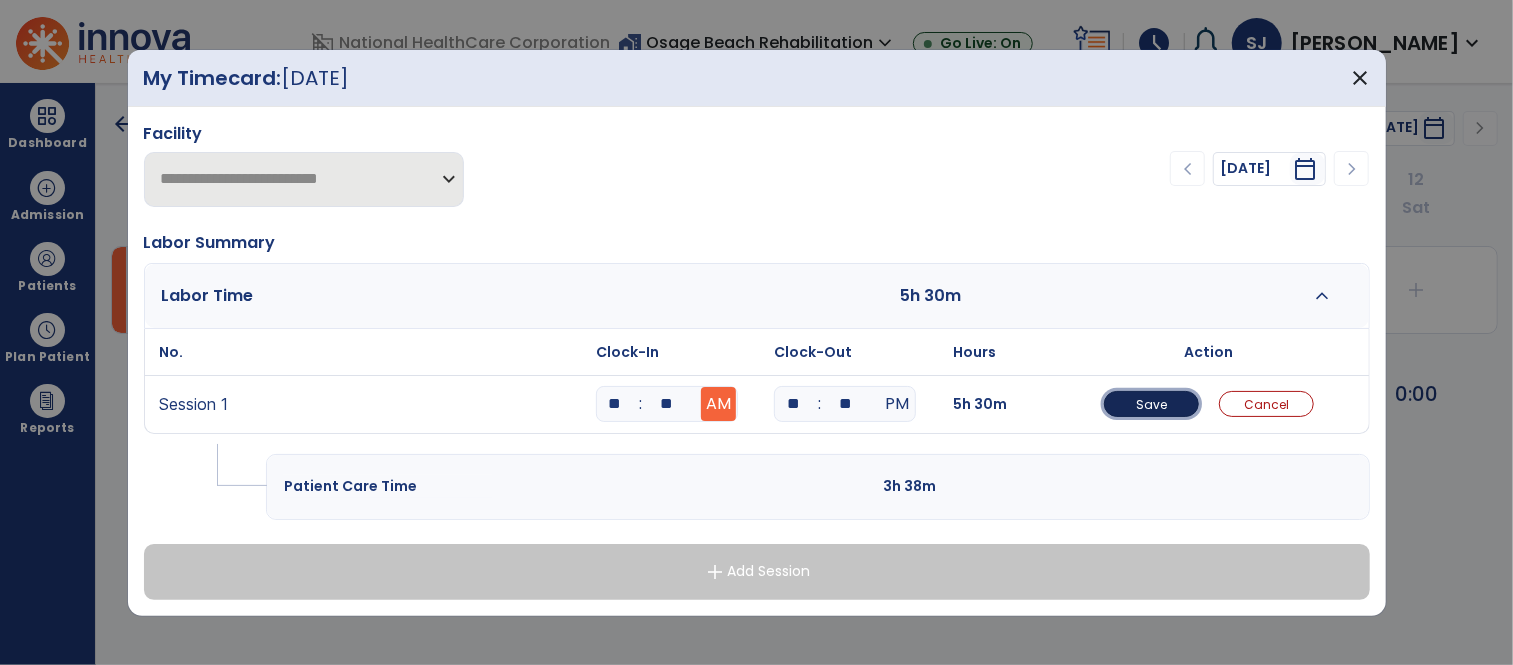 type 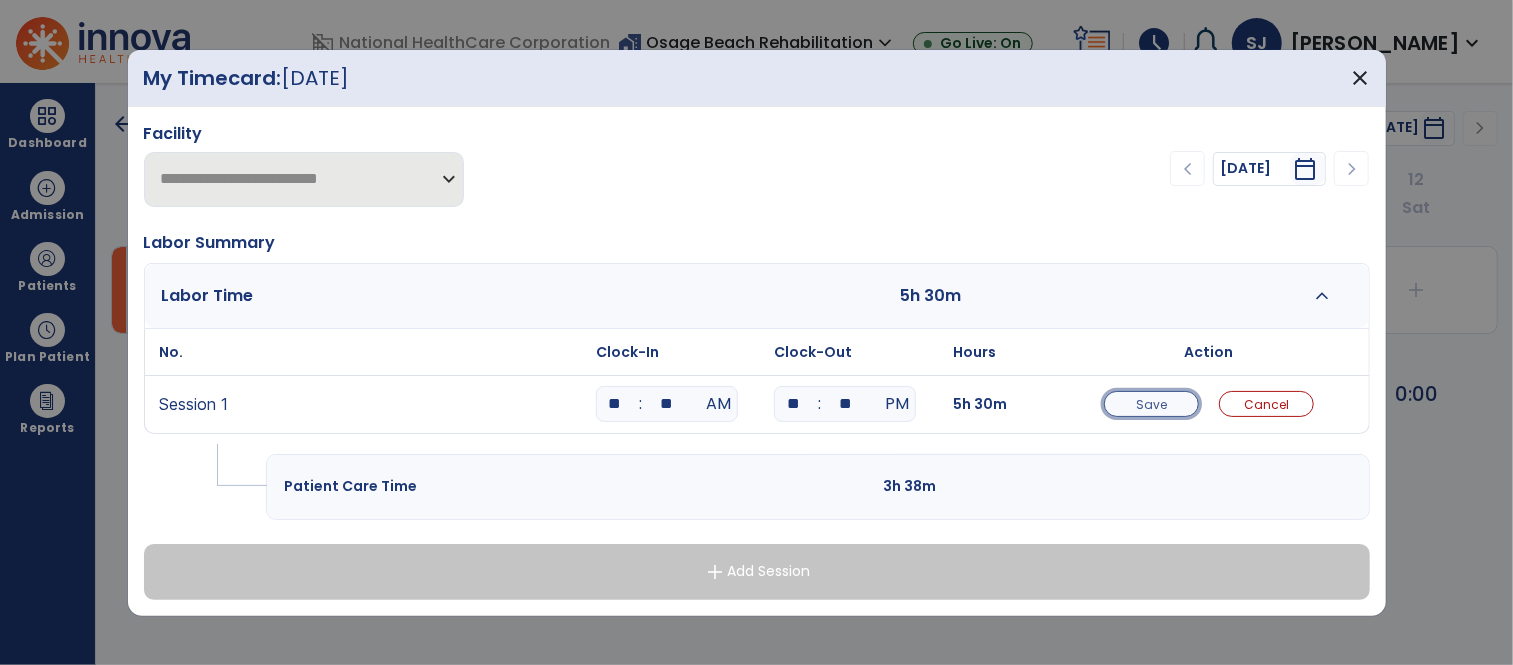 click on "Save" at bounding box center [1151, 404] 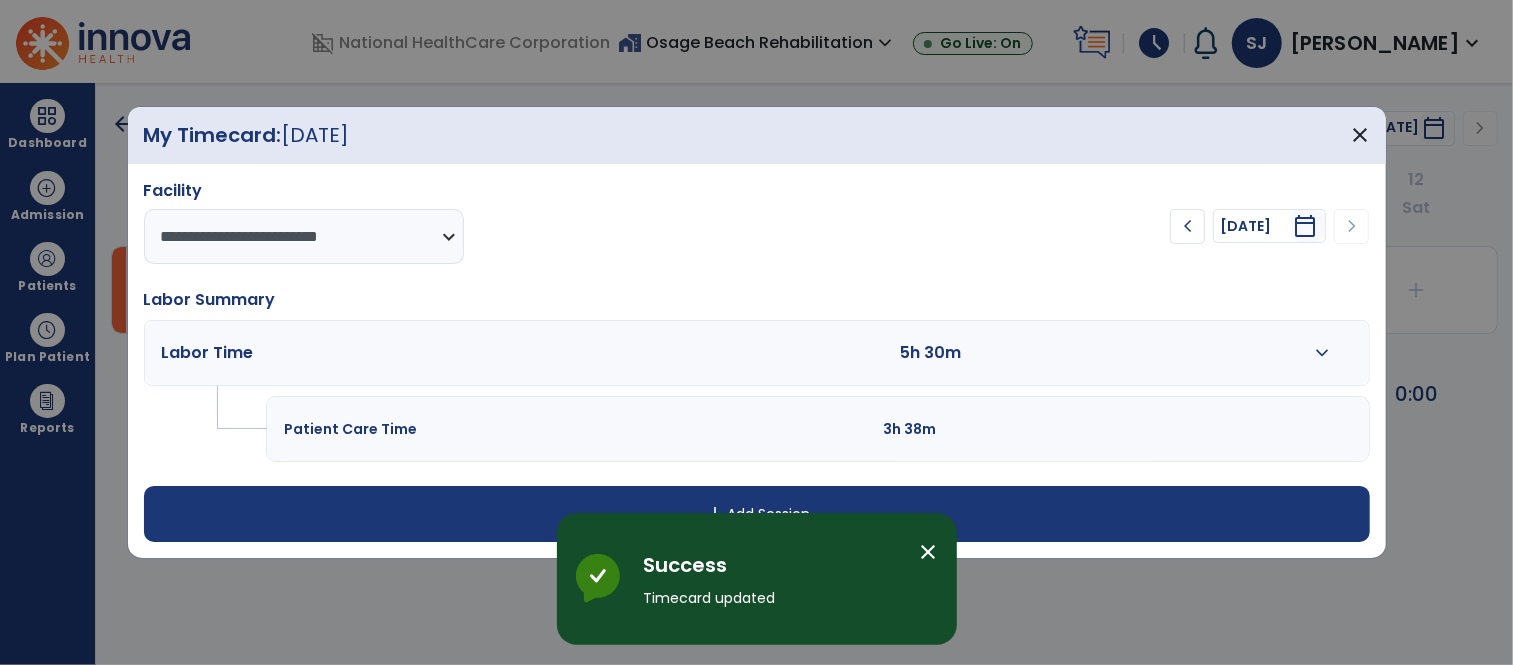 click on "close" at bounding box center (929, 552) 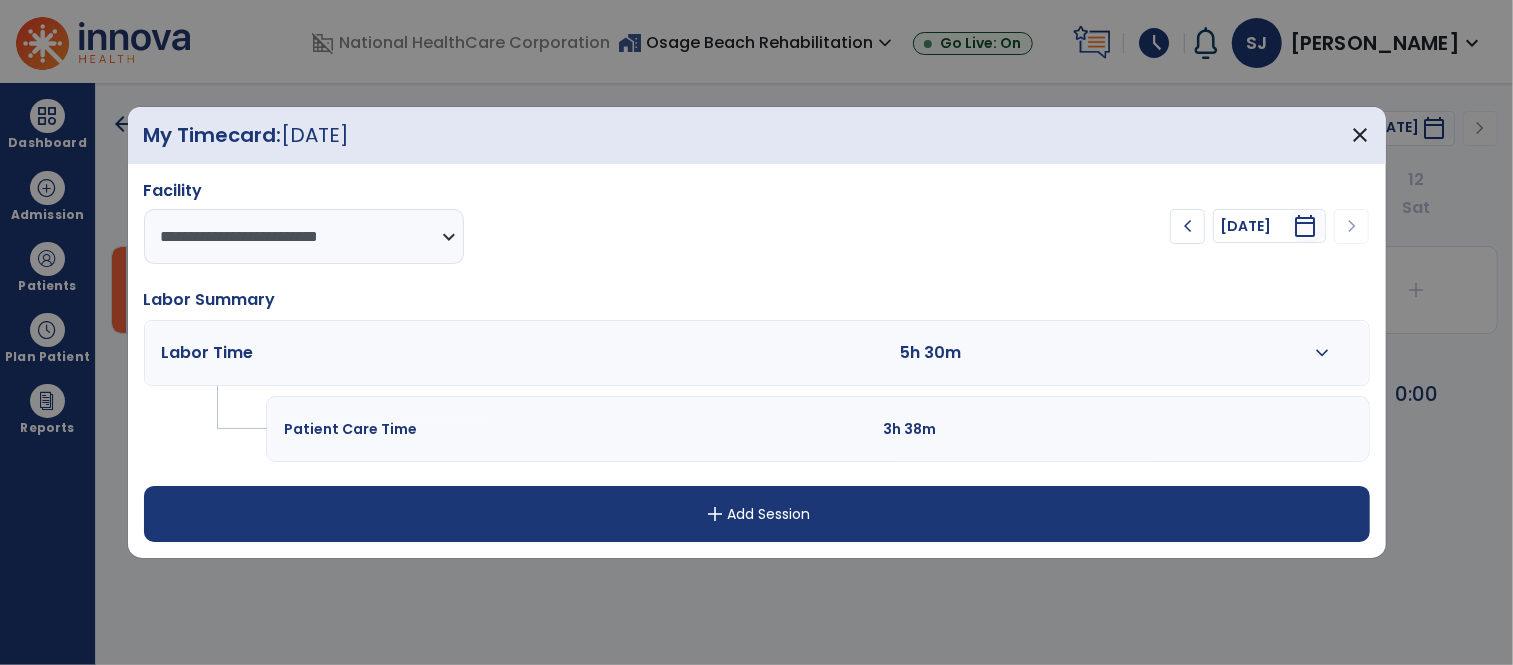 click on "add  Add Session" at bounding box center (757, 514) 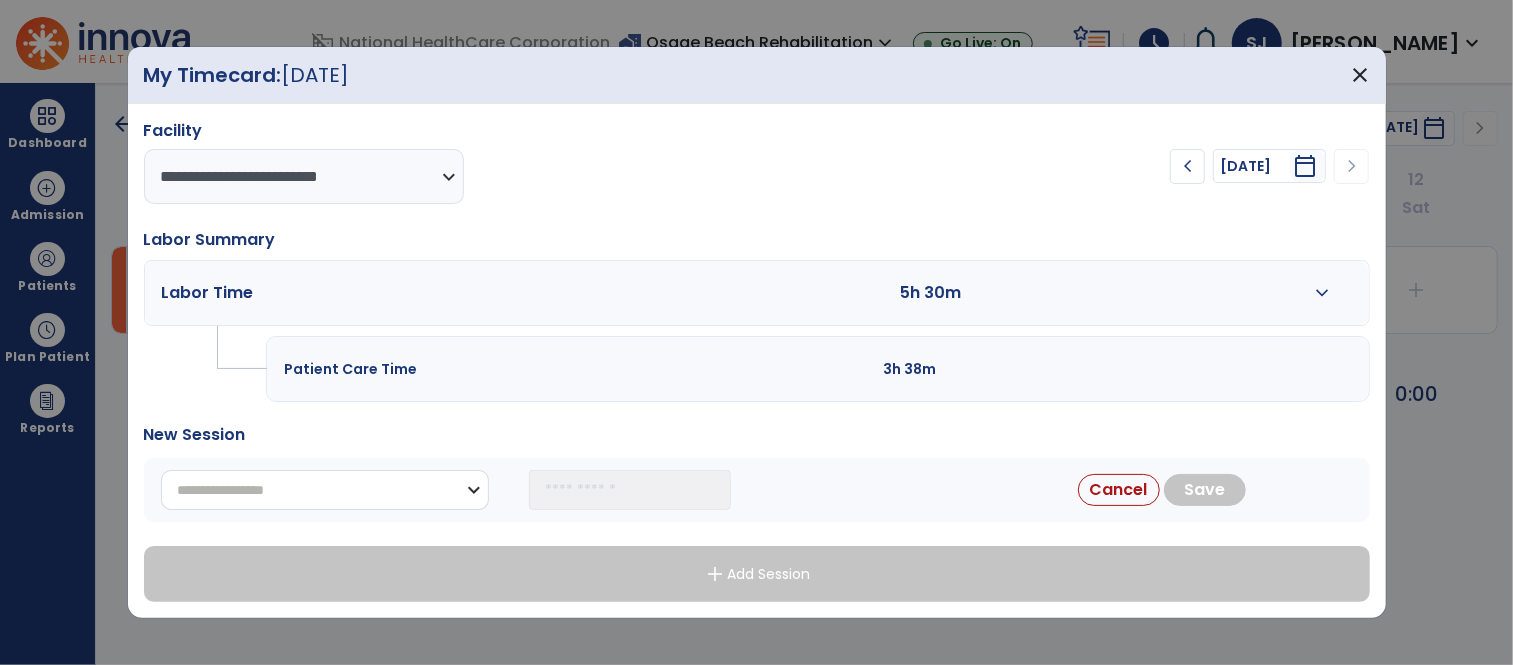 drag, startPoint x: 386, startPoint y: 481, endPoint x: 341, endPoint y: 473, distance: 45.705578 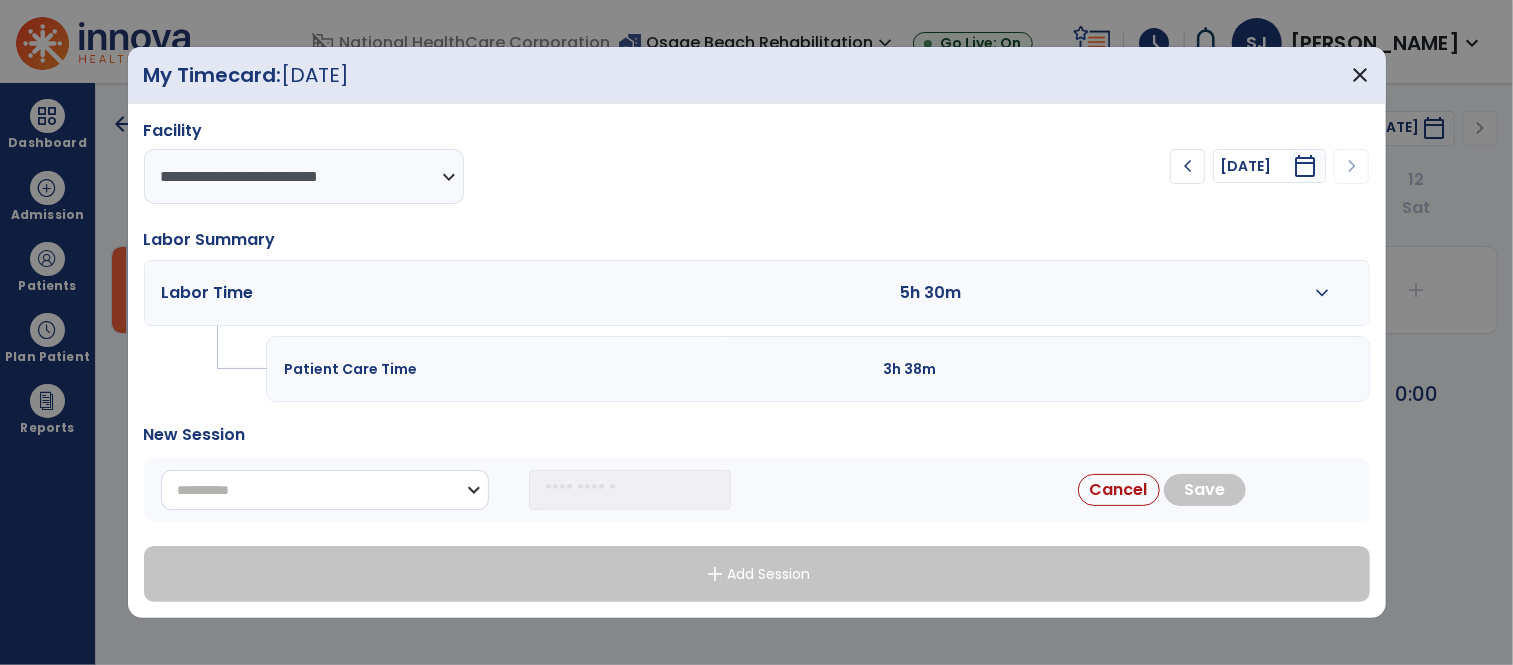 click on "**********" at bounding box center (325, 490) 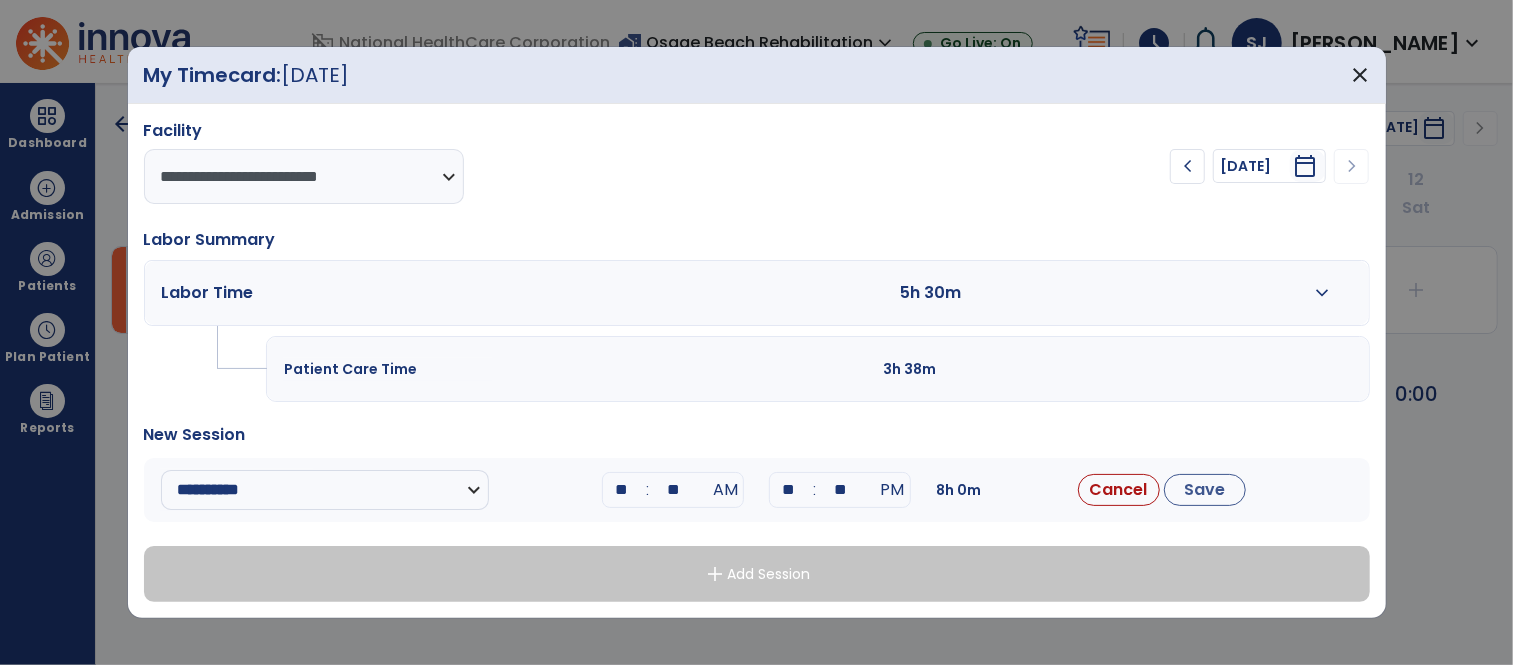 drag, startPoint x: 628, startPoint y: 486, endPoint x: 598, endPoint y: 483, distance: 30.149628 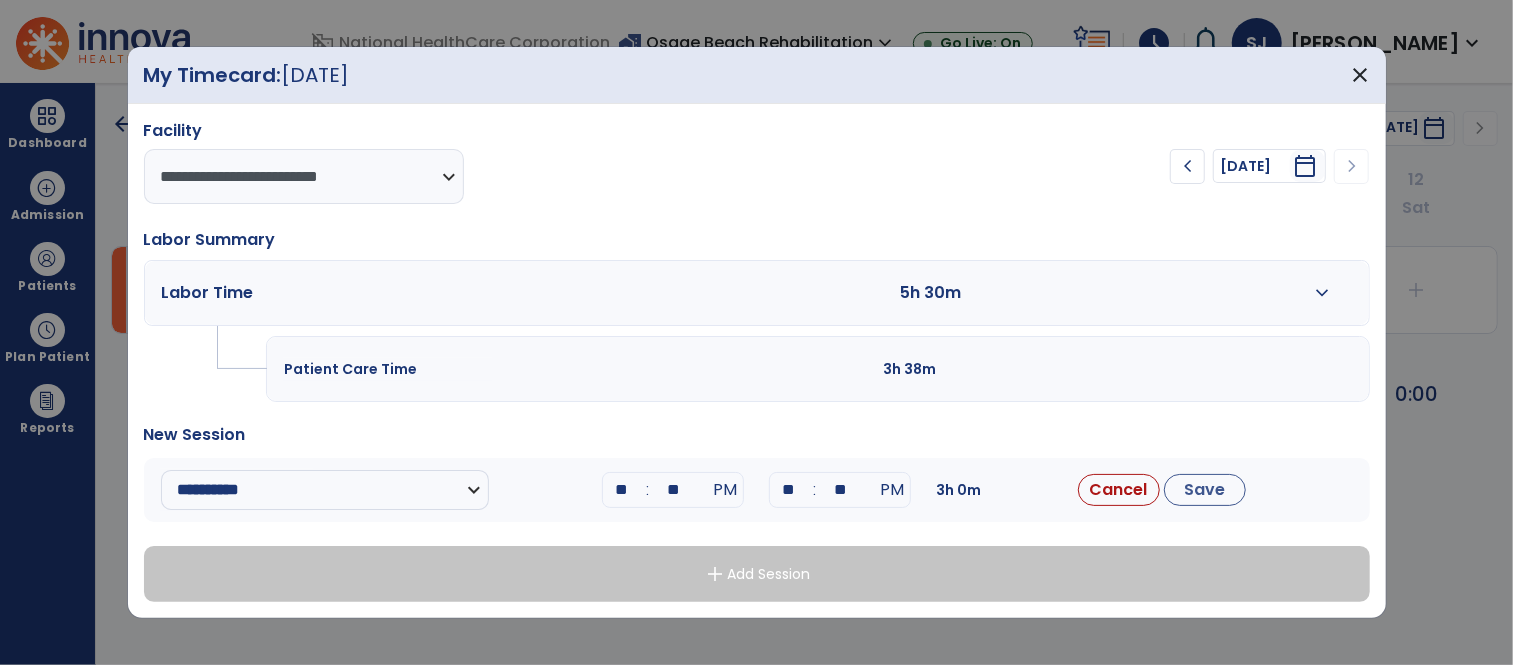 type on "**" 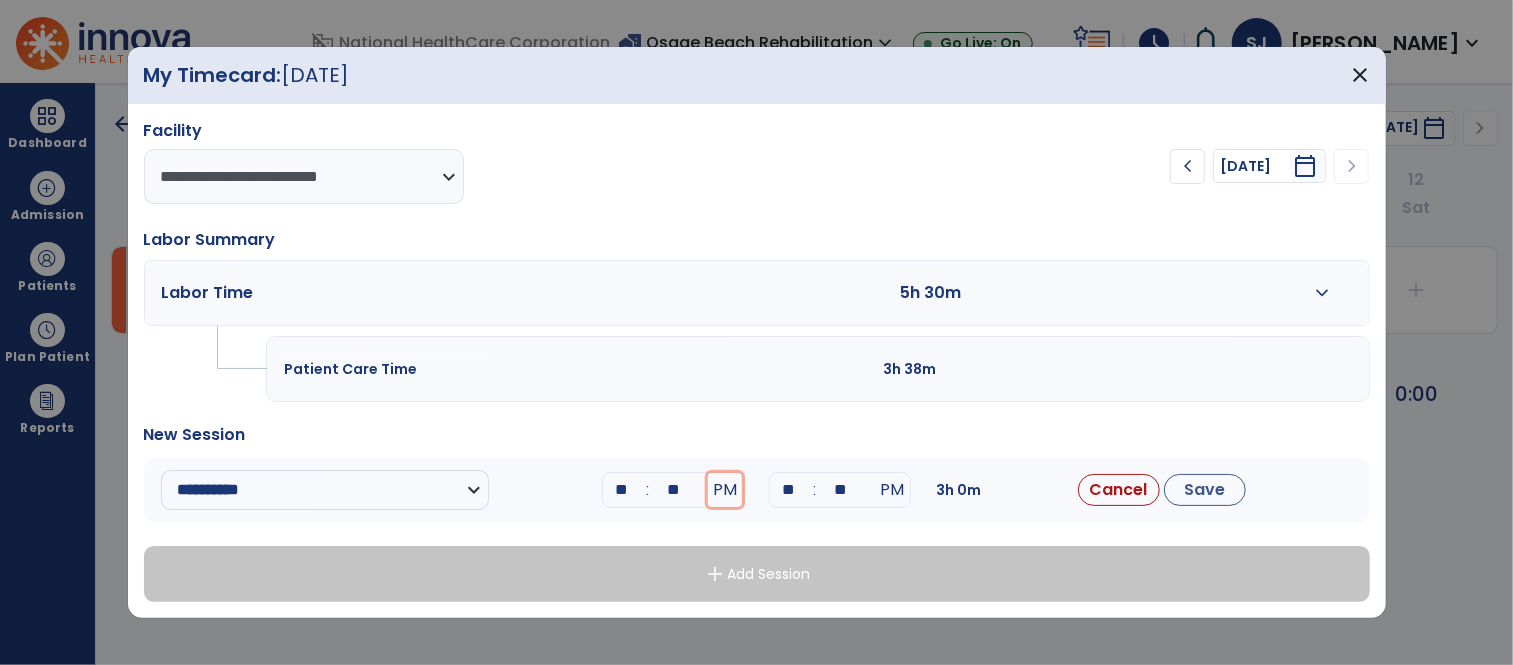 type 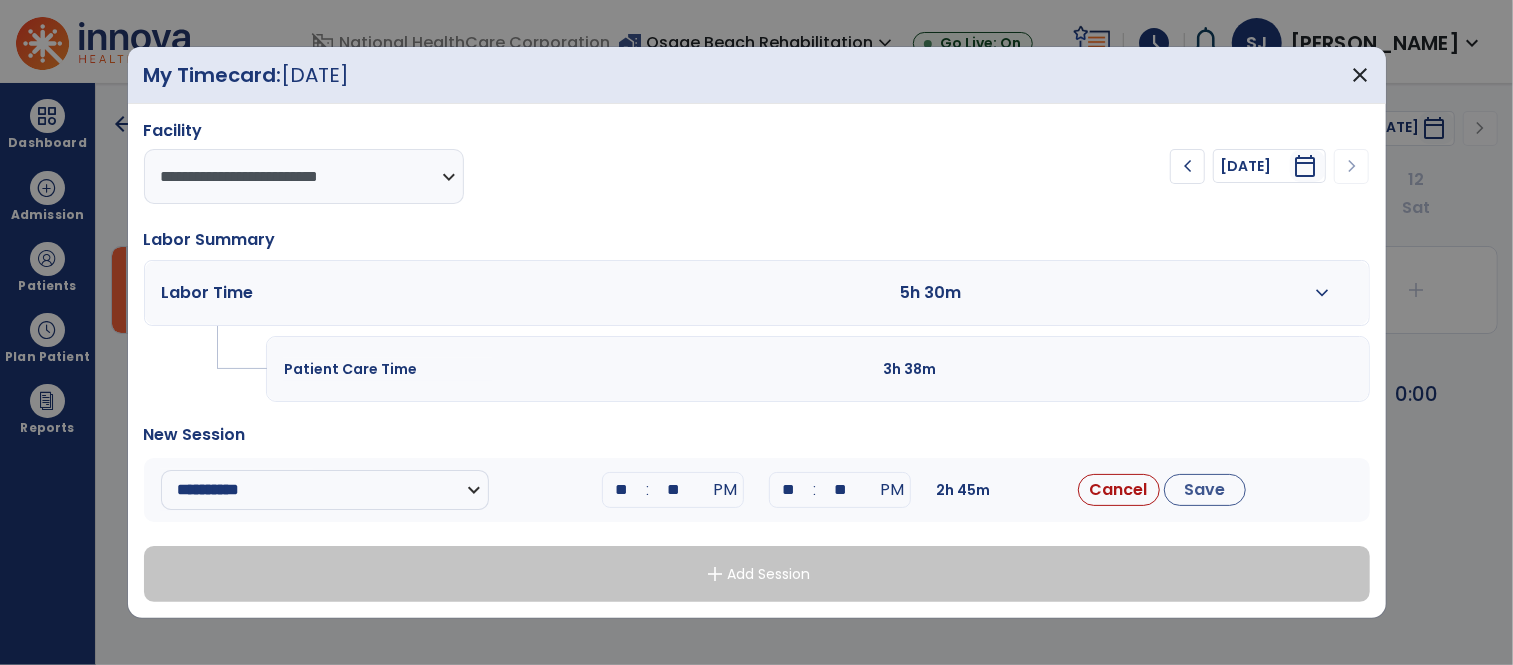 type on "**" 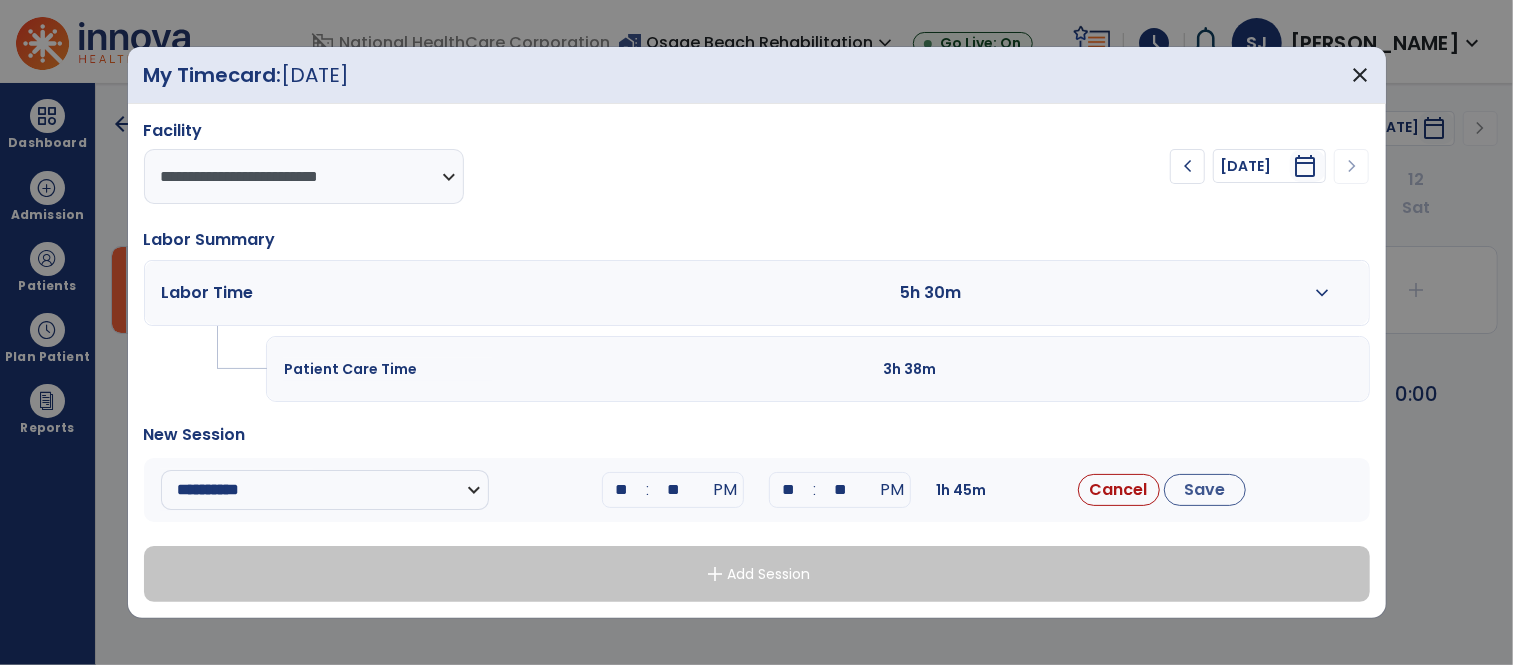 type on "**" 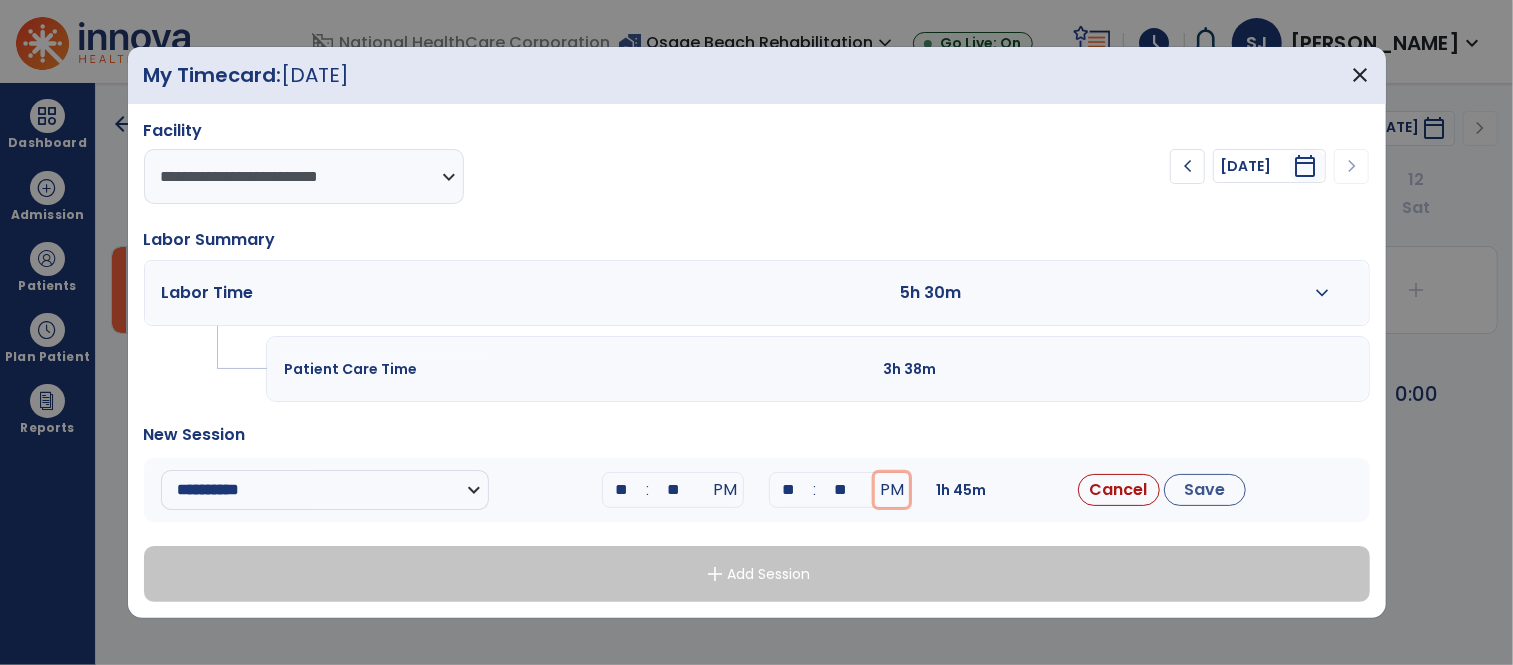 type 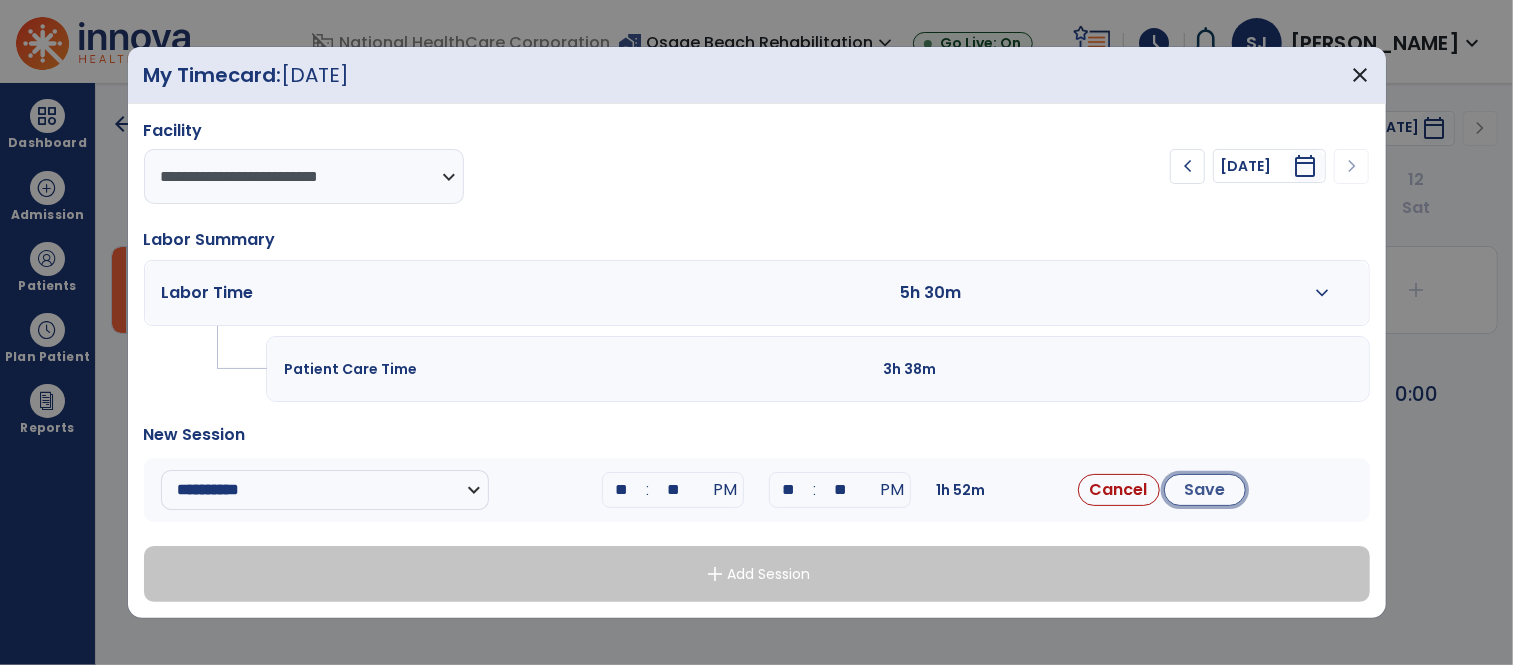 click on "Save" at bounding box center [1205, 490] 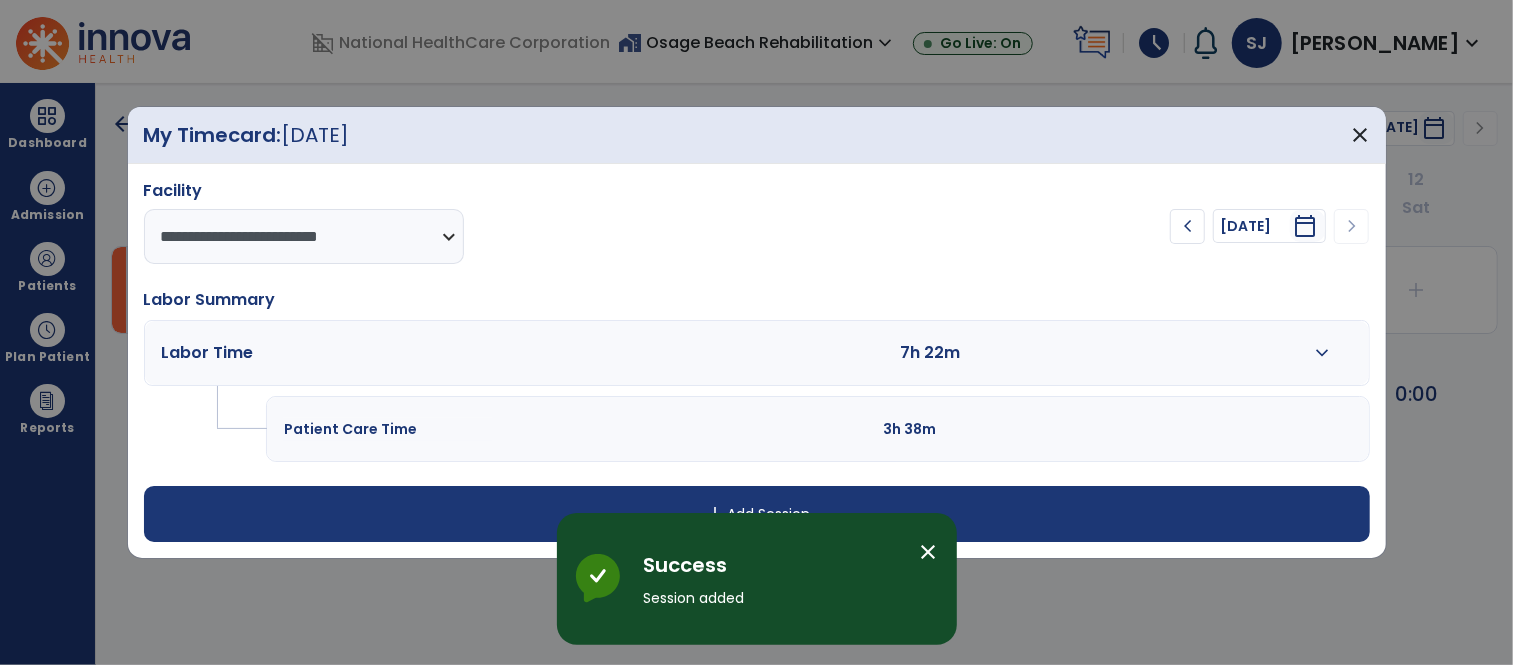 click on "close" at bounding box center (929, 552) 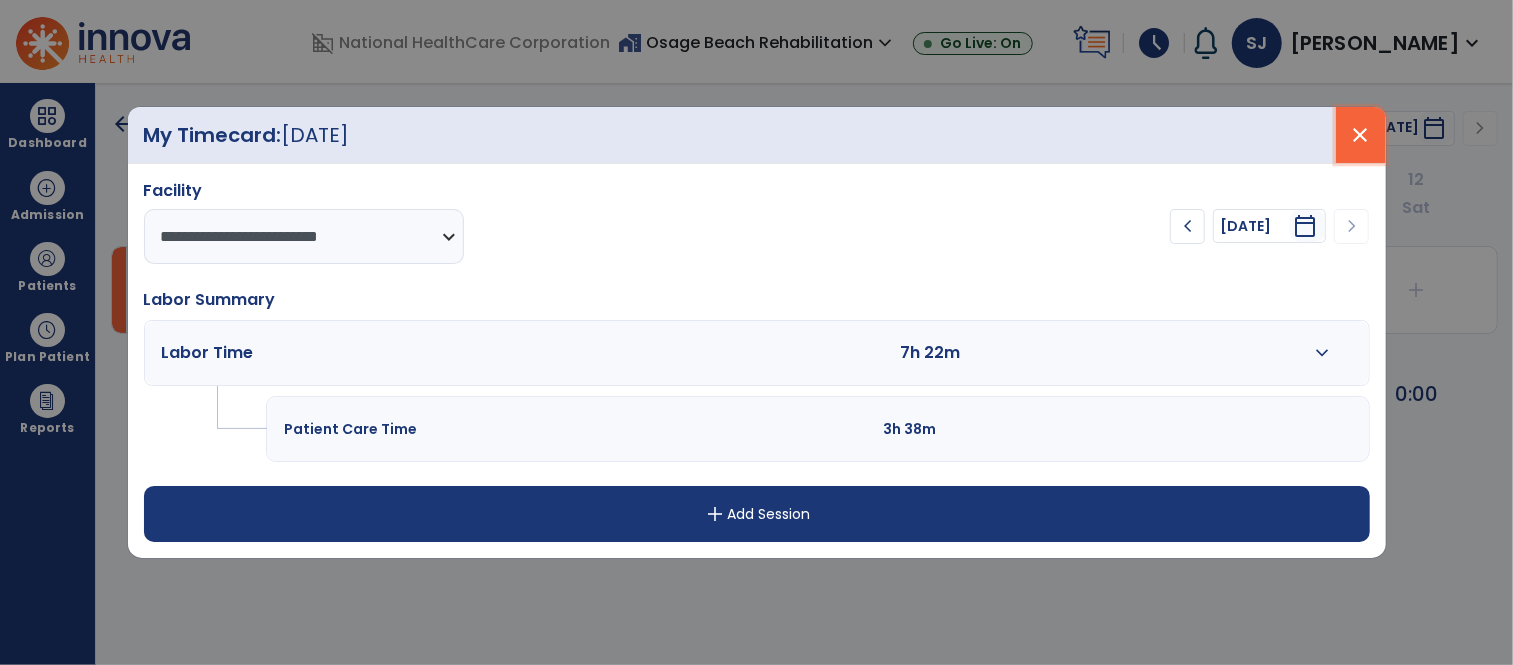 click on "close" at bounding box center (1361, 135) 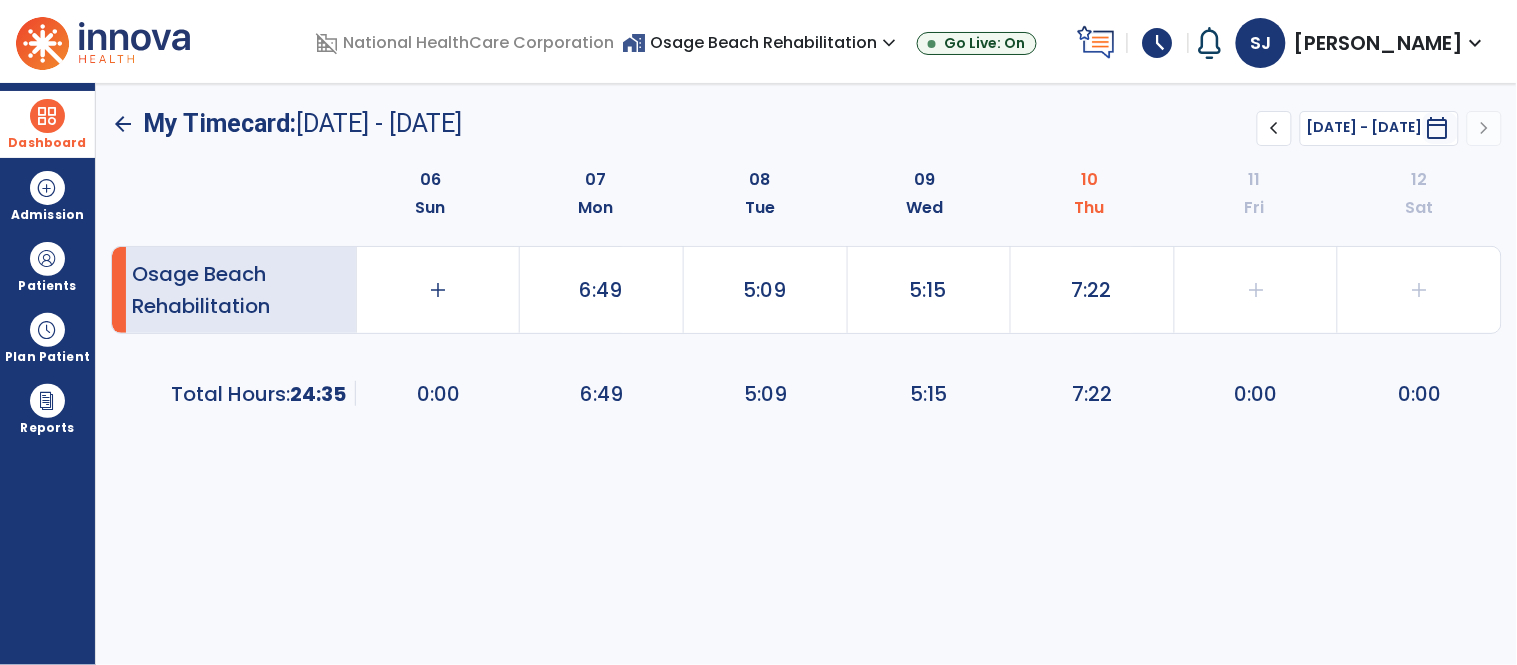 click on "Dashboard" at bounding box center [47, 124] 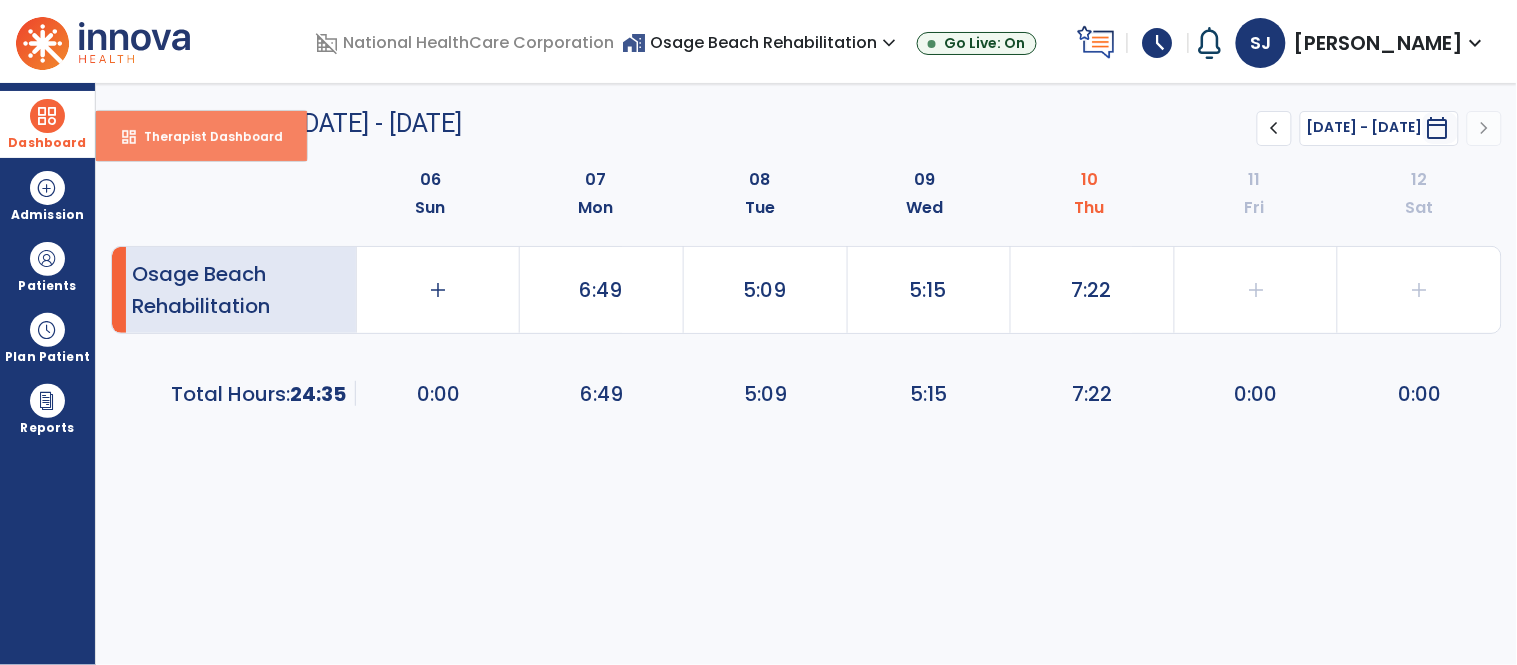 click on "dashboard  Therapist Dashboard" at bounding box center [201, 136] 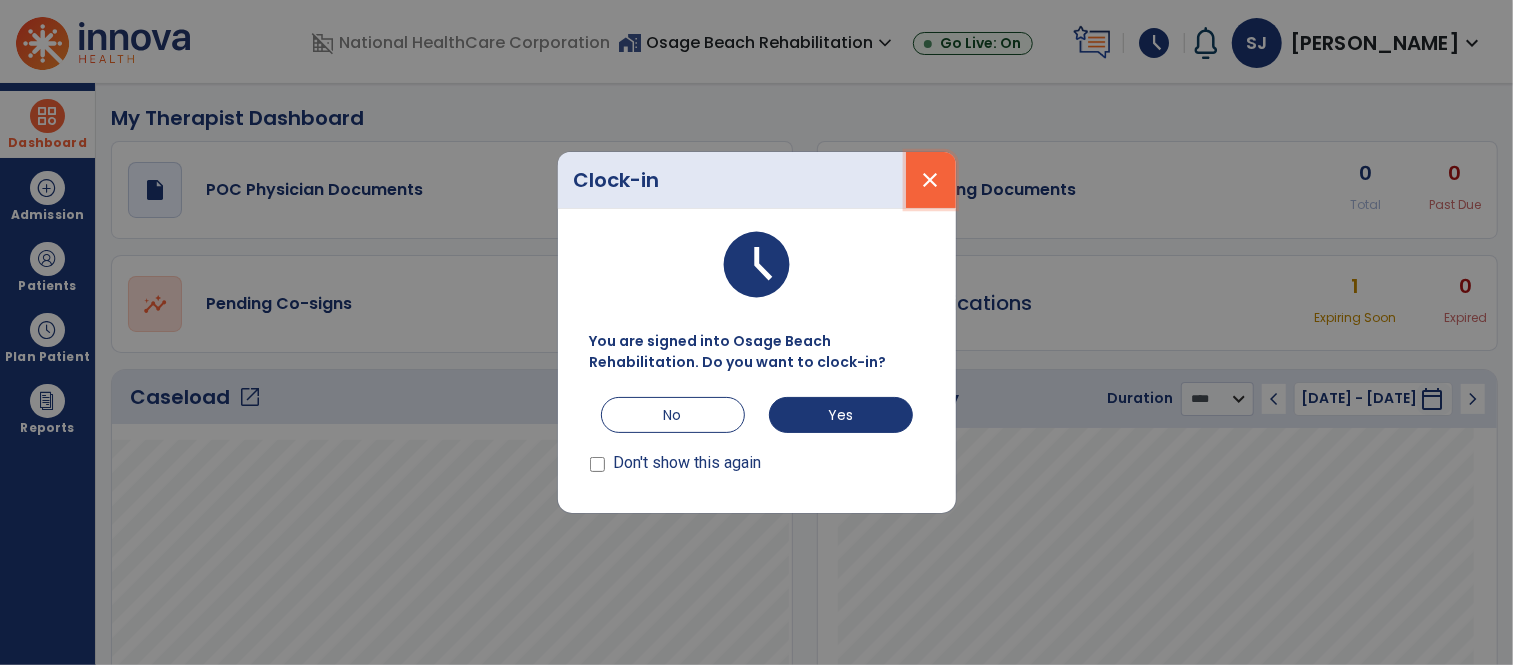 click on "close" at bounding box center (931, 180) 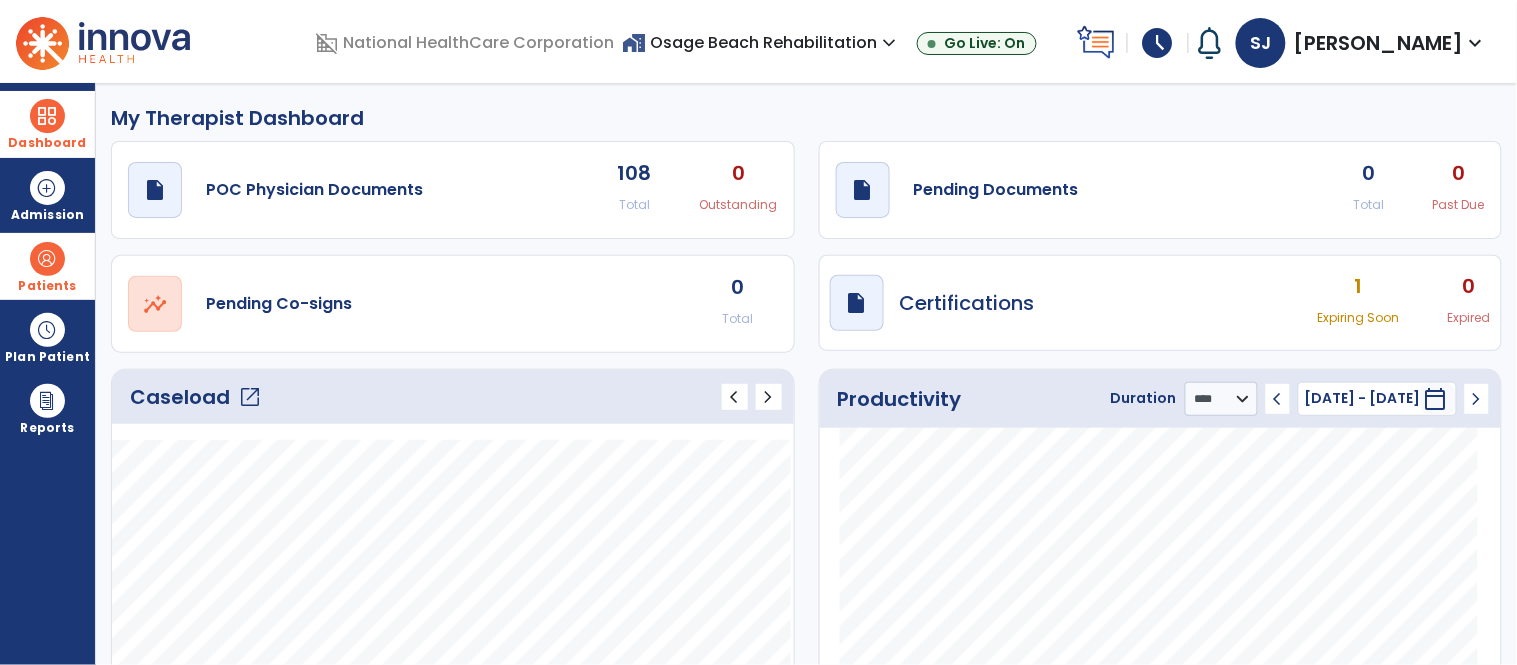 click at bounding box center (47, 259) 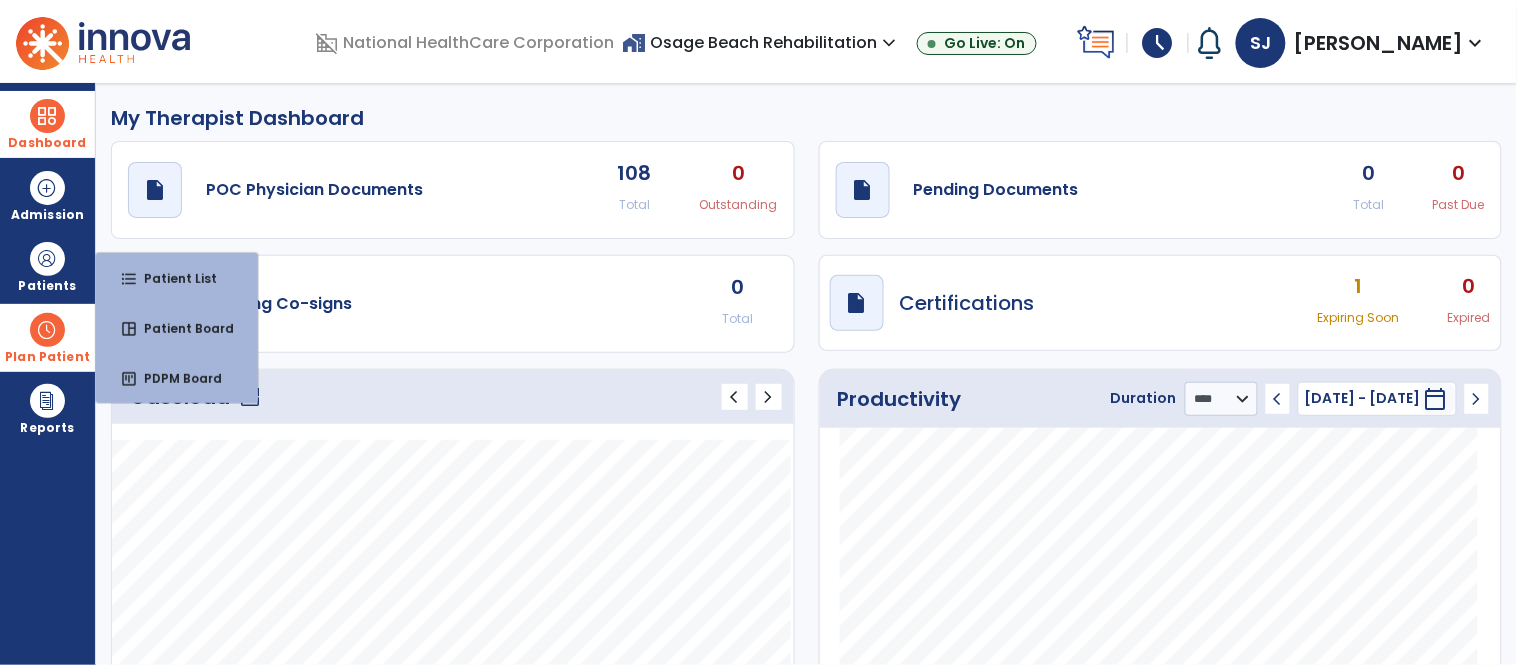 click on "Plan Patient" at bounding box center [47, 266] 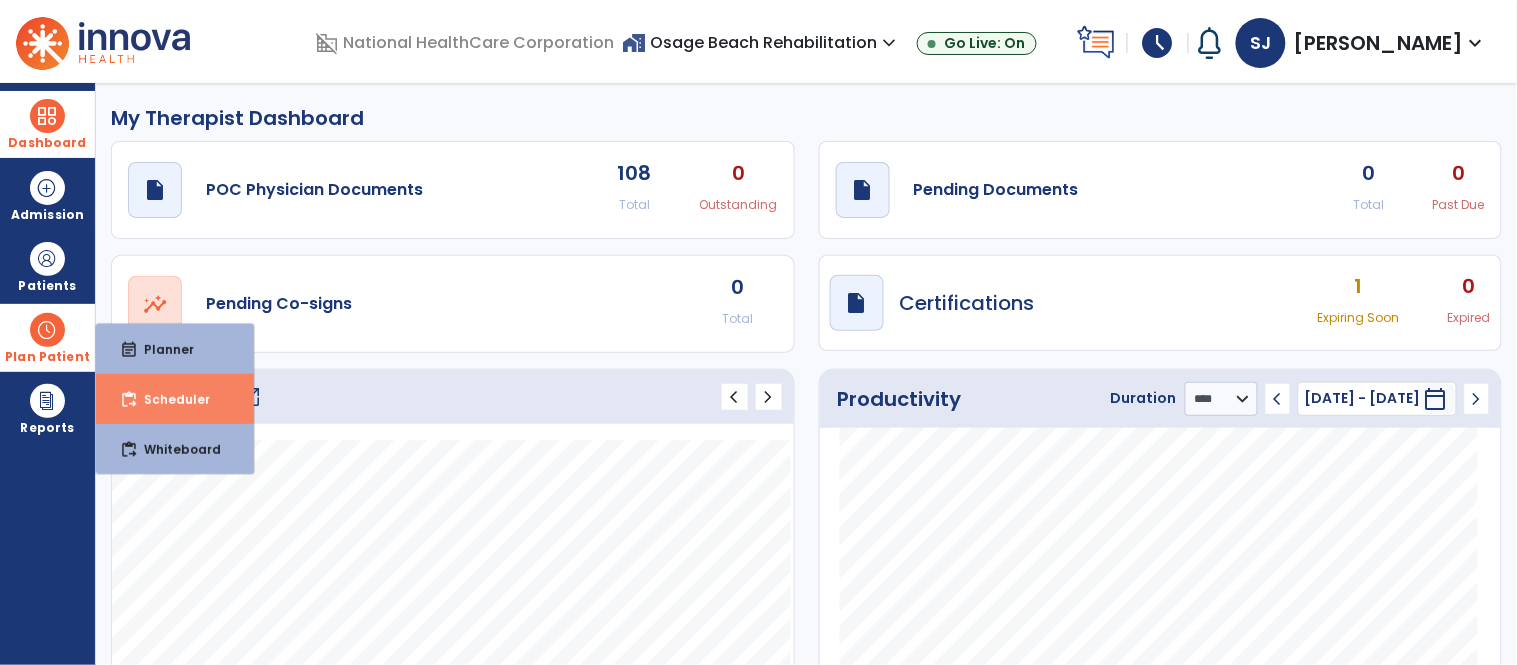 click on "Scheduler" at bounding box center (169, 399) 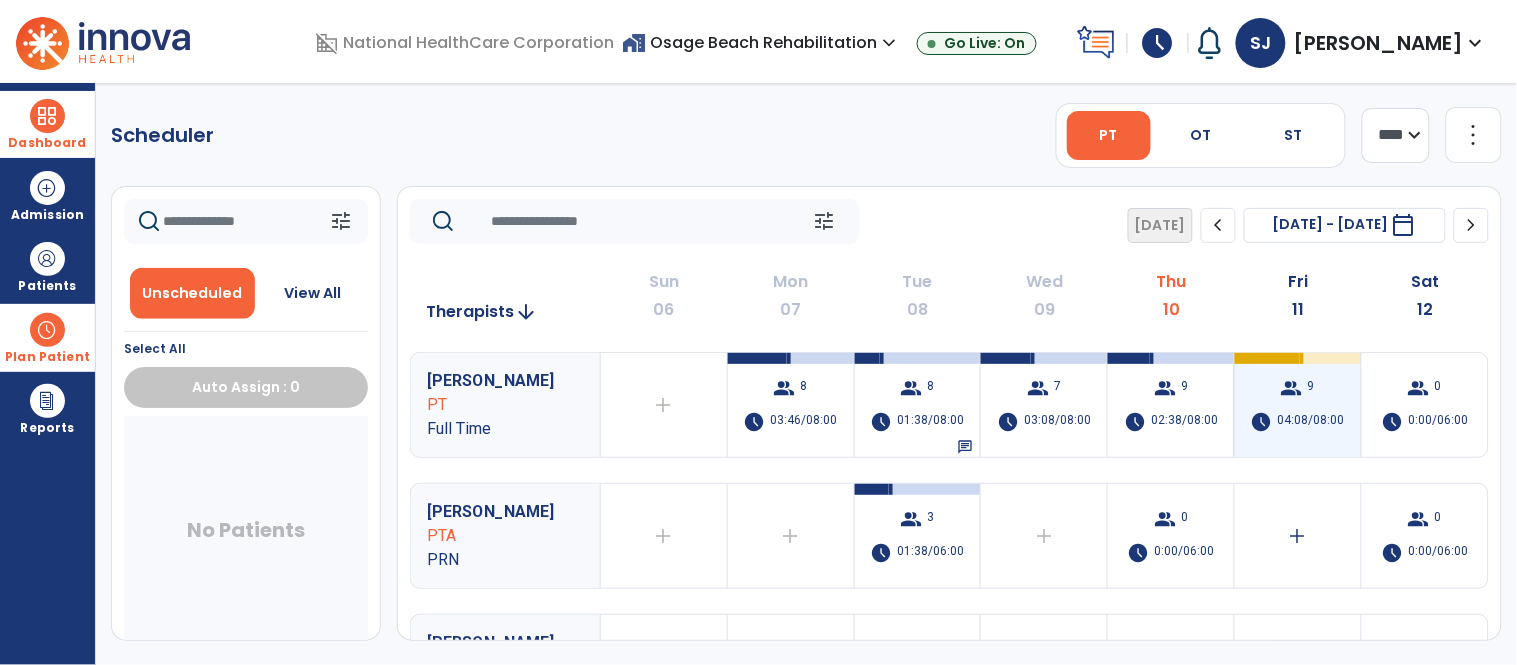 click on "group  9  schedule  04:08/08:00" at bounding box center (1298, 405) 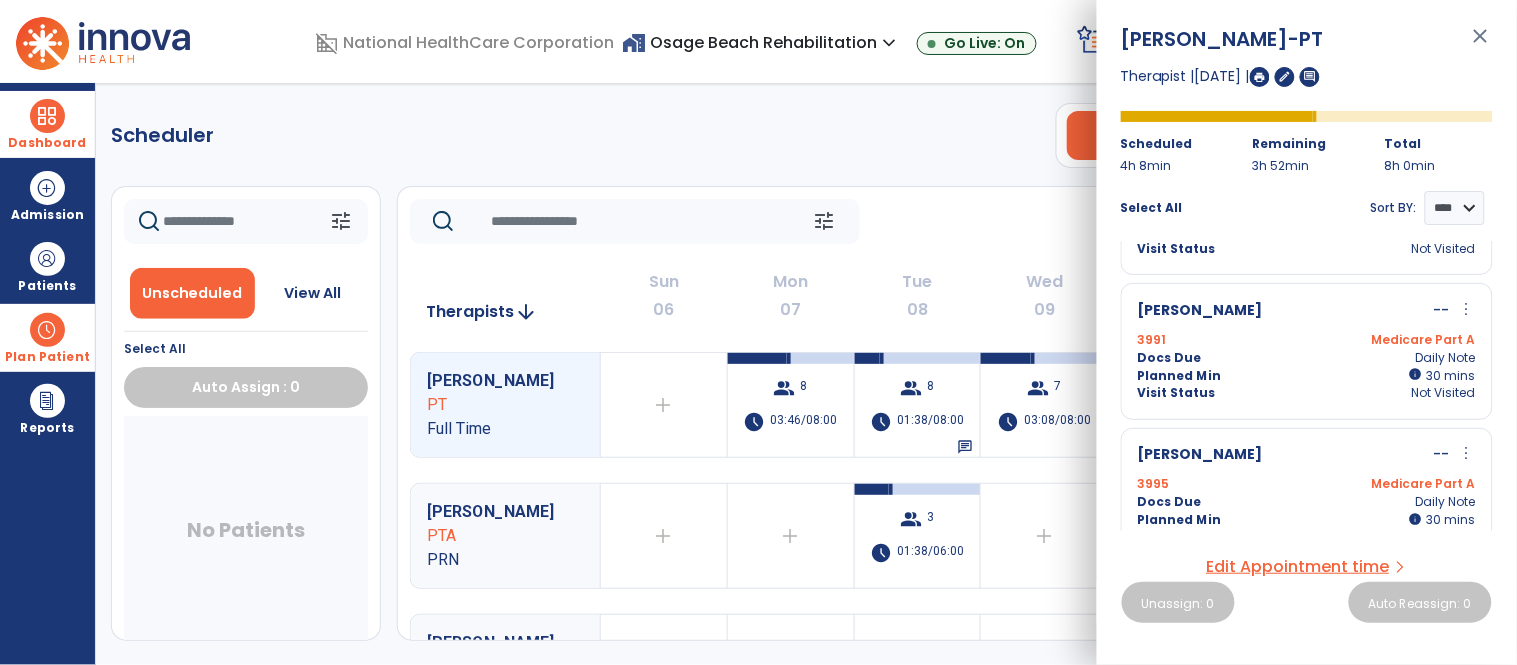 scroll, scrollTop: 796, scrollLeft: 0, axis: vertical 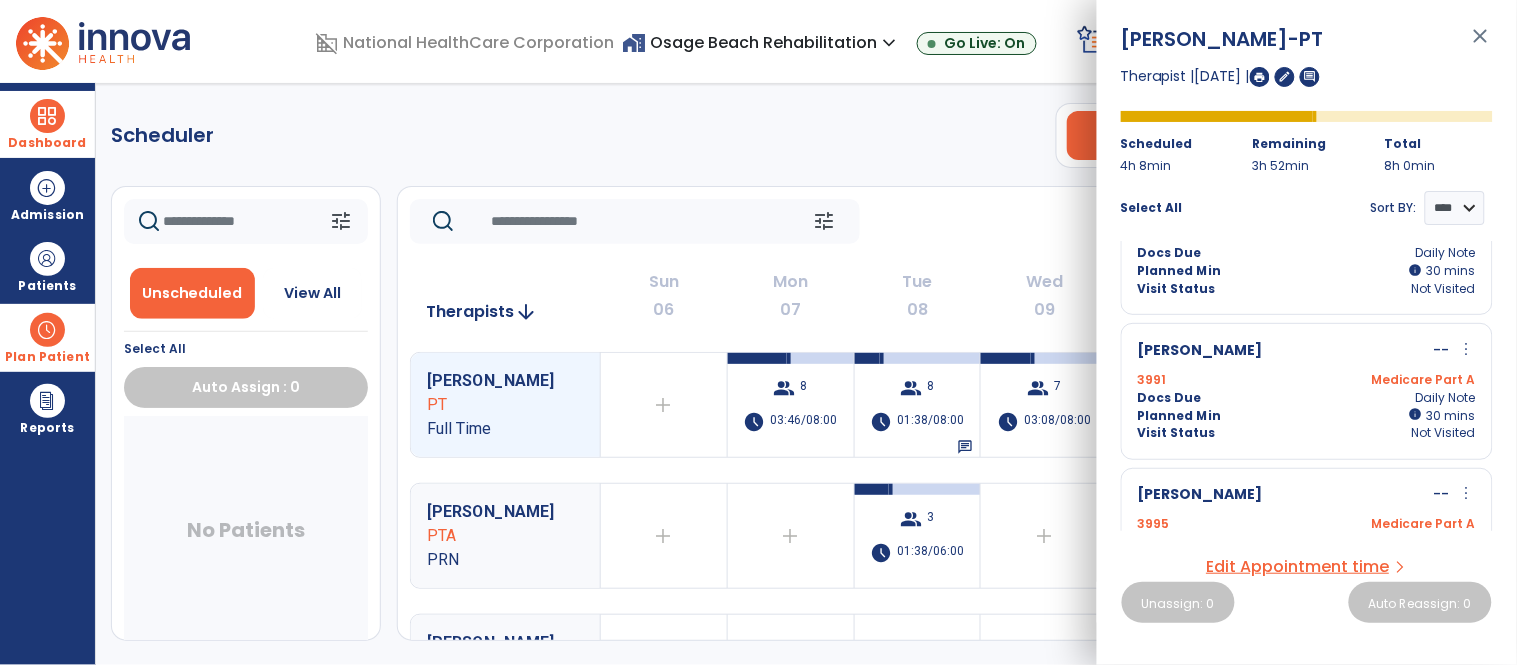 click on "Docs Due Daily Note" at bounding box center (1307, 398) 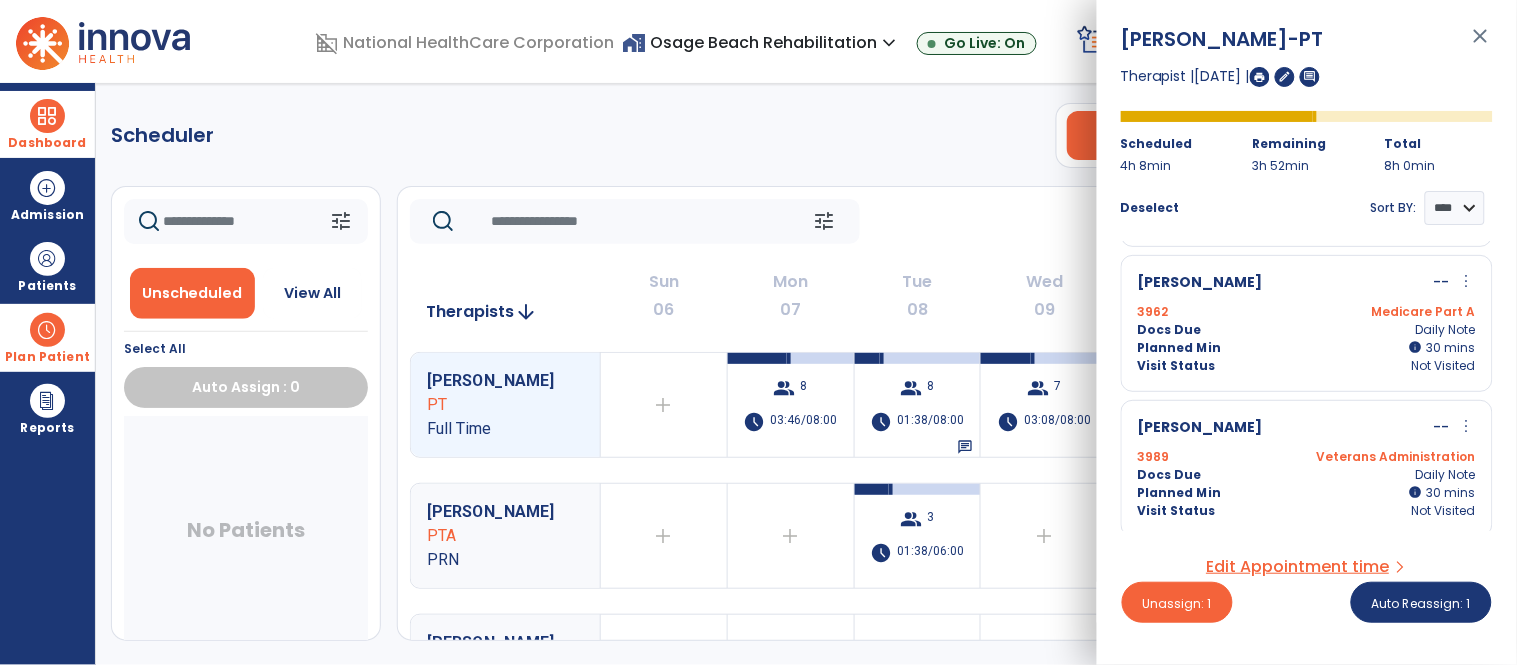 scroll, scrollTop: 685, scrollLeft: 0, axis: vertical 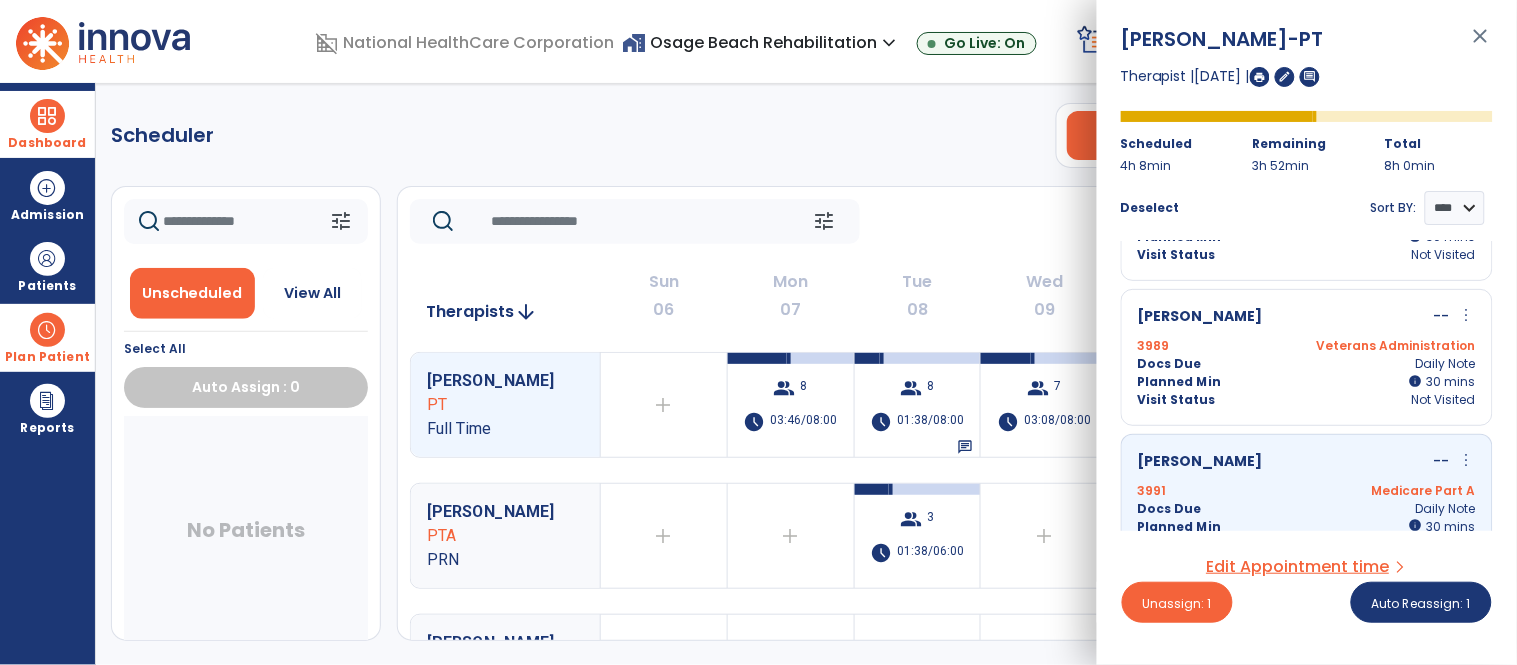 click on "Visit Status  Not Visited" at bounding box center (1307, 400) 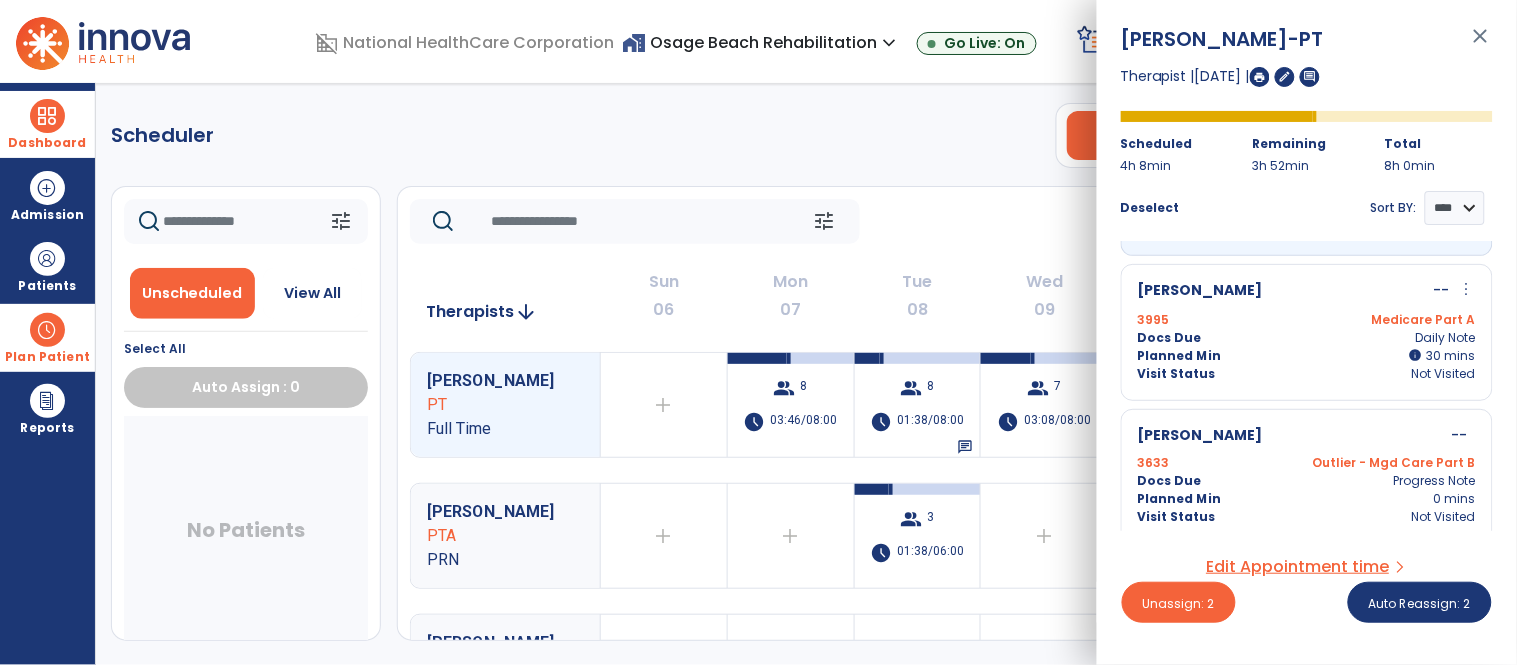 scroll, scrollTop: 1017, scrollLeft: 0, axis: vertical 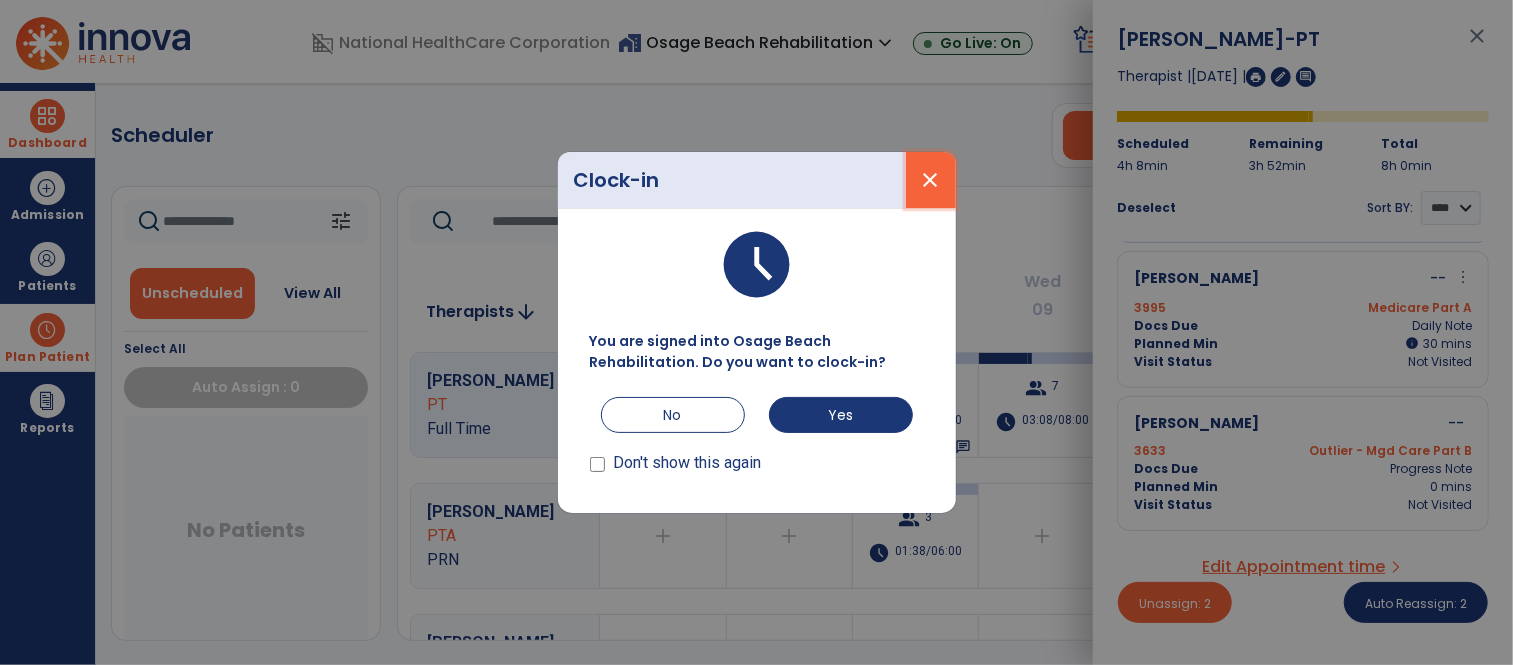 click on "close" at bounding box center [931, 180] 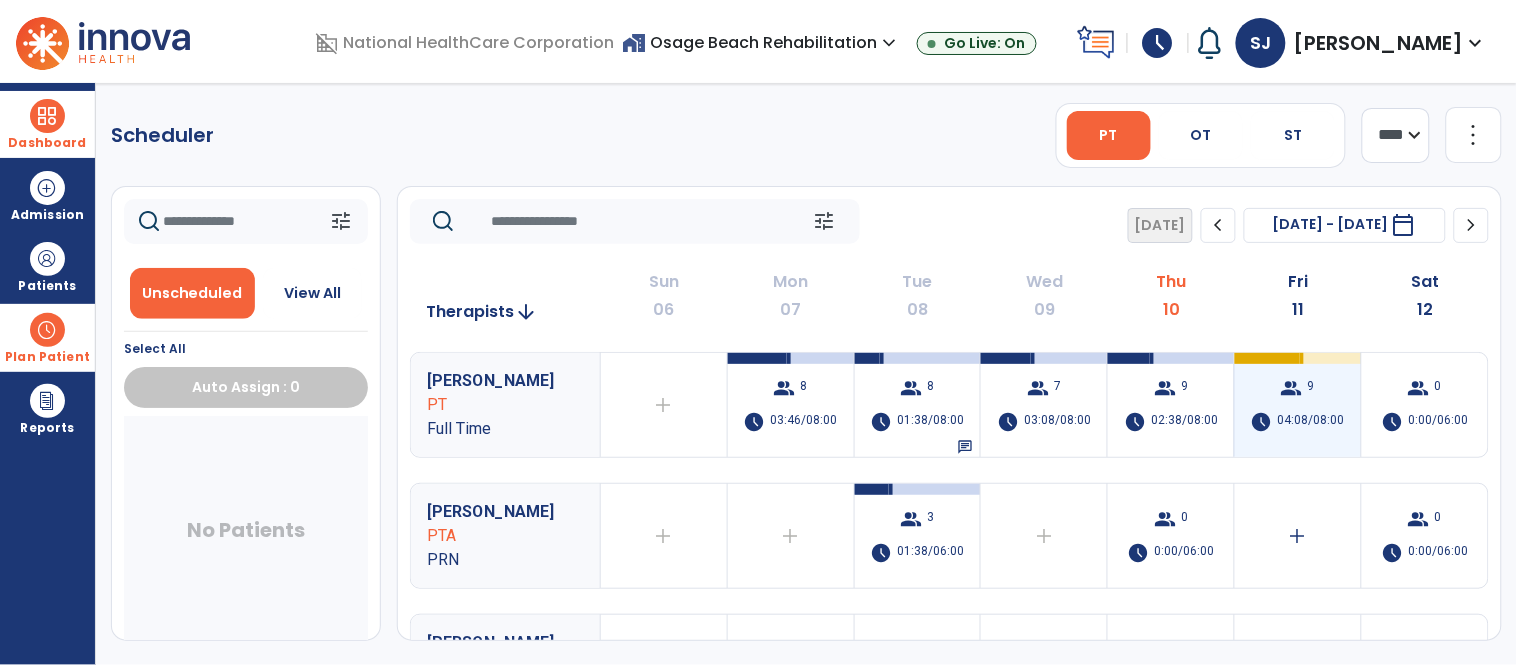click on "group  9  schedule  04:08/08:00" at bounding box center (1298, 405) 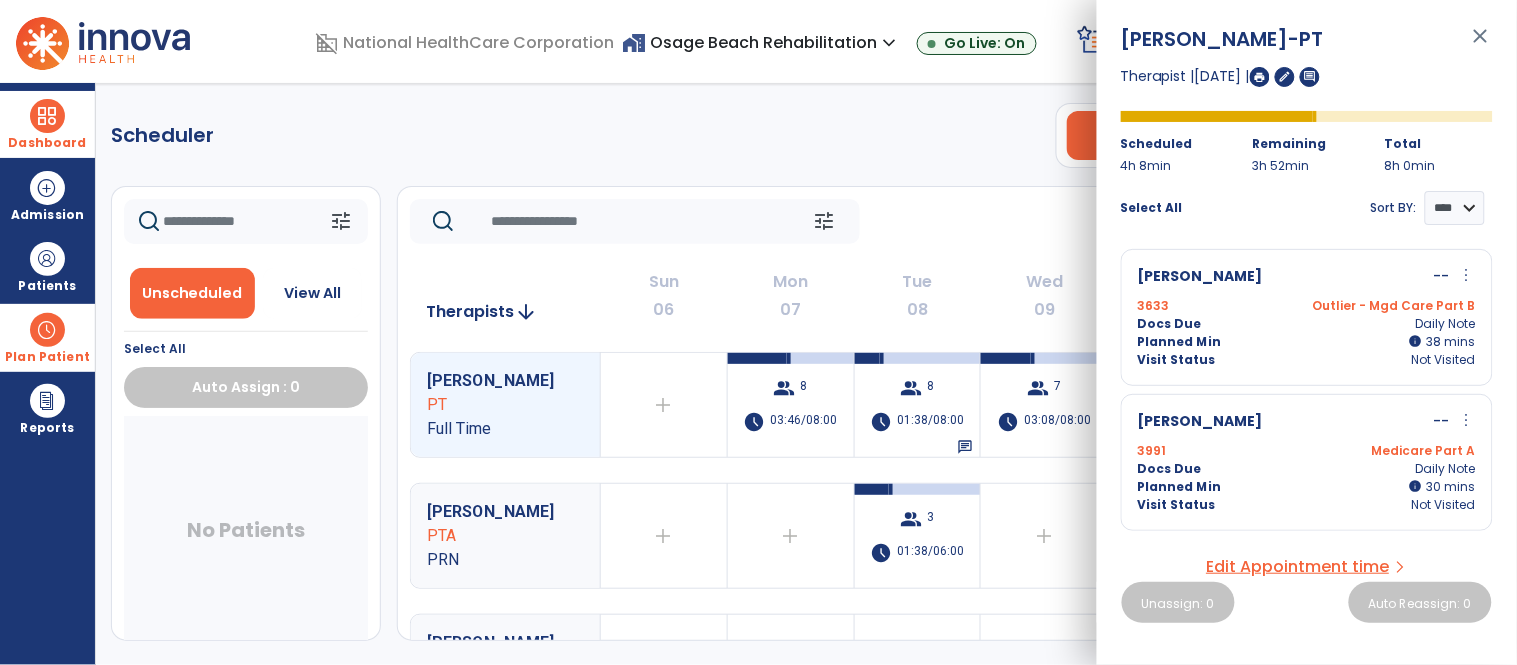 scroll, scrollTop: 111, scrollLeft: 0, axis: vertical 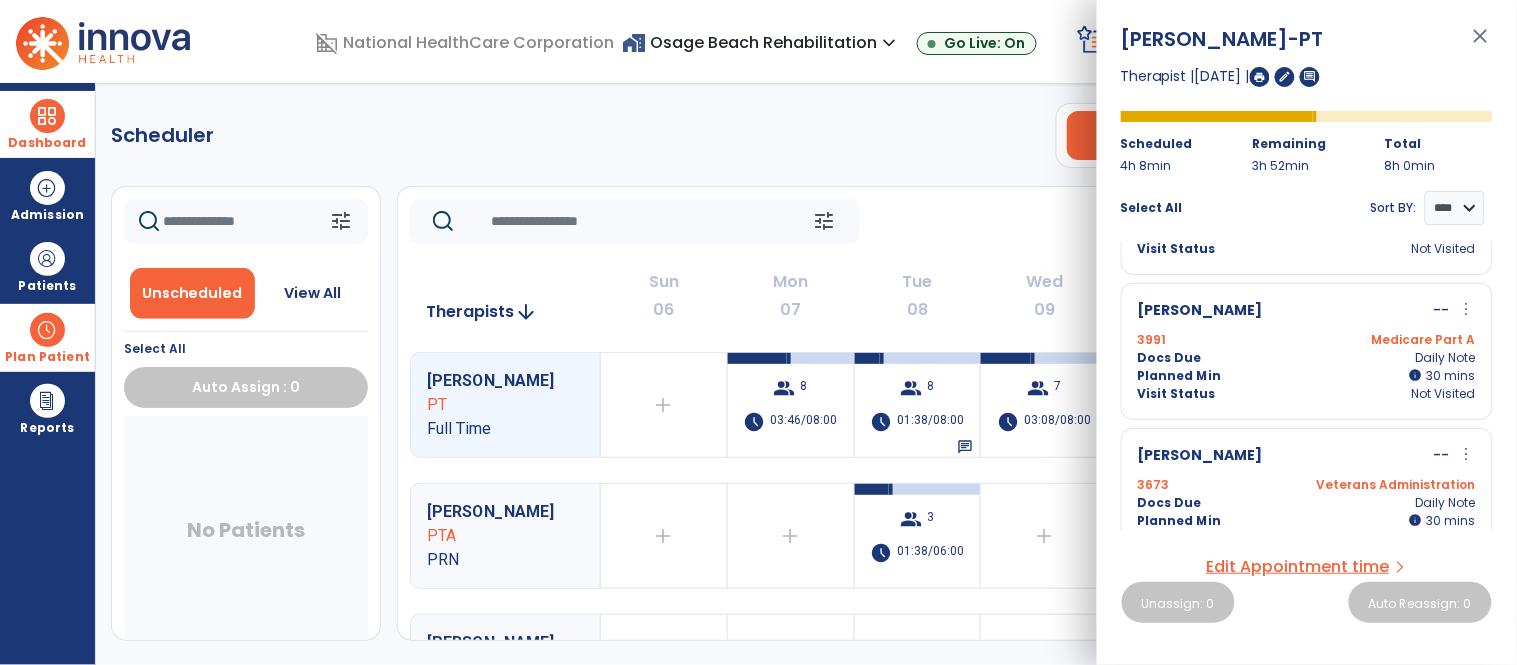 click on "Docs Due Daily Note" at bounding box center (1307, 358) 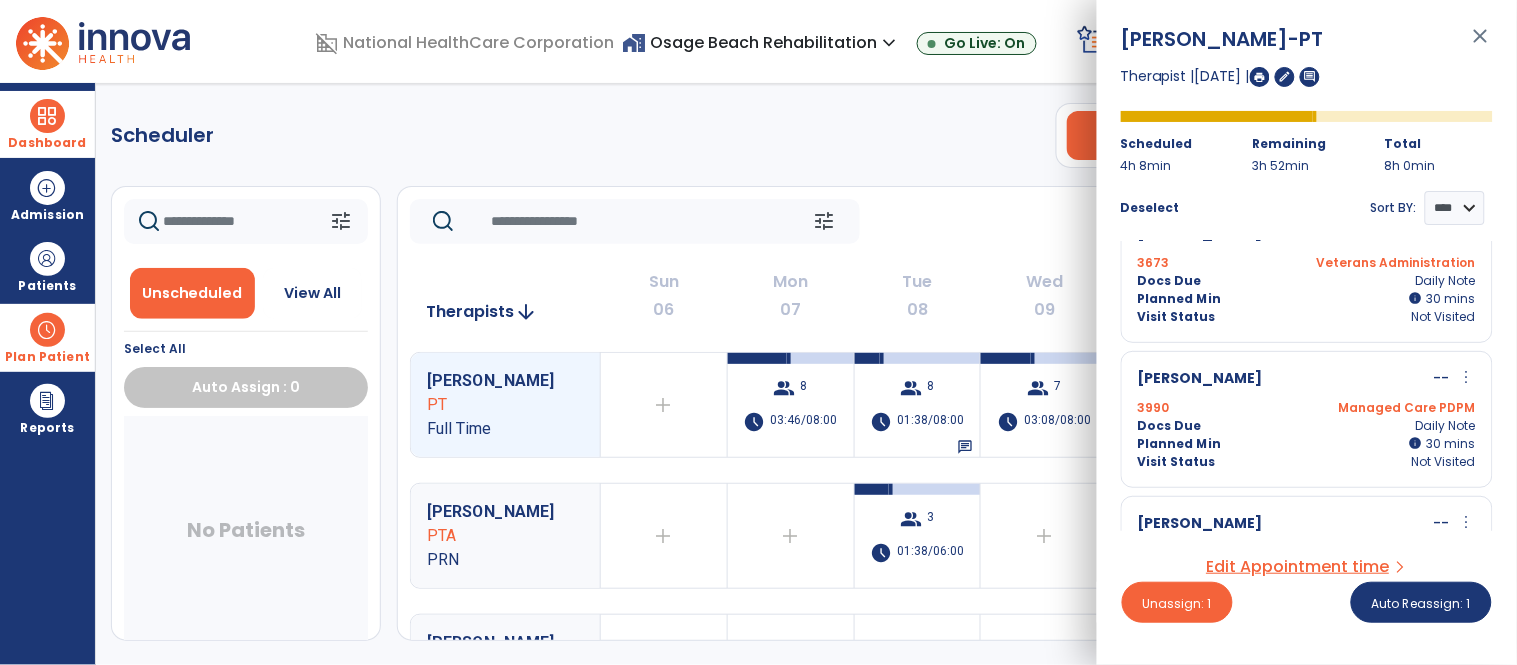 scroll, scrollTop: 444, scrollLeft: 0, axis: vertical 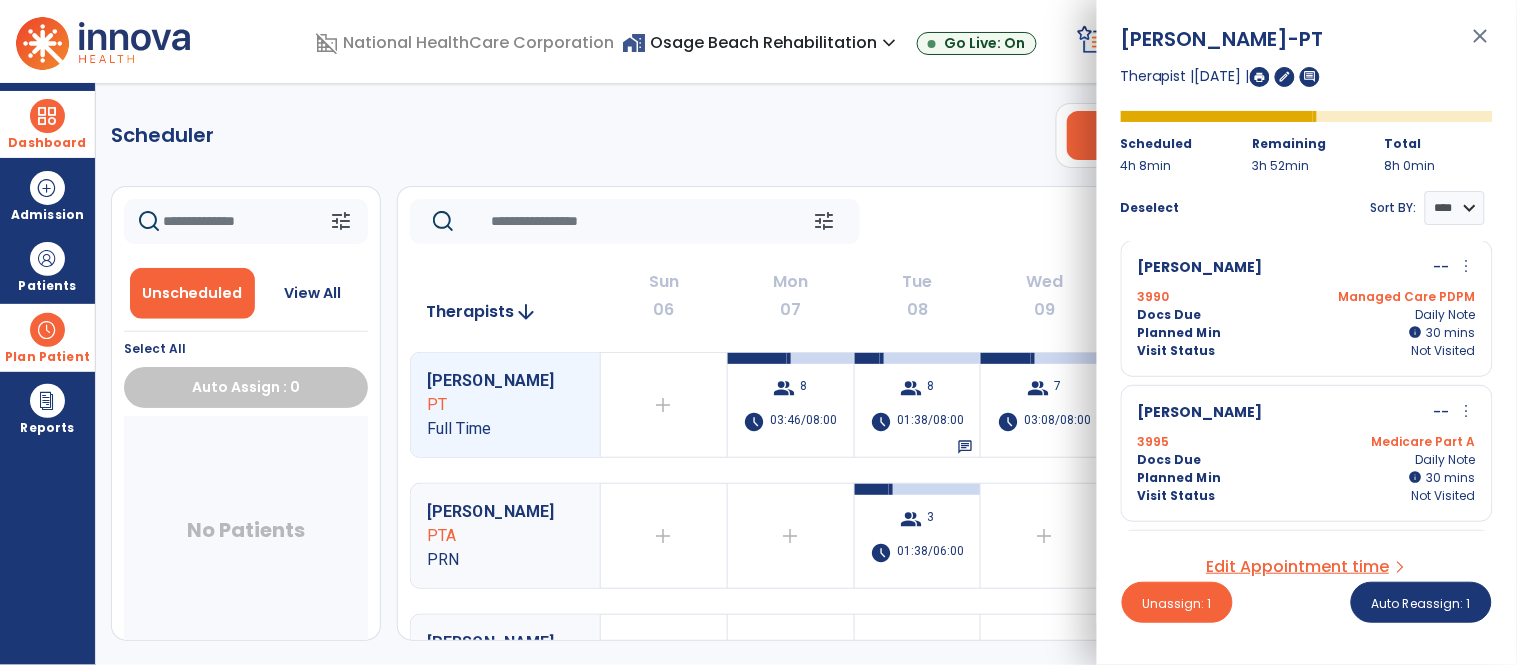 click on "Planned Min  info   30 I 30 mins" at bounding box center [1307, 333] 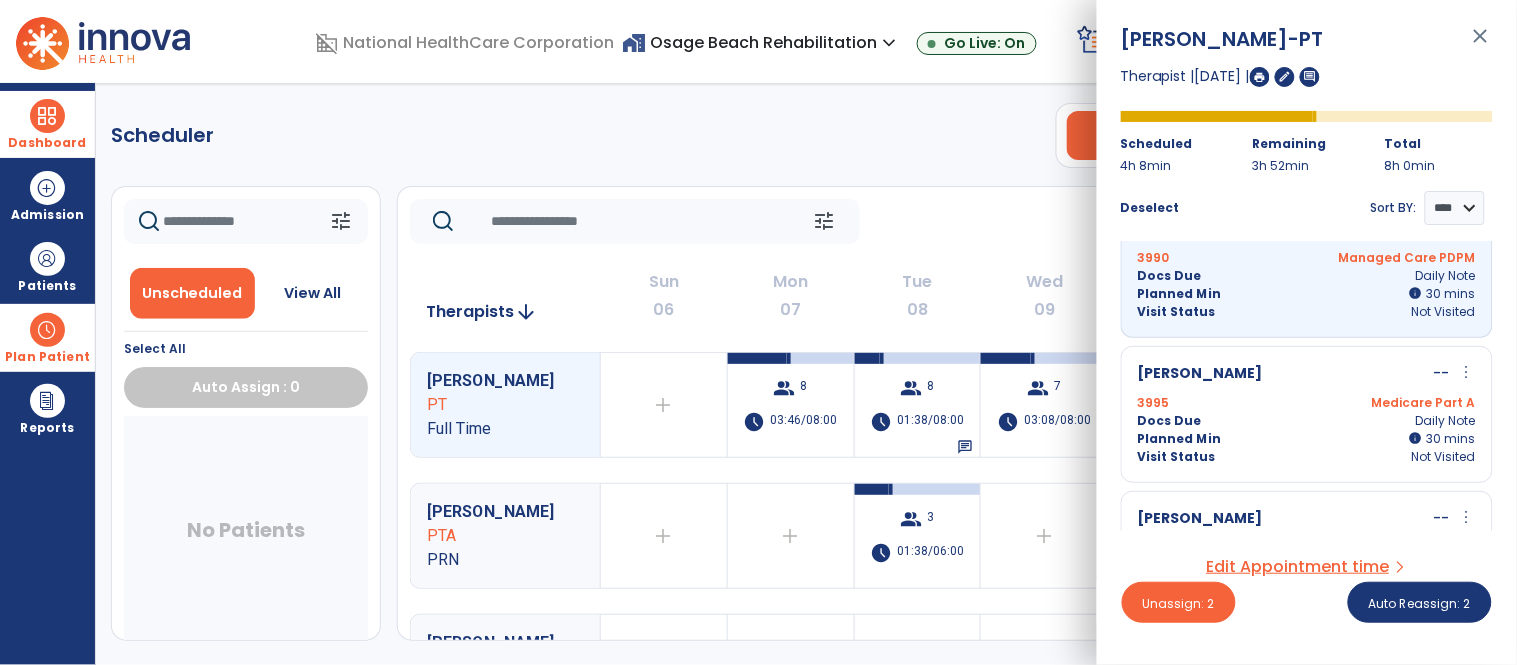 scroll, scrollTop: 444, scrollLeft: 0, axis: vertical 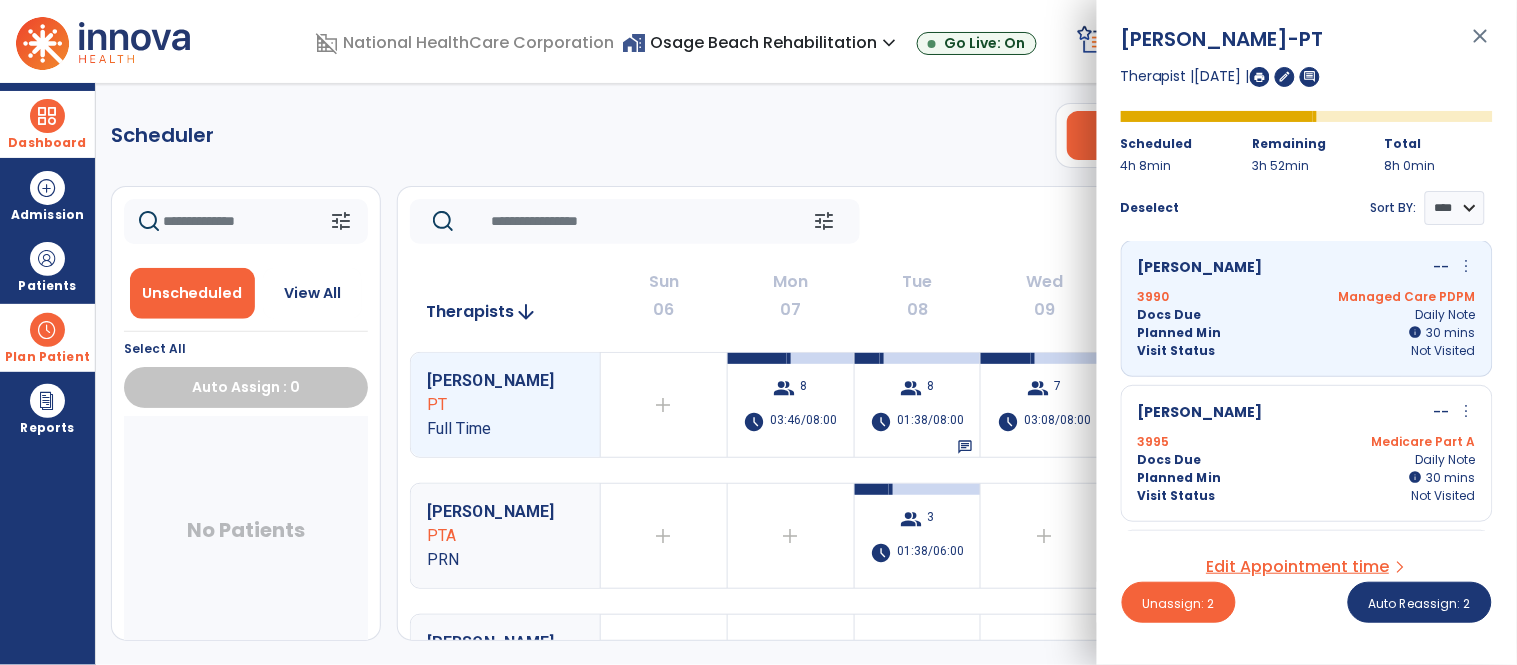 click on "Planned Min  info   30 I 30 mins" at bounding box center (1307, 333) 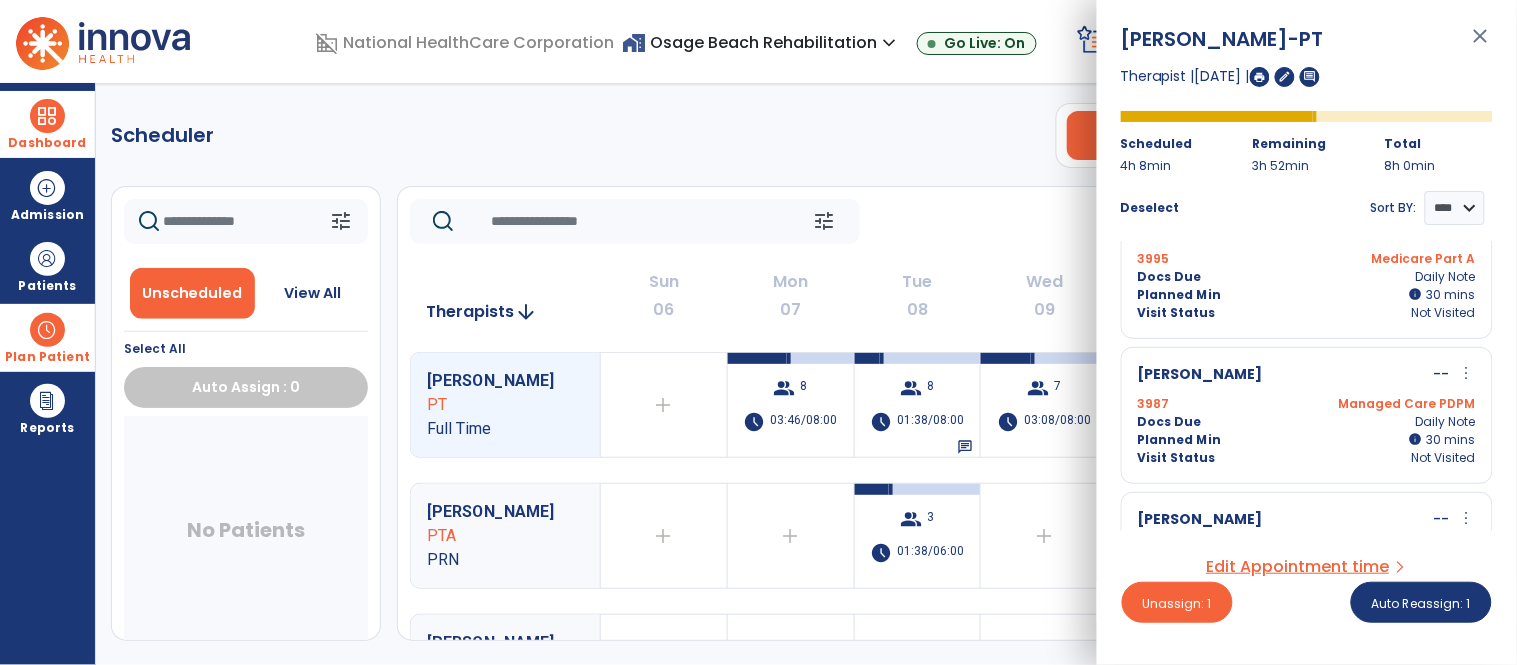 scroll, scrollTop: 666, scrollLeft: 0, axis: vertical 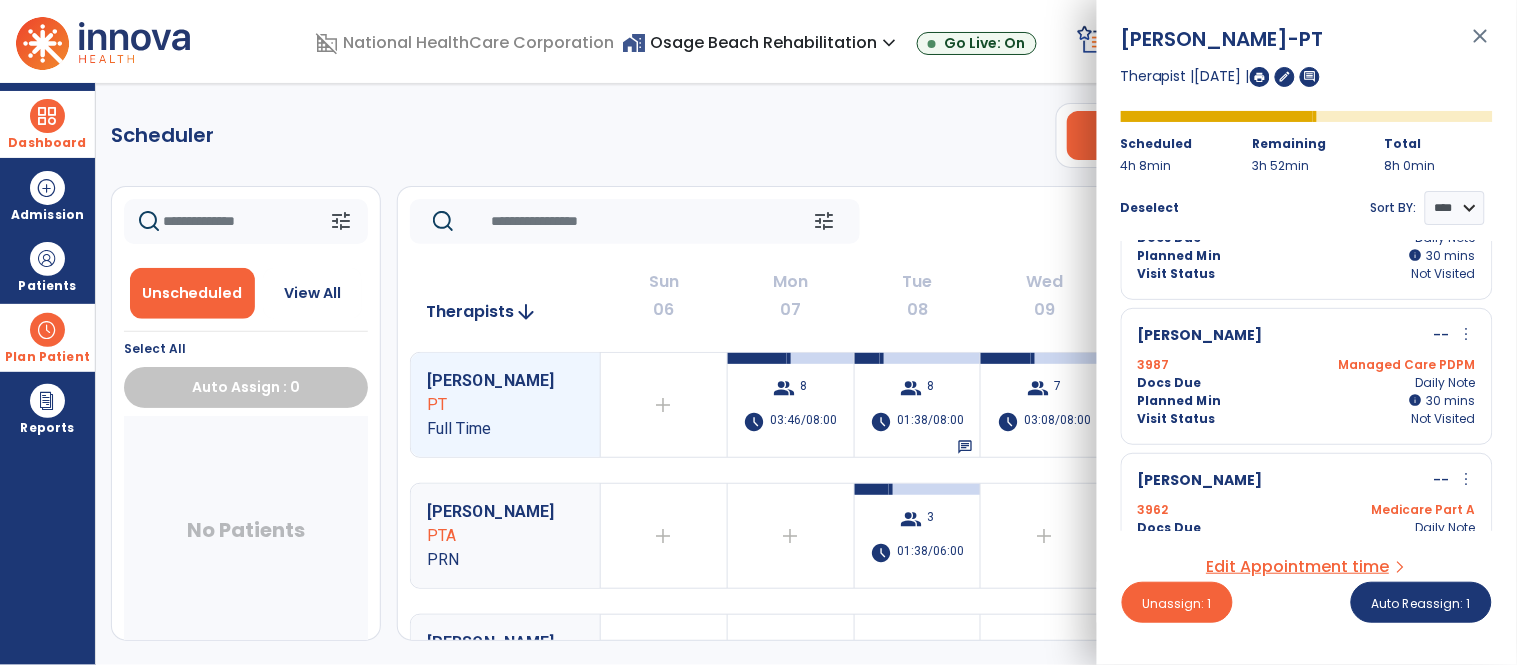 click on "Docs Due Daily Note" at bounding box center (1307, 383) 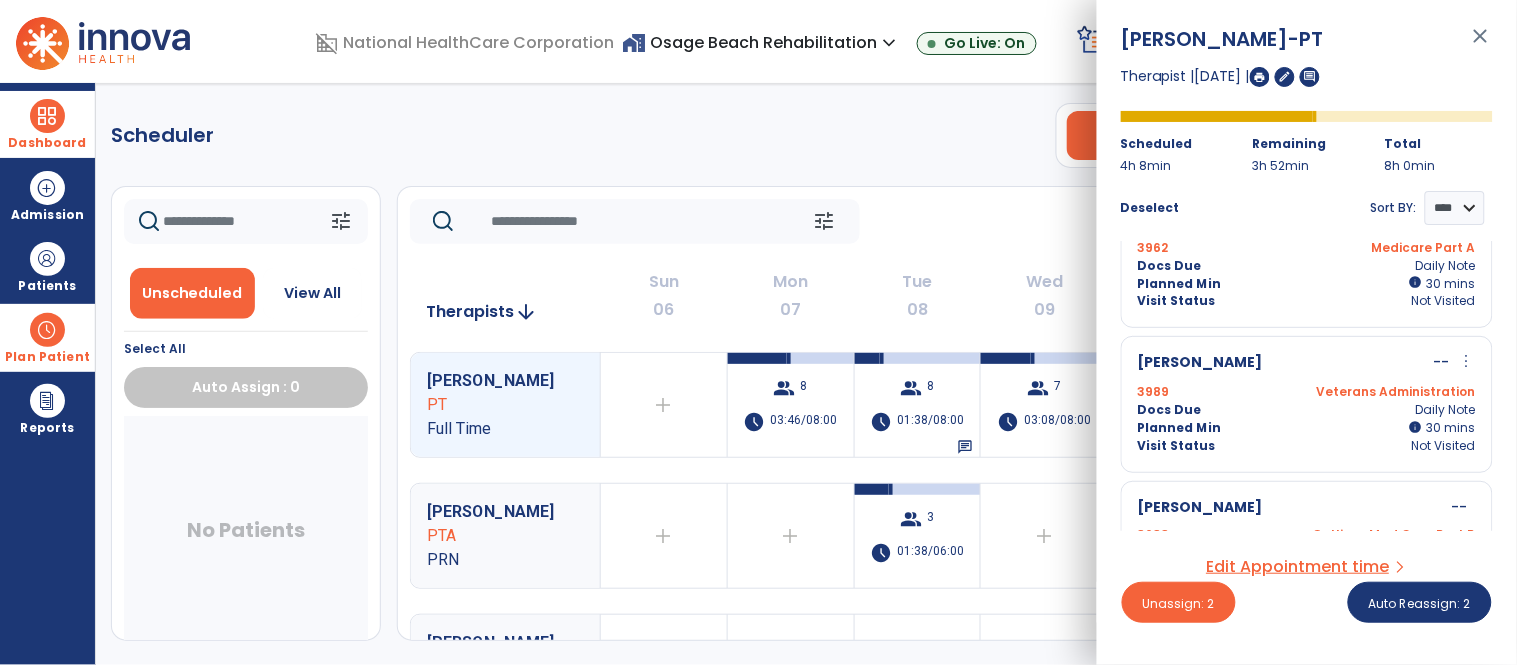 scroll, scrollTop: 1017, scrollLeft: 0, axis: vertical 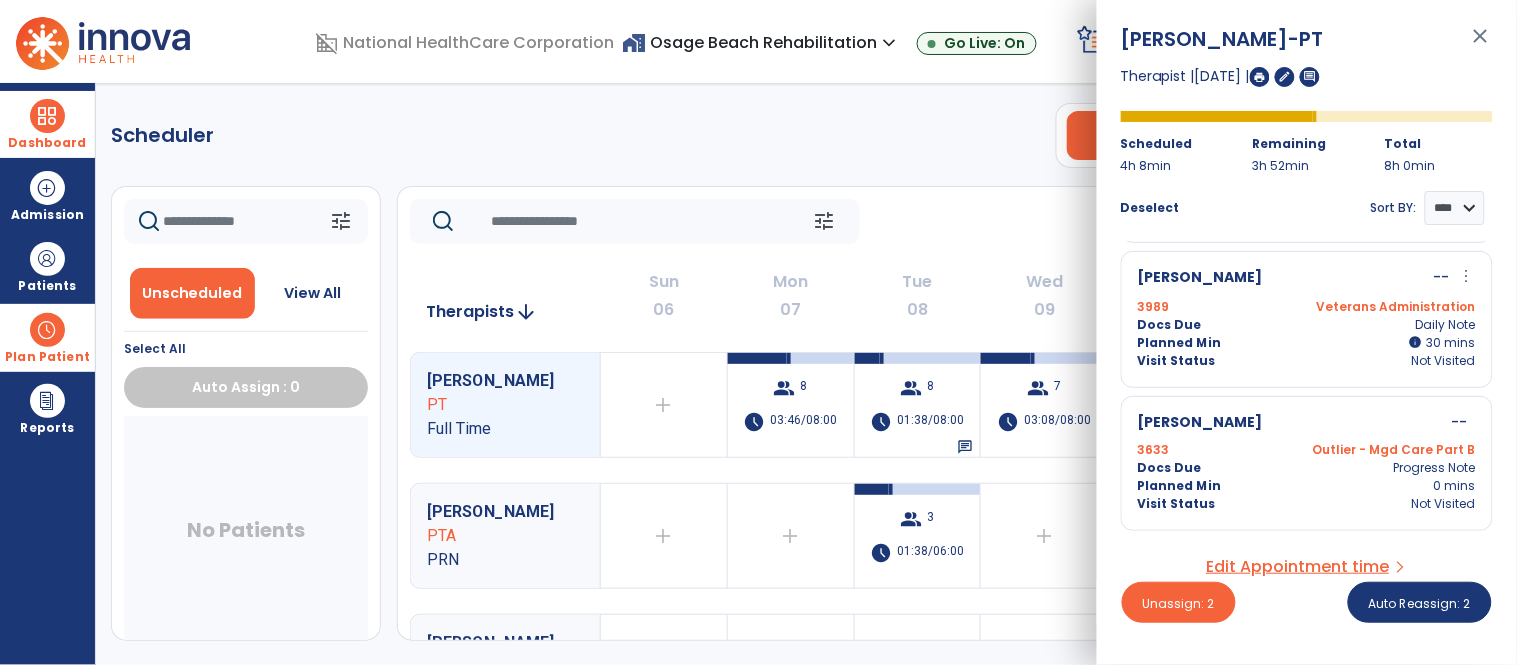 click on "Planned Min  info   30 I 30 mins" at bounding box center (1307, 344) 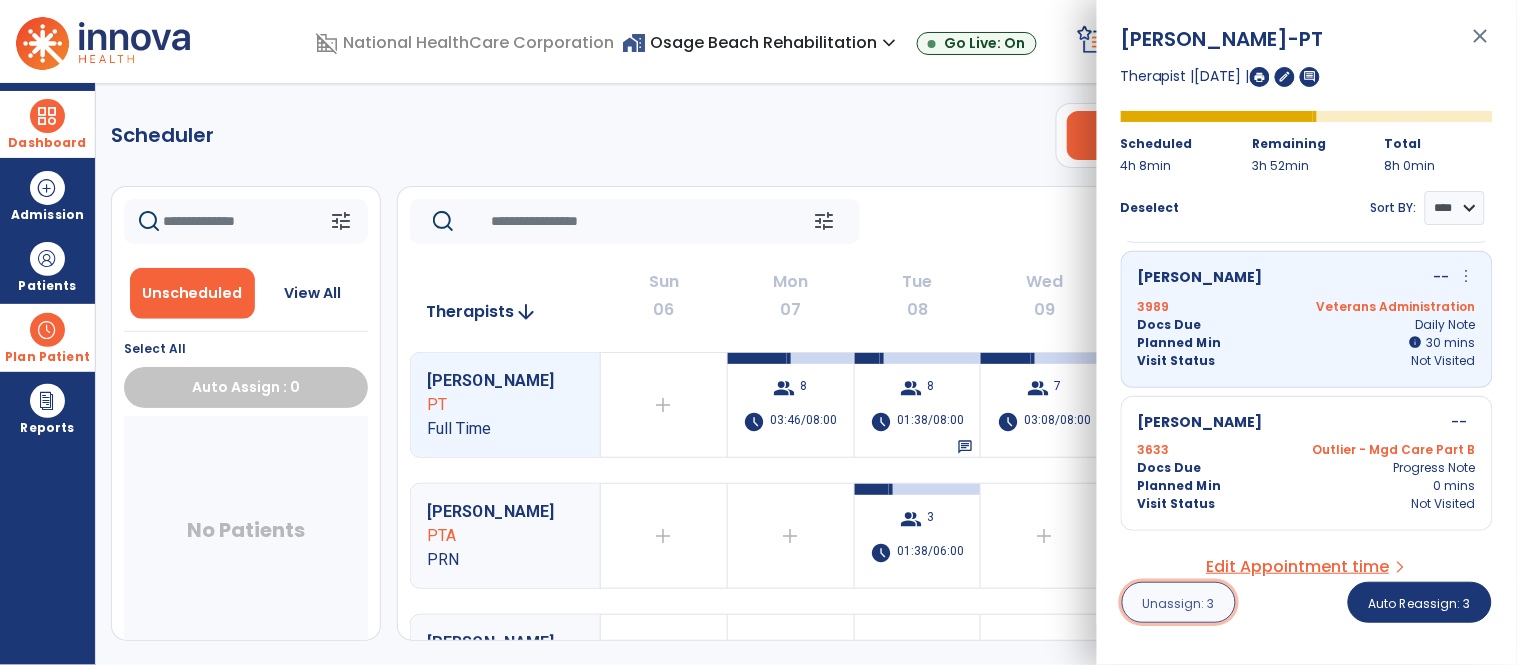 click on "Unassign: 3" at bounding box center [1179, 602] 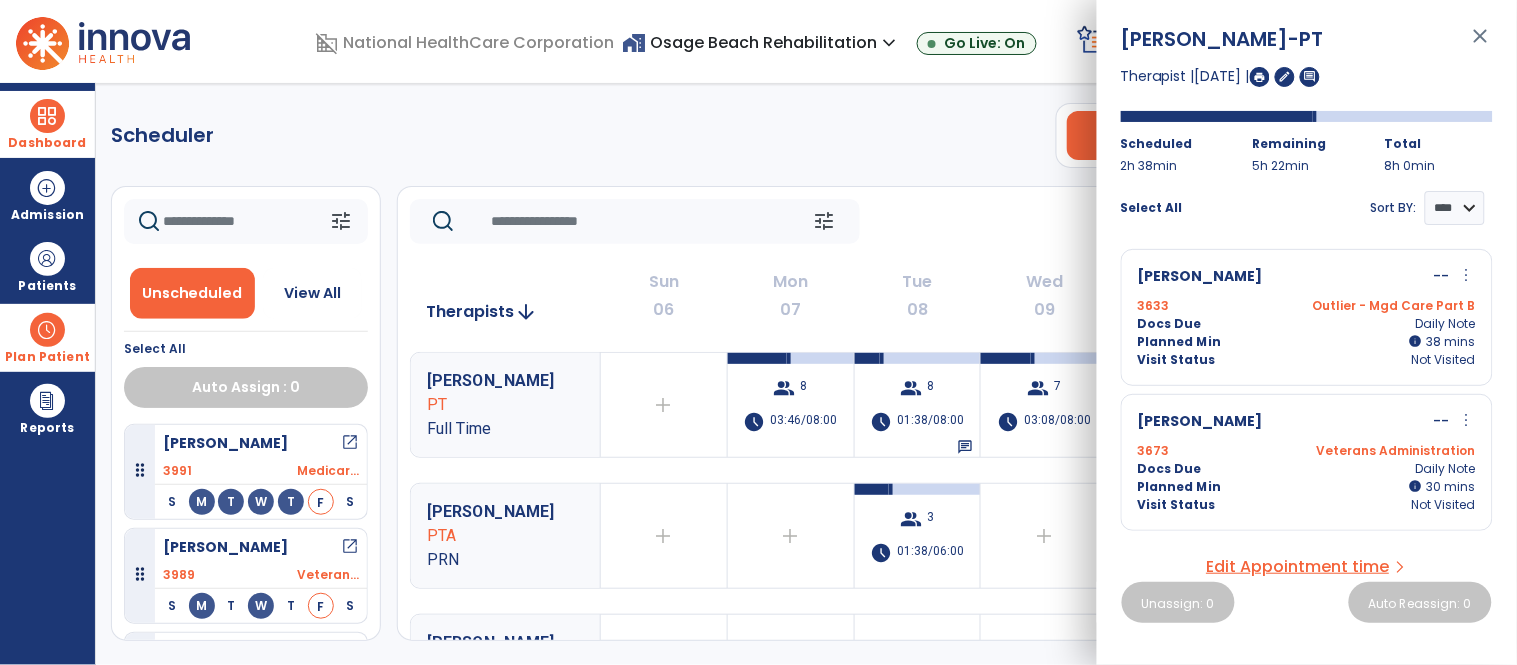 click on "close" at bounding box center (1481, 45) 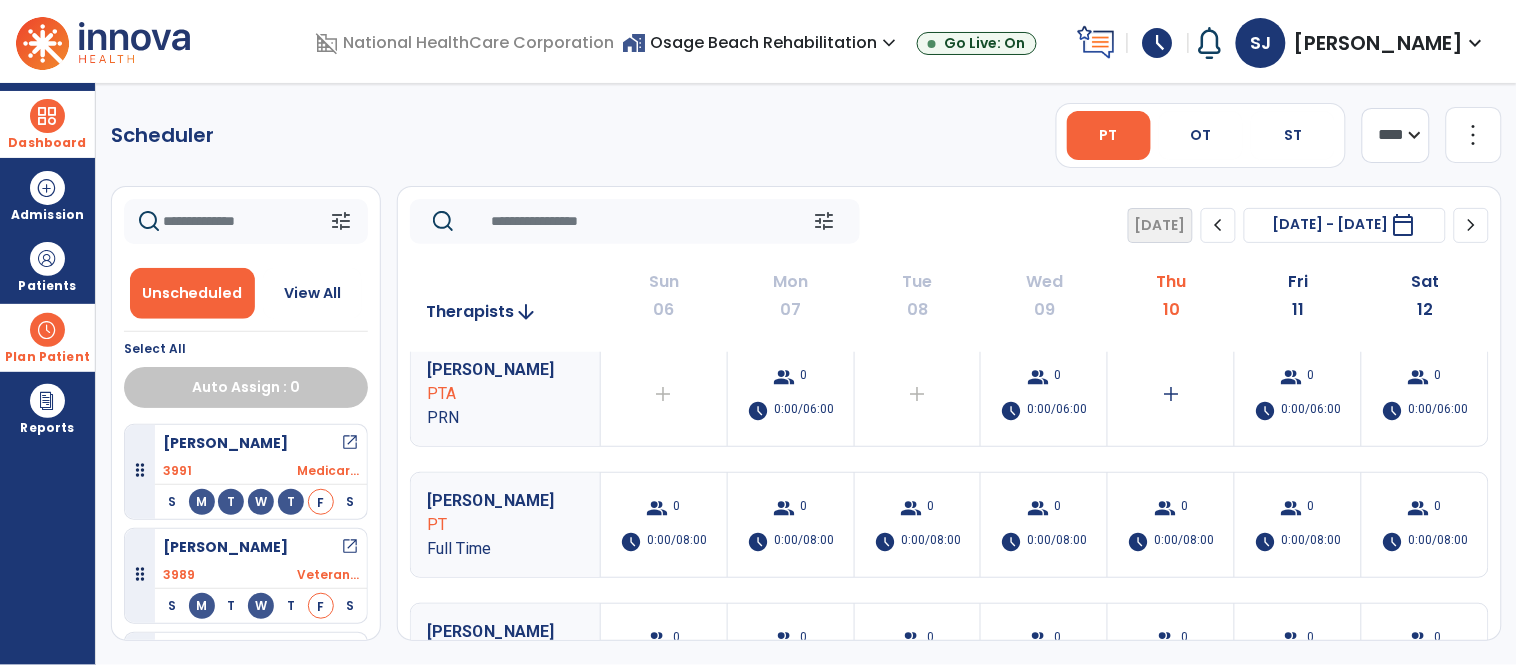 scroll, scrollTop: 555, scrollLeft: 0, axis: vertical 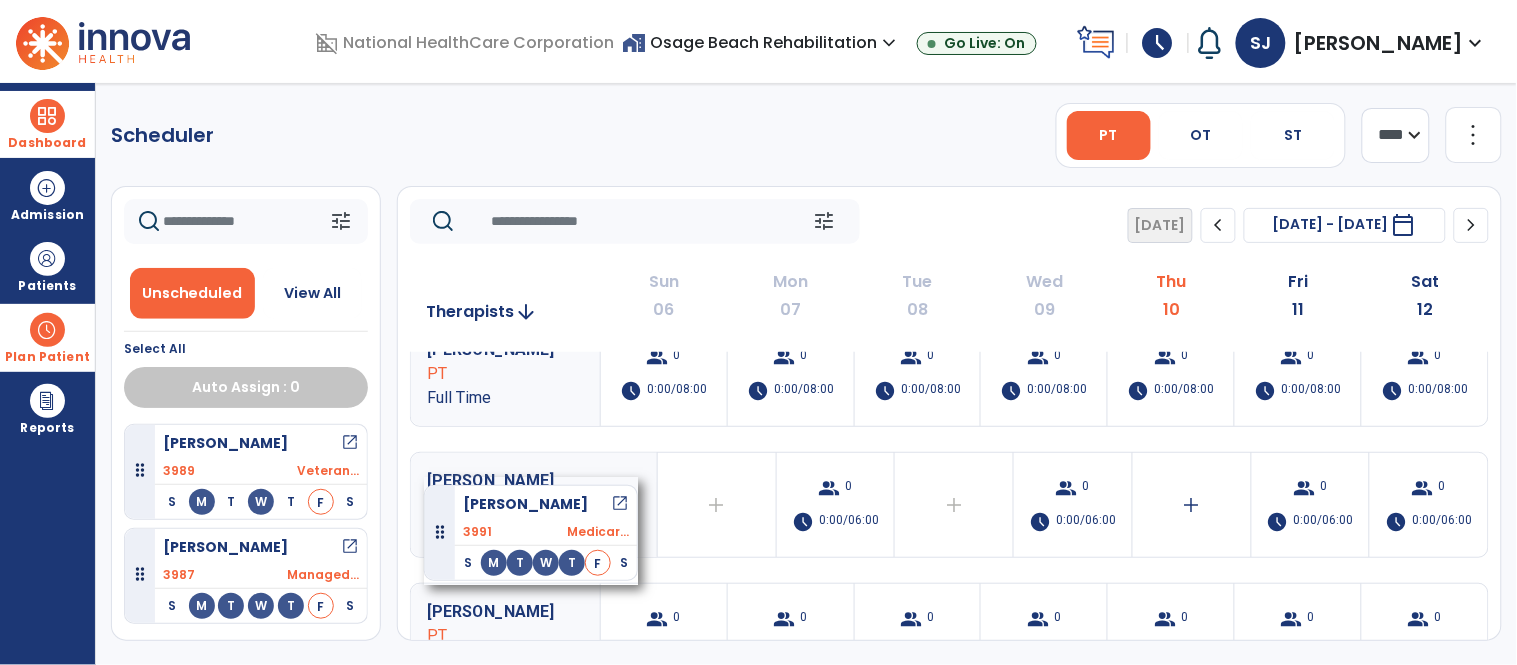drag, startPoint x: 256, startPoint y: 447, endPoint x: 424, endPoint y: 477, distance: 170.65755 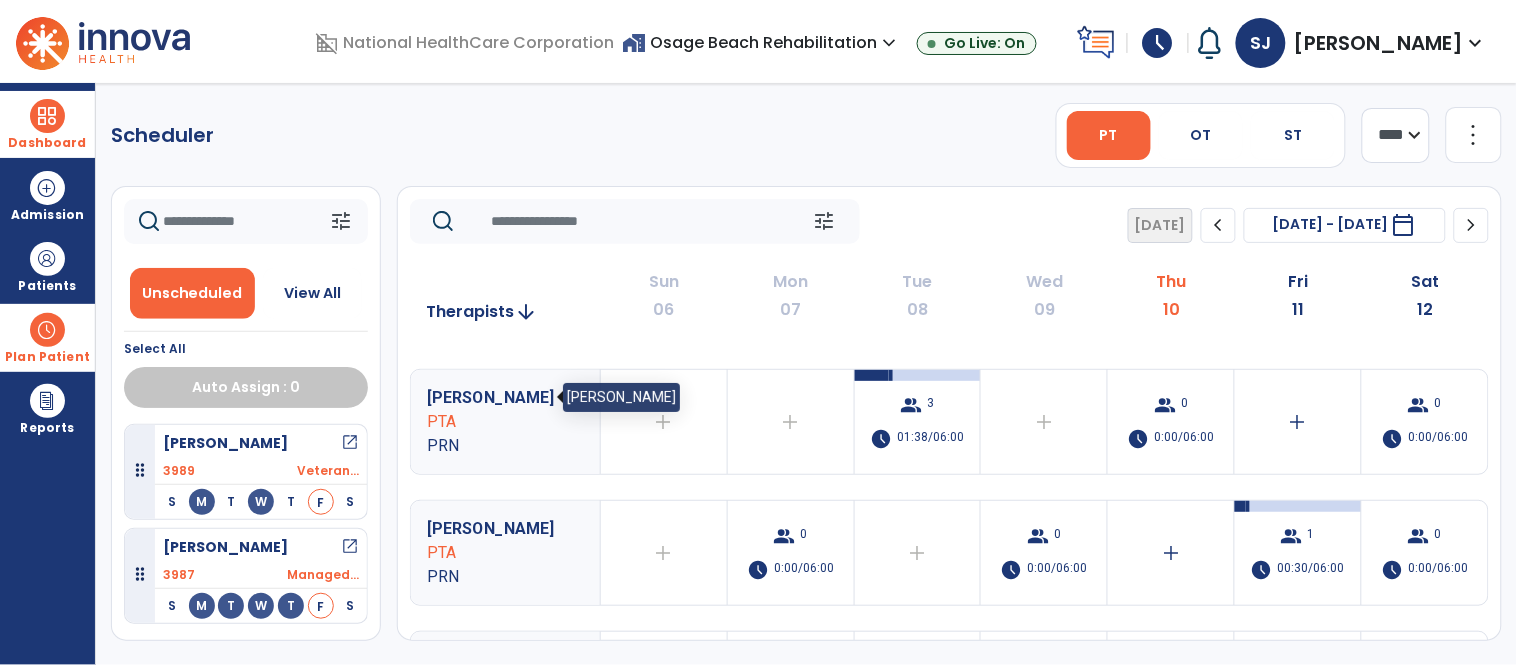 scroll, scrollTop: 222, scrollLeft: 0, axis: vertical 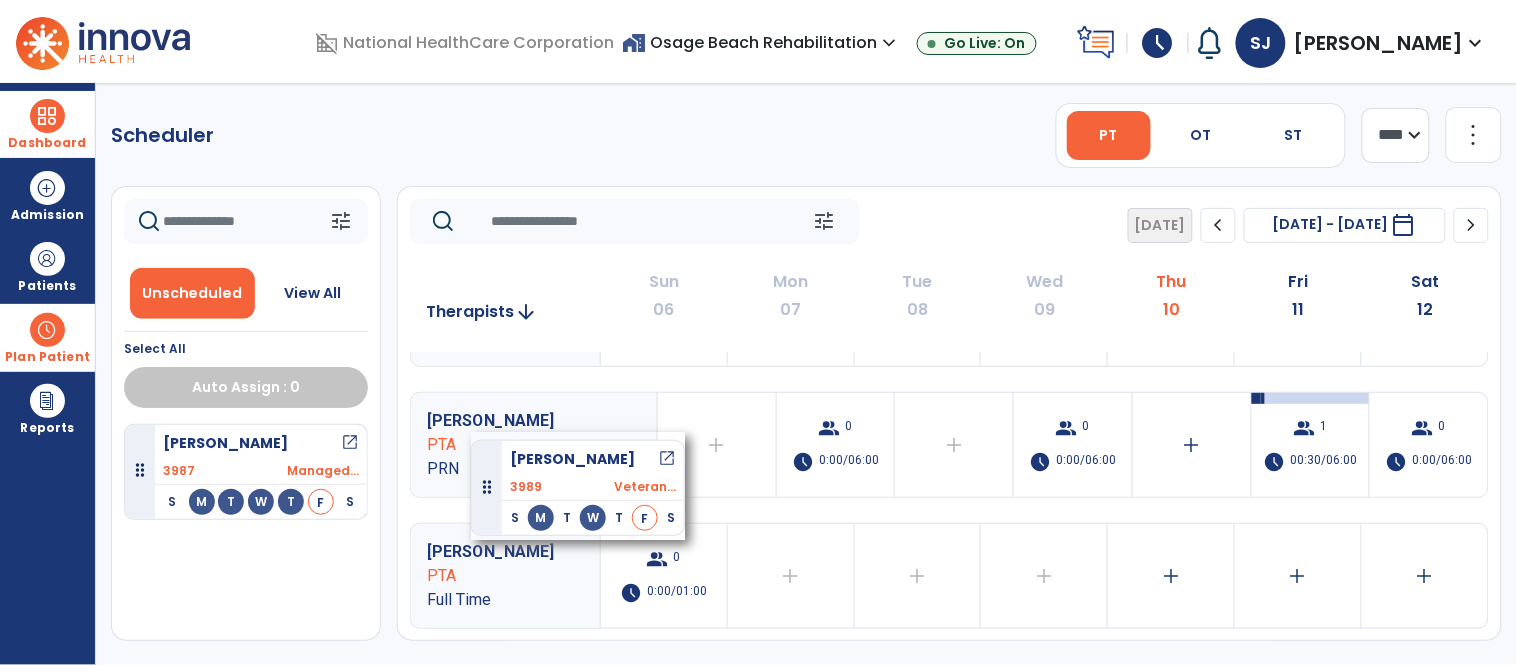 drag, startPoint x: 264, startPoint y: 452, endPoint x: 471, endPoint y: 432, distance: 207.96394 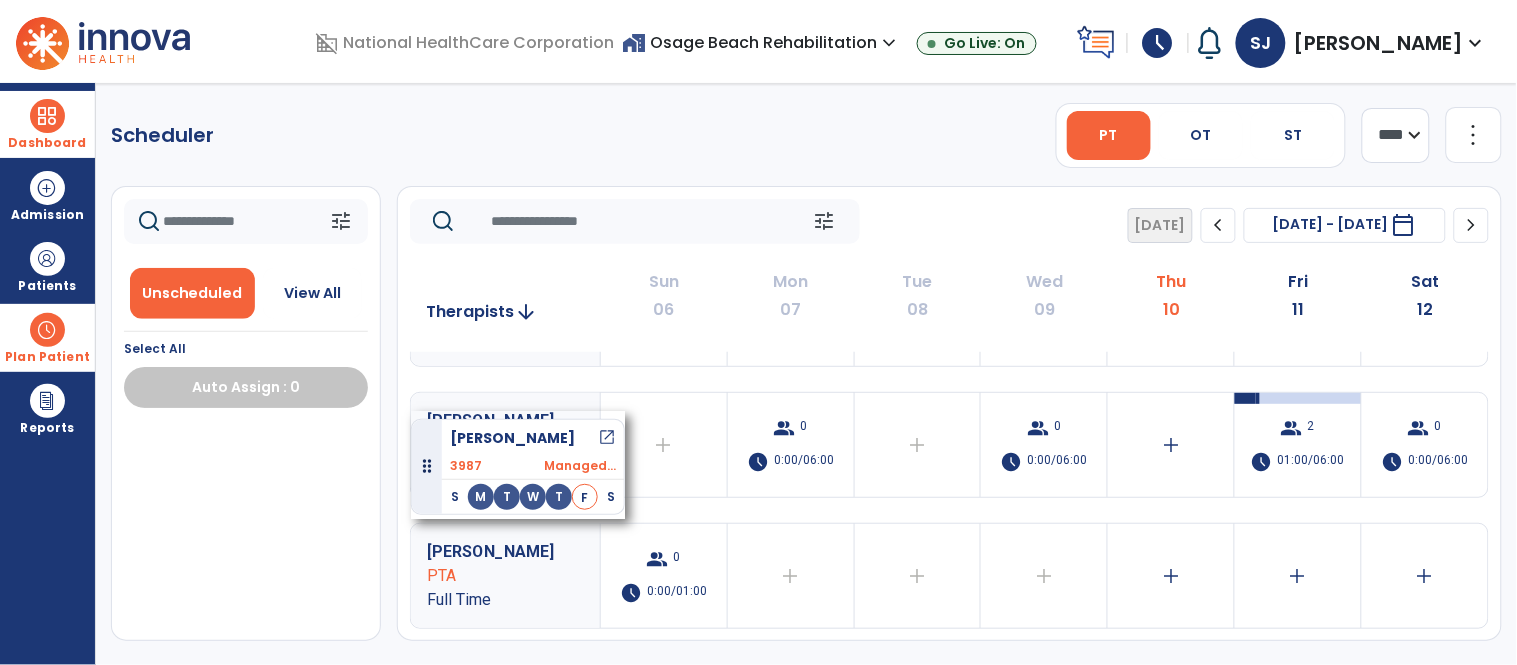 drag, startPoint x: 230, startPoint y: 452, endPoint x: 411, endPoint y: 411, distance: 185.58556 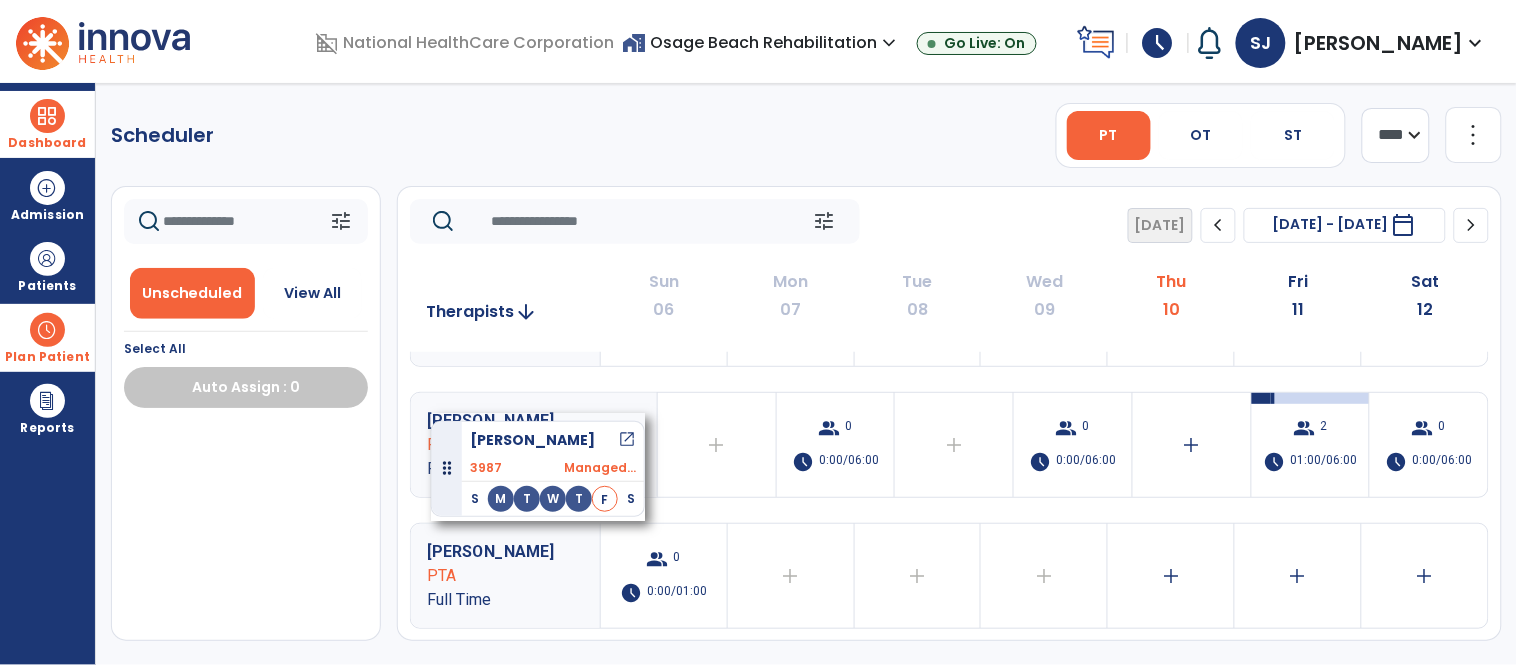 drag, startPoint x: 221, startPoint y: 458, endPoint x: 431, endPoint y: 413, distance: 214.76732 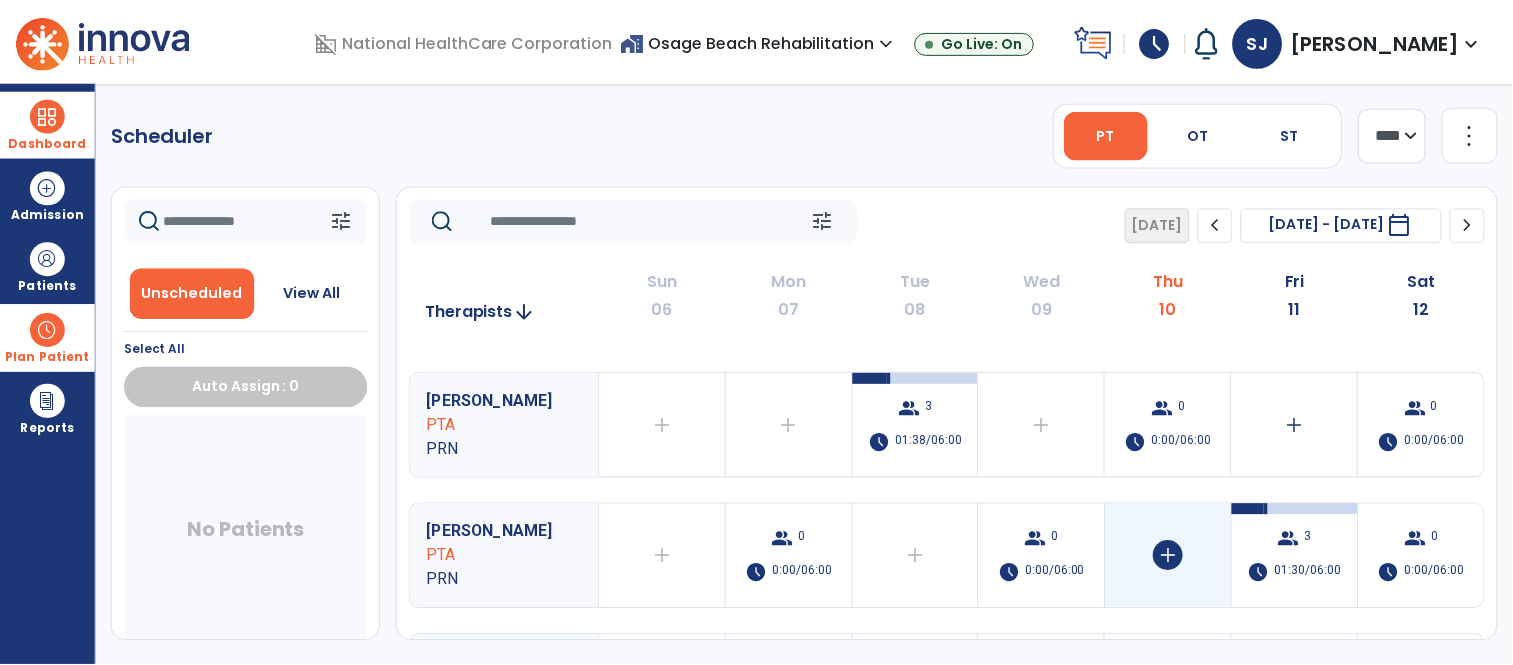 scroll, scrollTop: 0, scrollLeft: 0, axis: both 